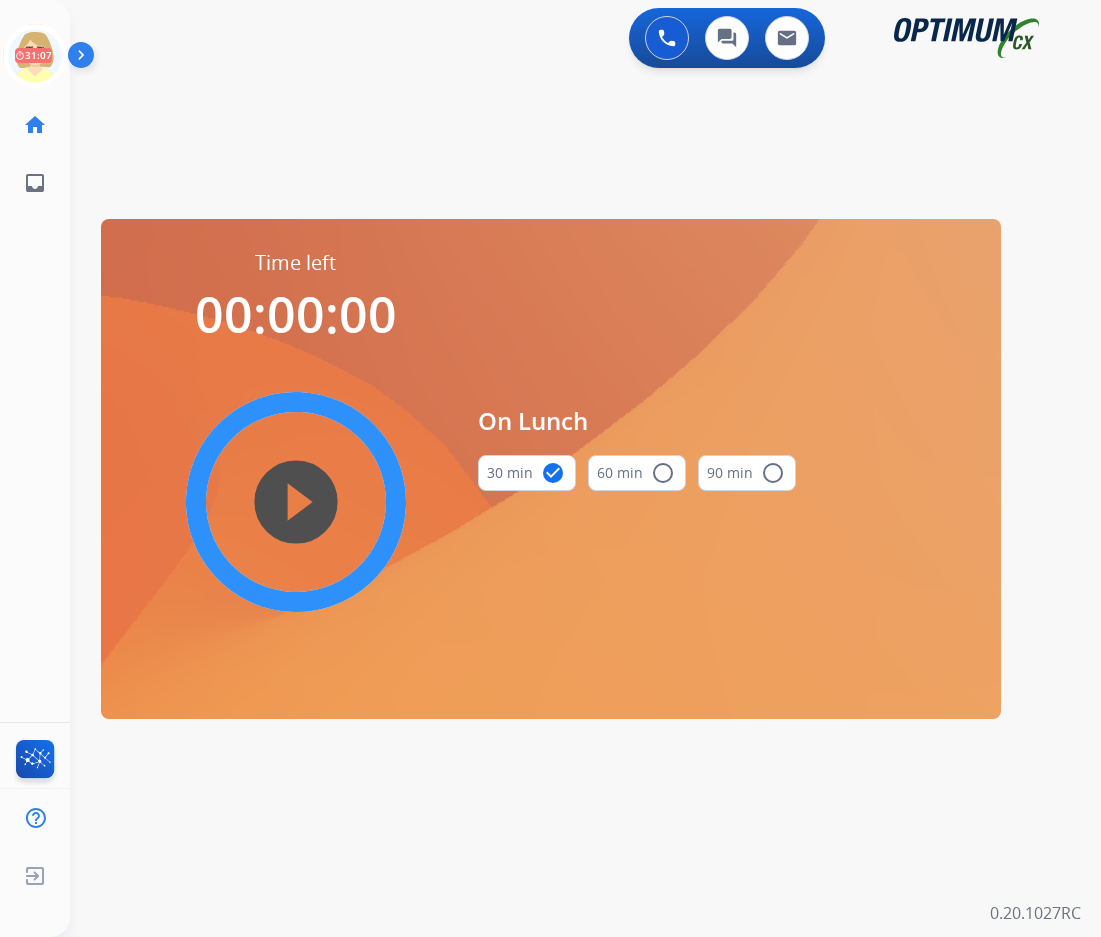 scroll, scrollTop: 0, scrollLeft: 0, axis: both 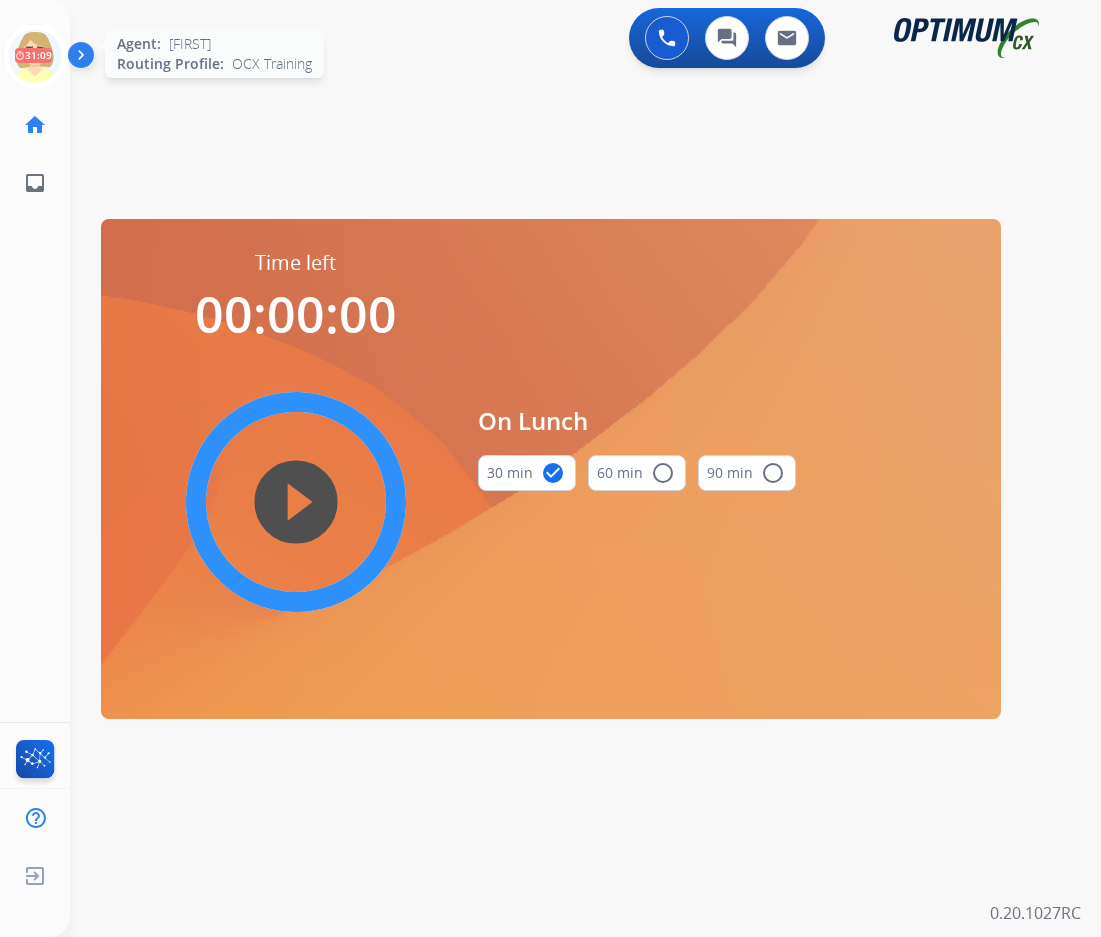 click 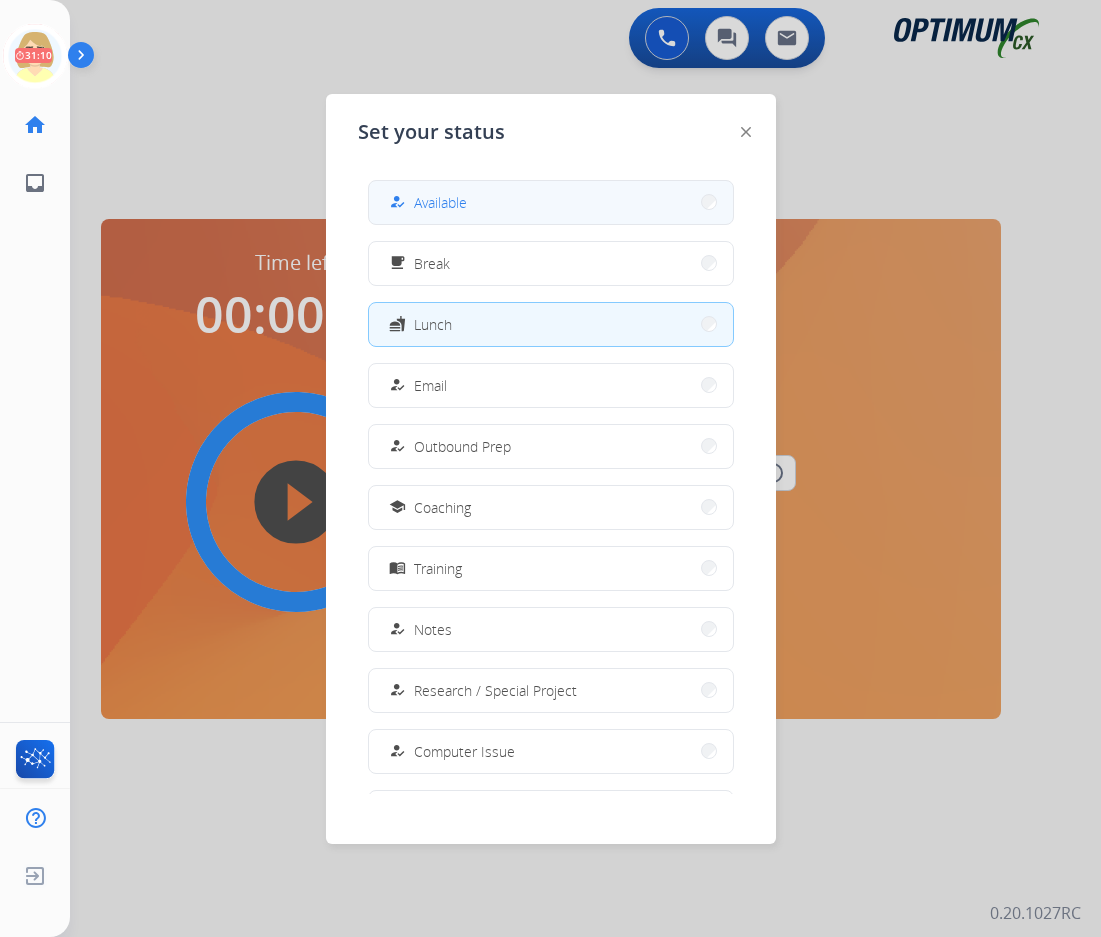 click on "Available" at bounding box center [440, 202] 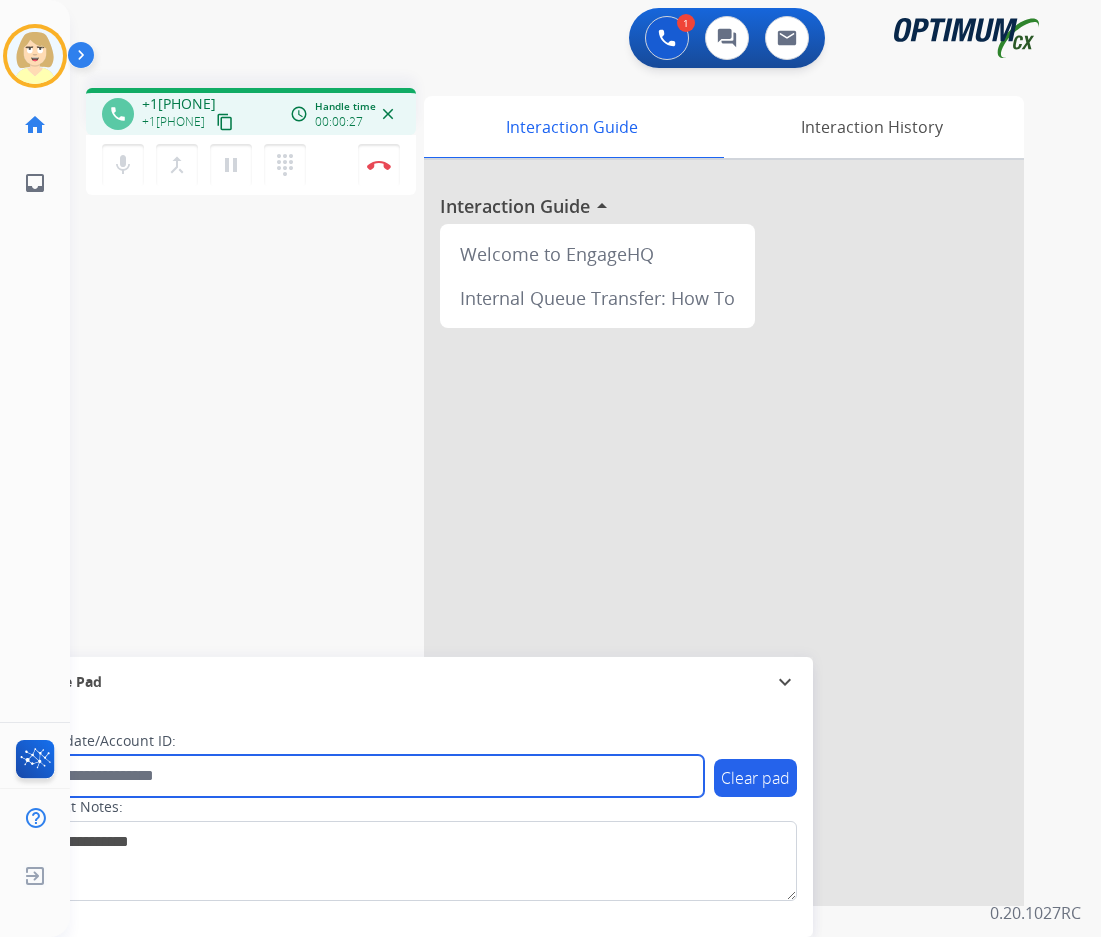click at bounding box center [365, 776] 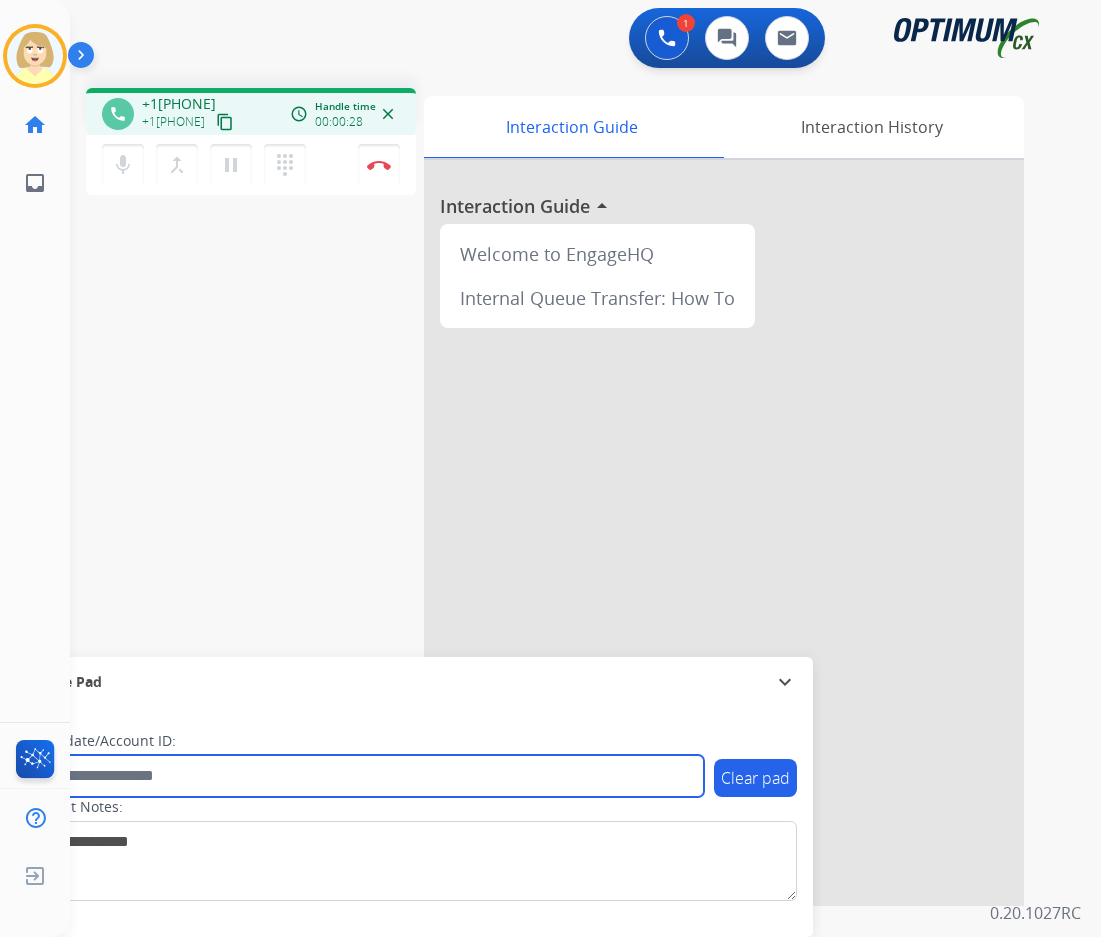 paste on "*******" 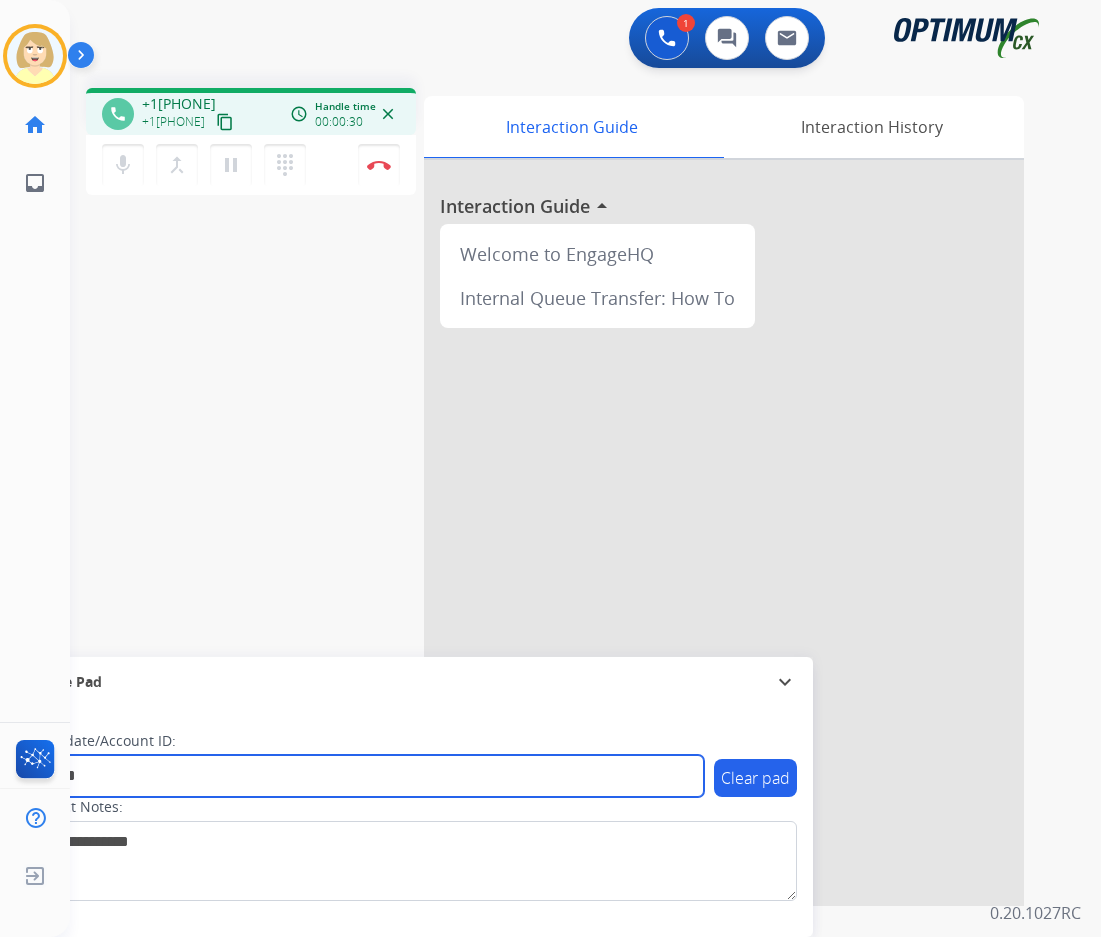 type on "*******" 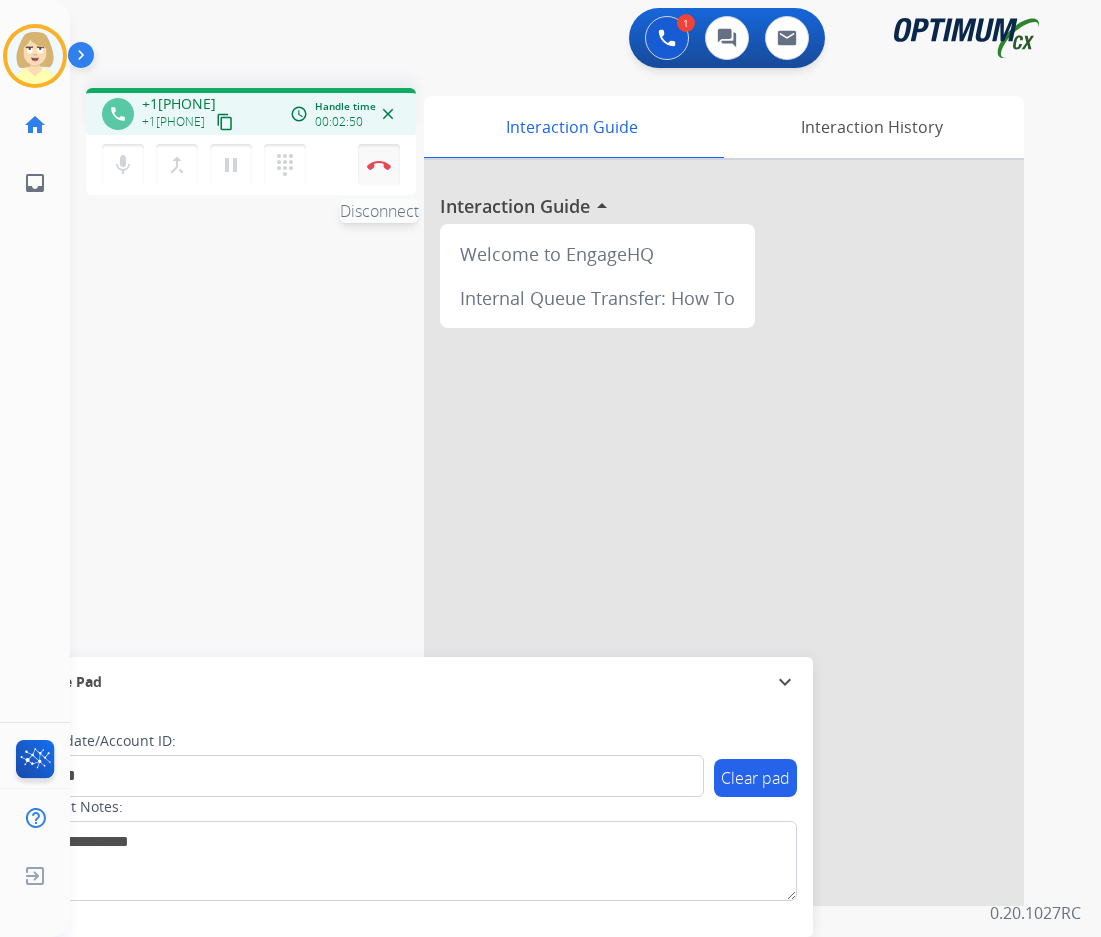 click at bounding box center [379, 165] 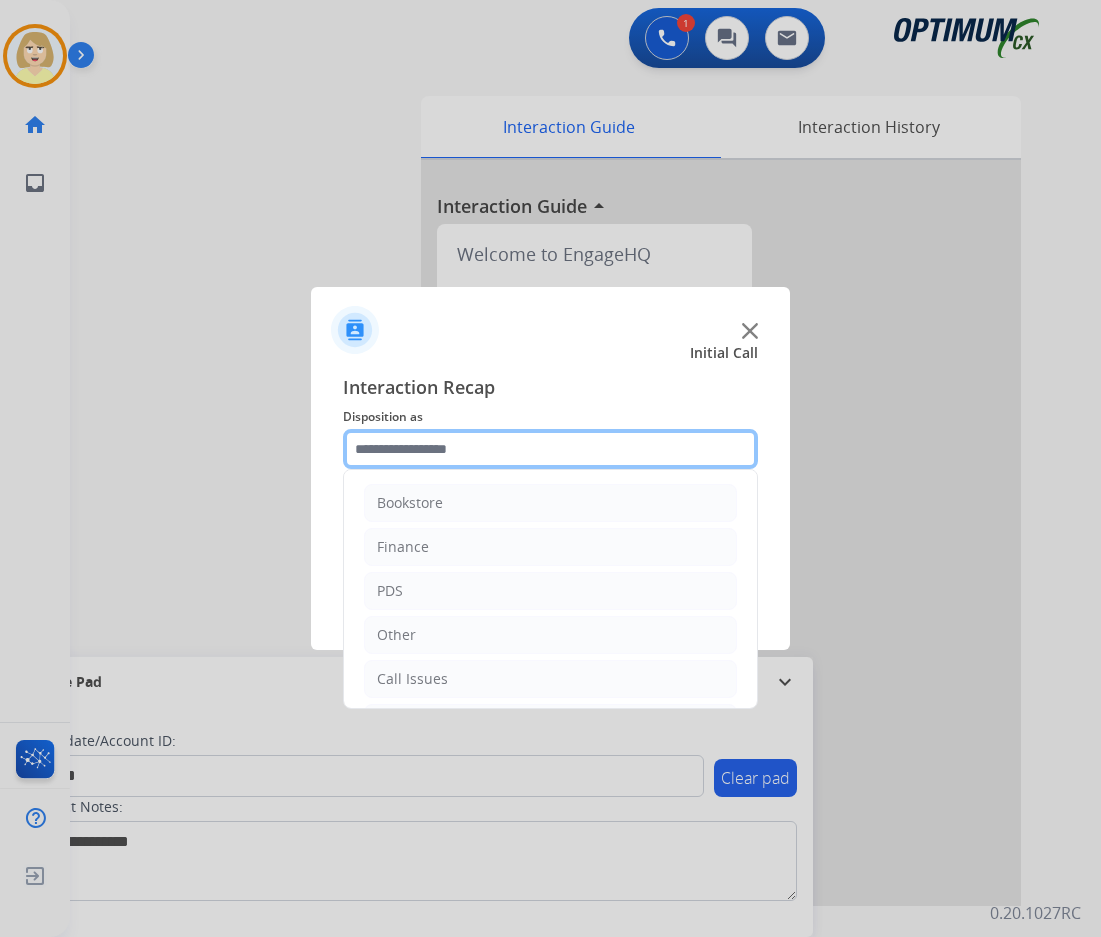 click 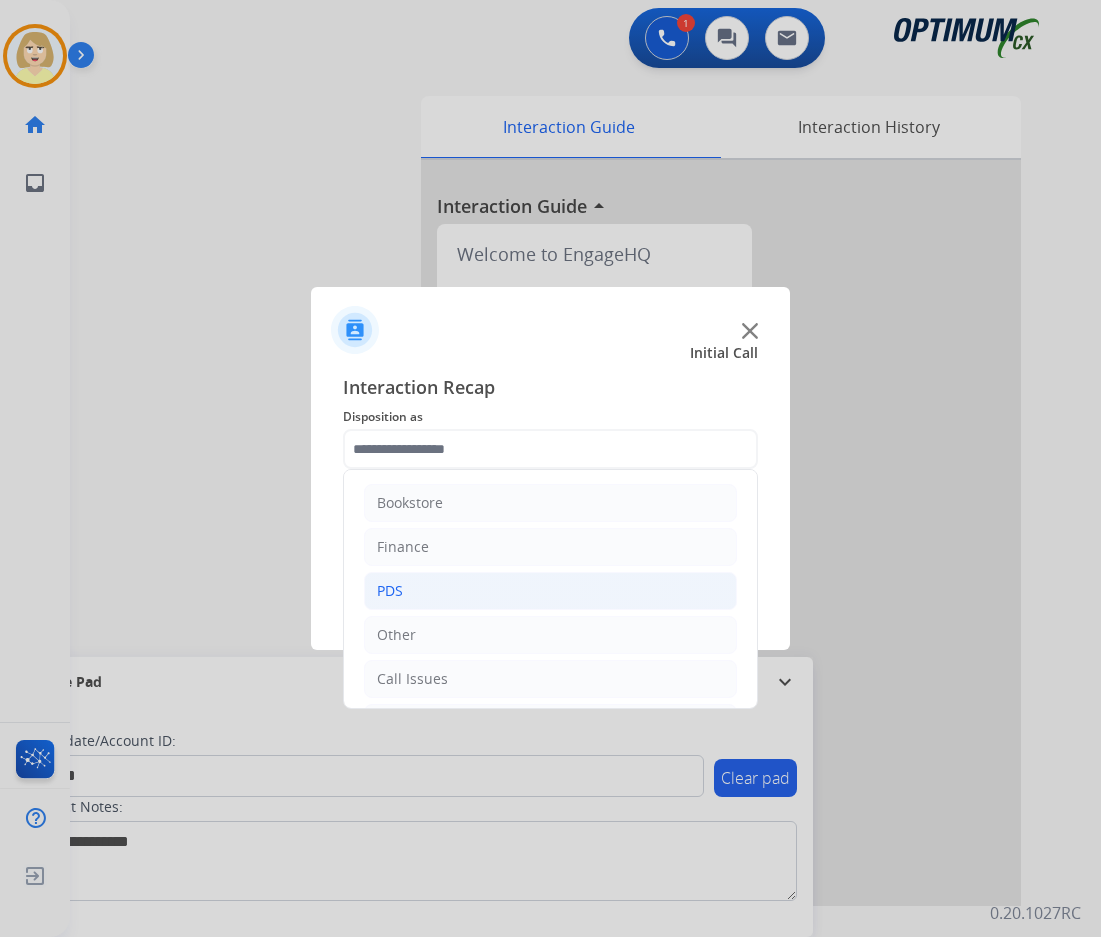 click on "PDS" 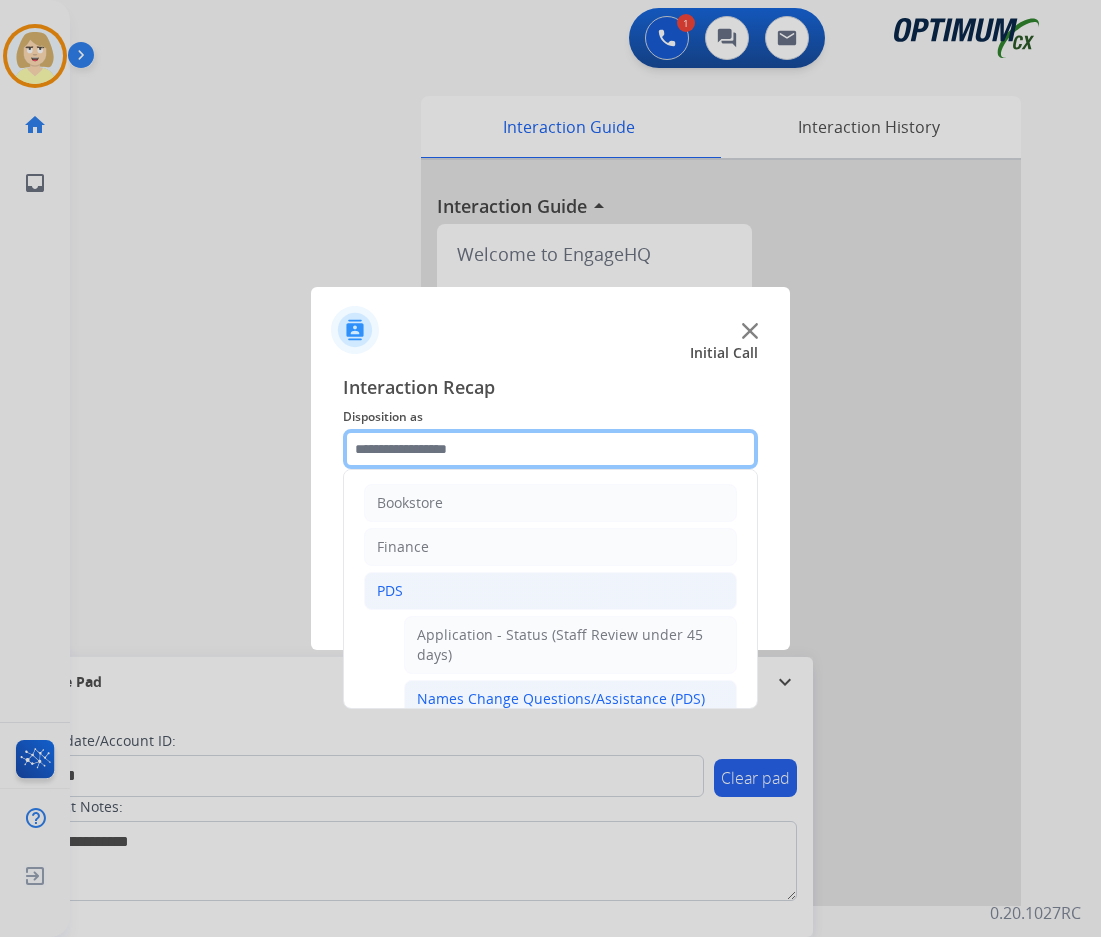 scroll, scrollTop: 200, scrollLeft: 0, axis: vertical 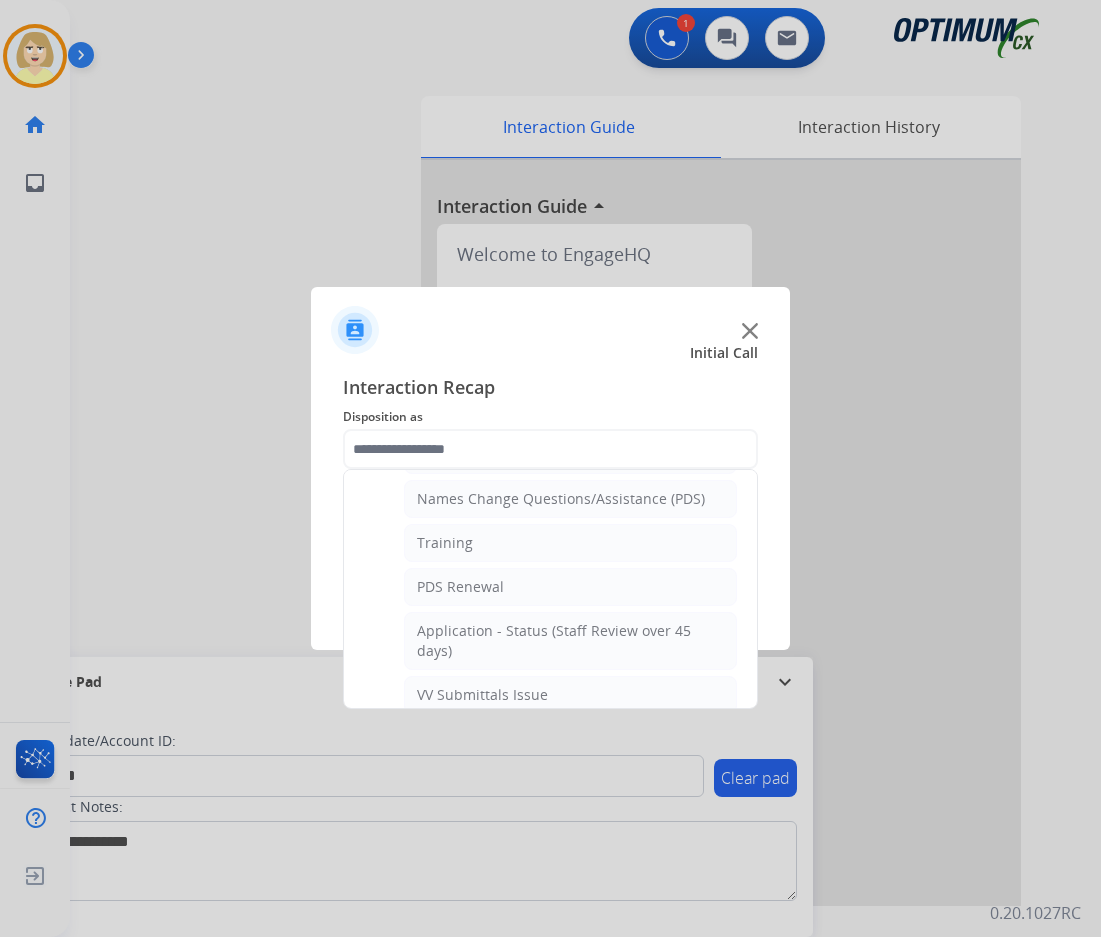 click on "Training" 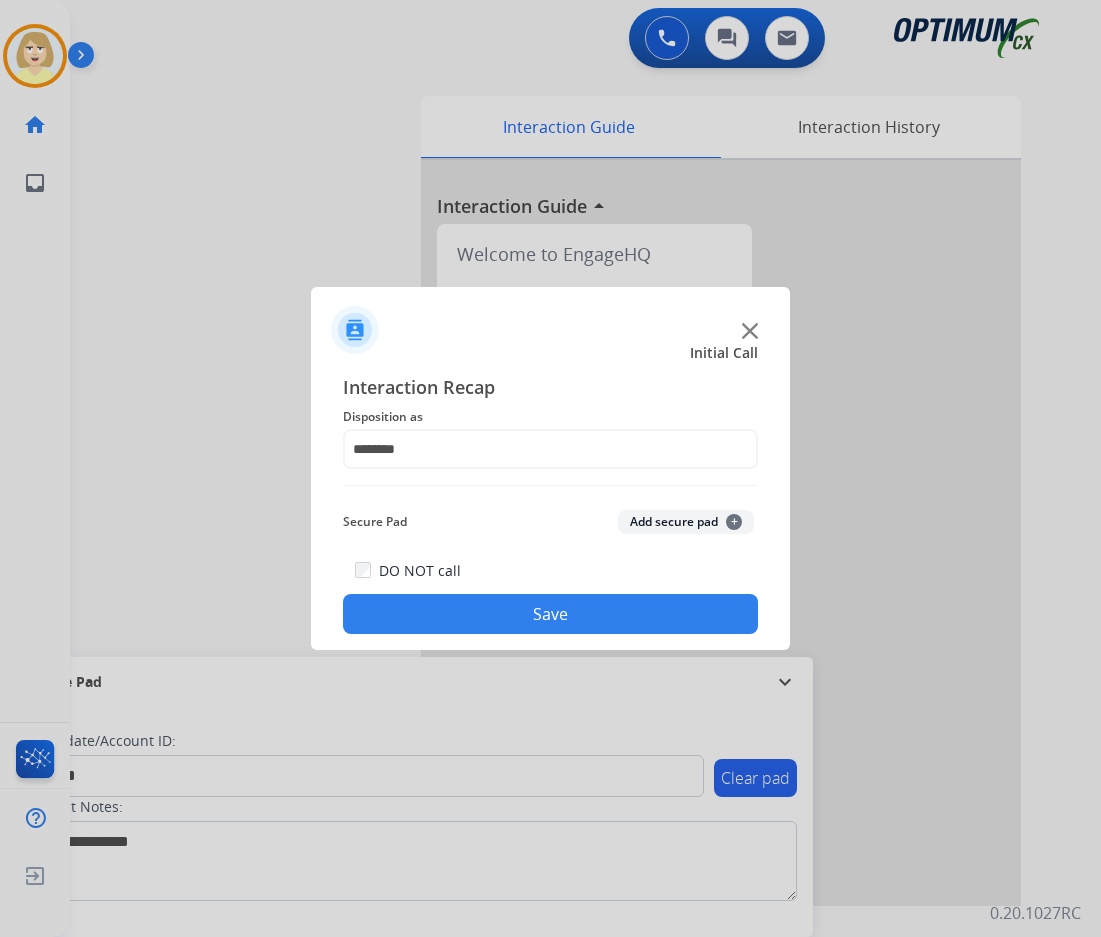 click on "Add secure pad  +" 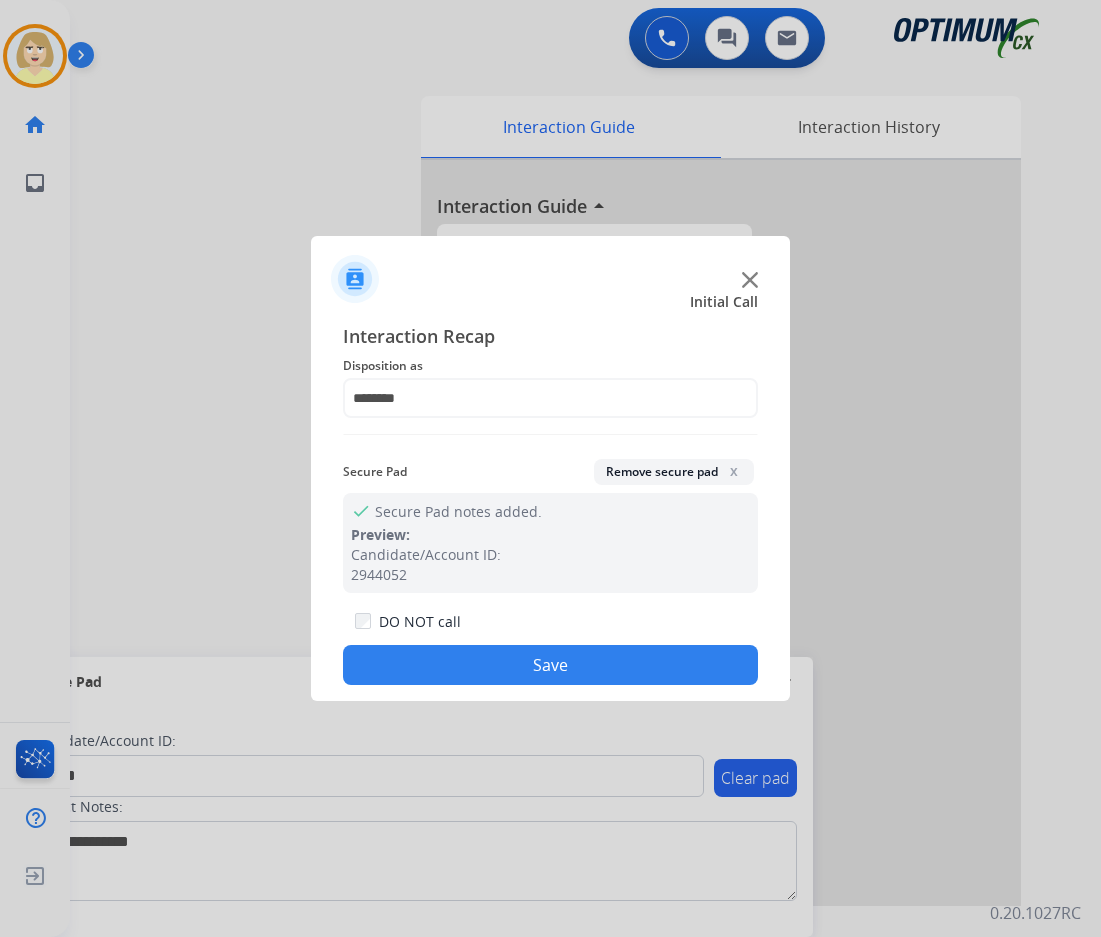 drag, startPoint x: 431, startPoint y: 660, endPoint x: 421, endPoint y: 621, distance: 40.261642 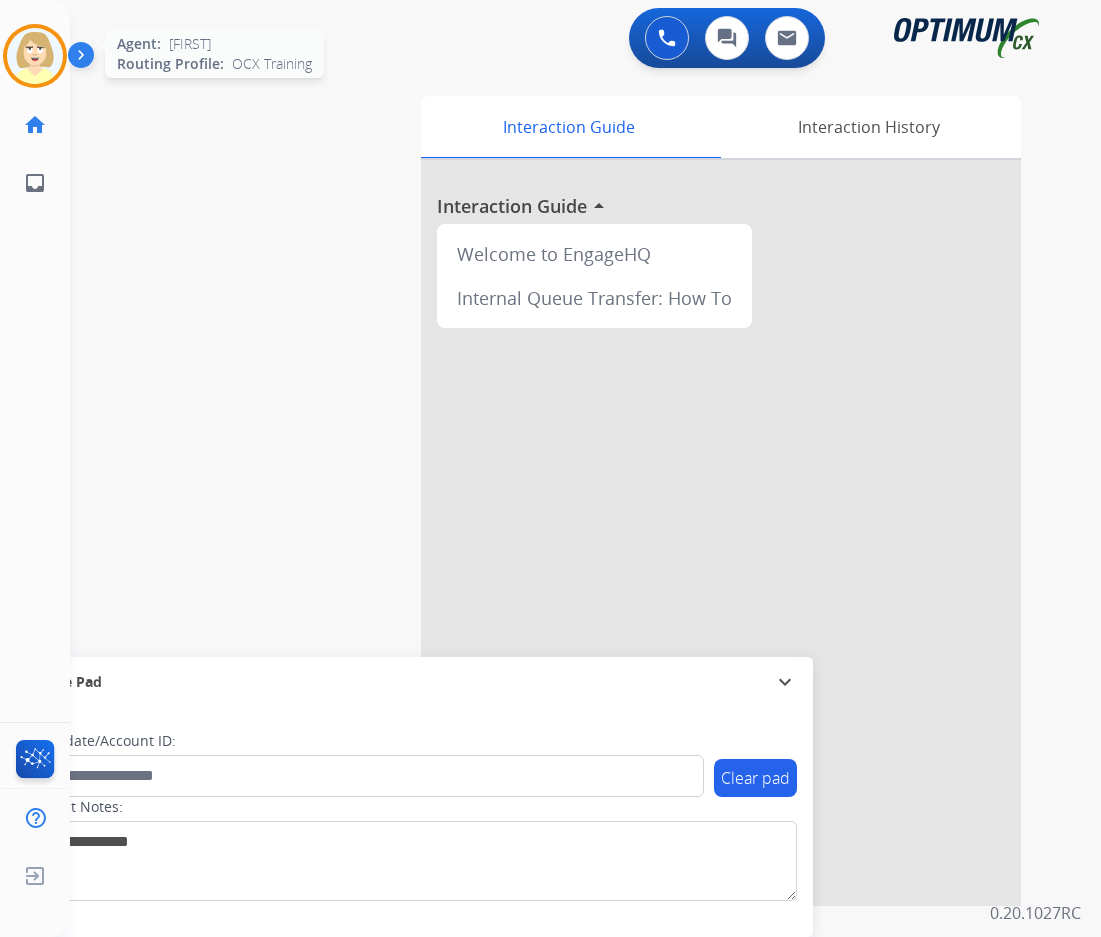 click at bounding box center (35, 56) 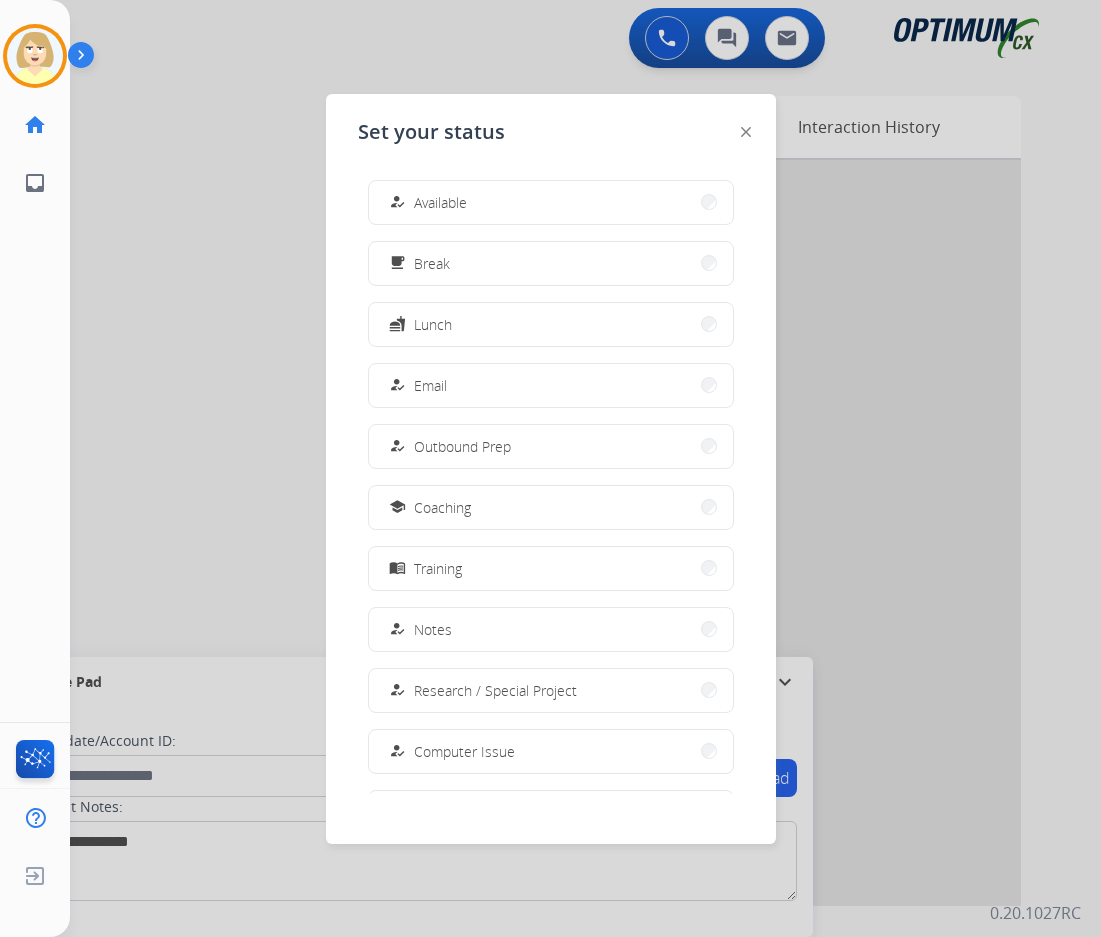 drag, startPoint x: 434, startPoint y: 202, endPoint x: 343, endPoint y: 215, distance: 91.92388 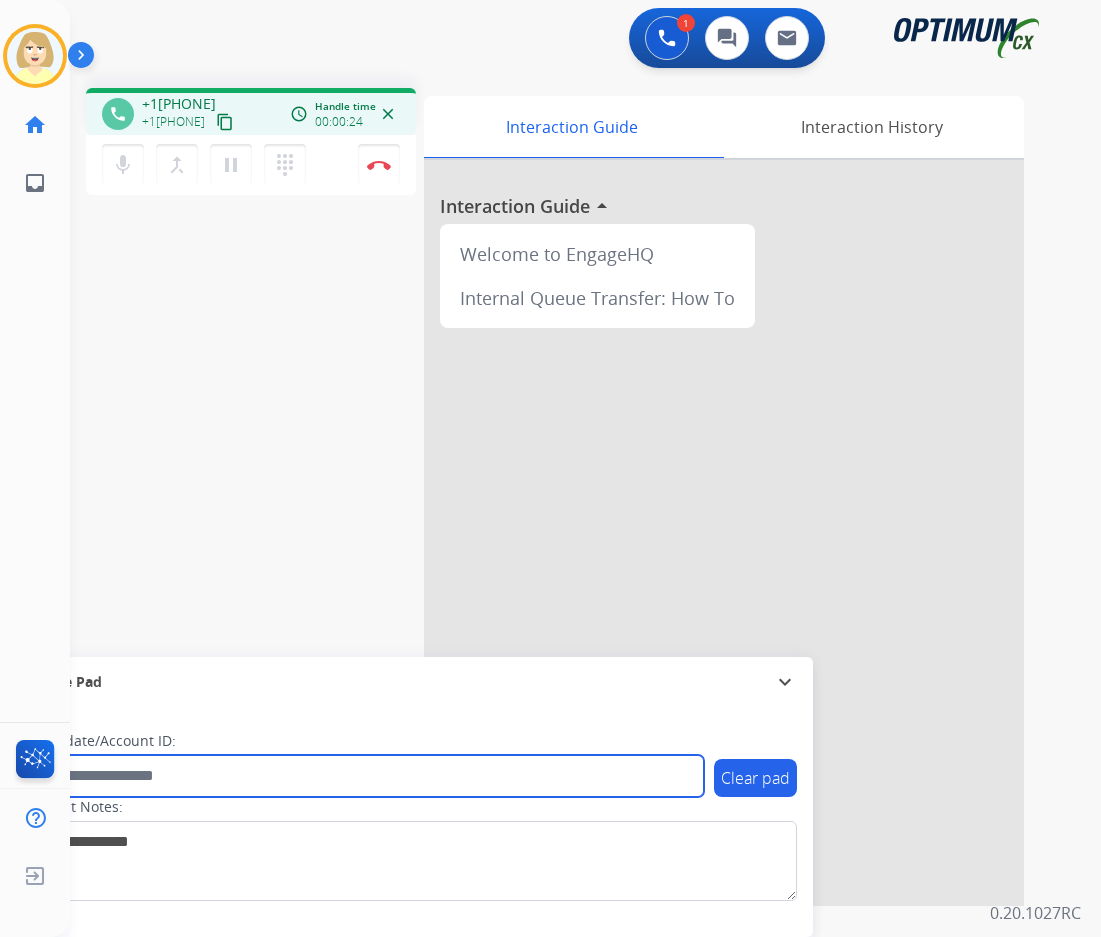 click at bounding box center [365, 776] 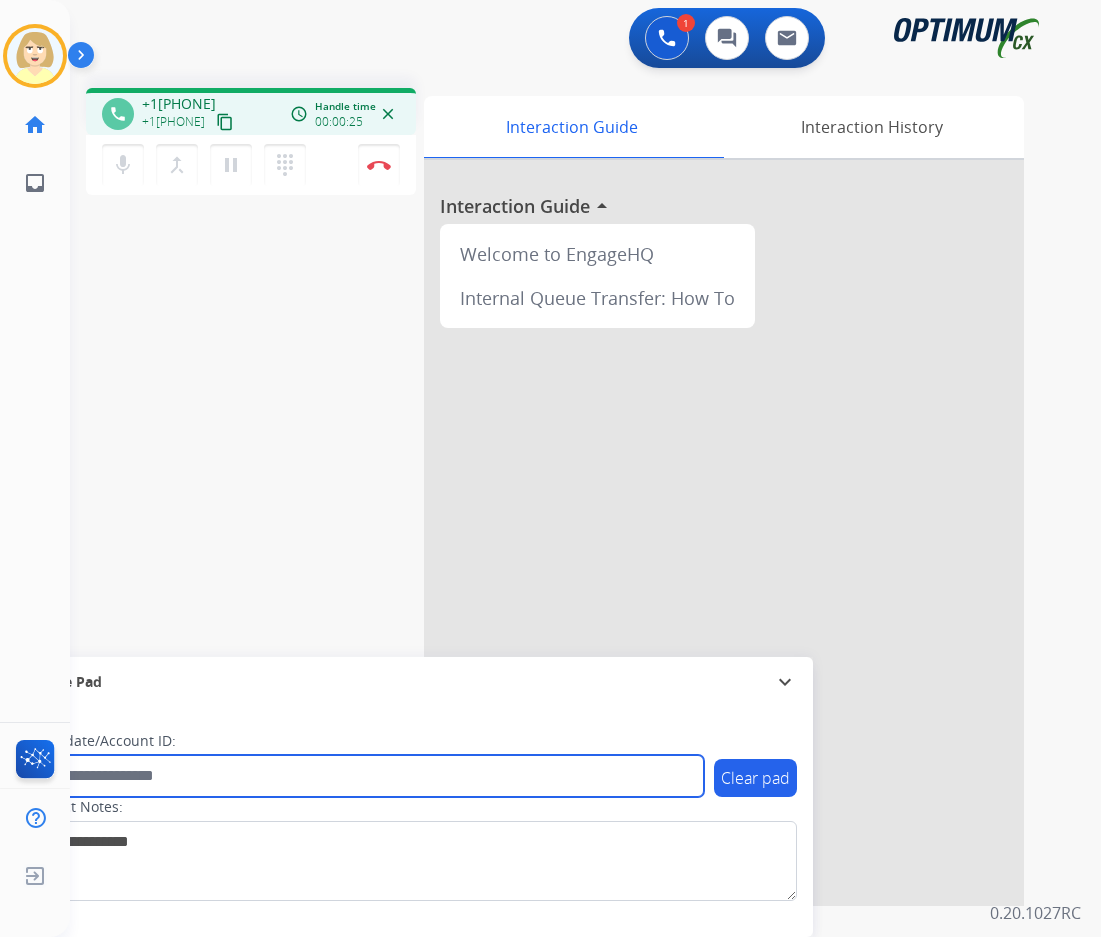 paste on "*******" 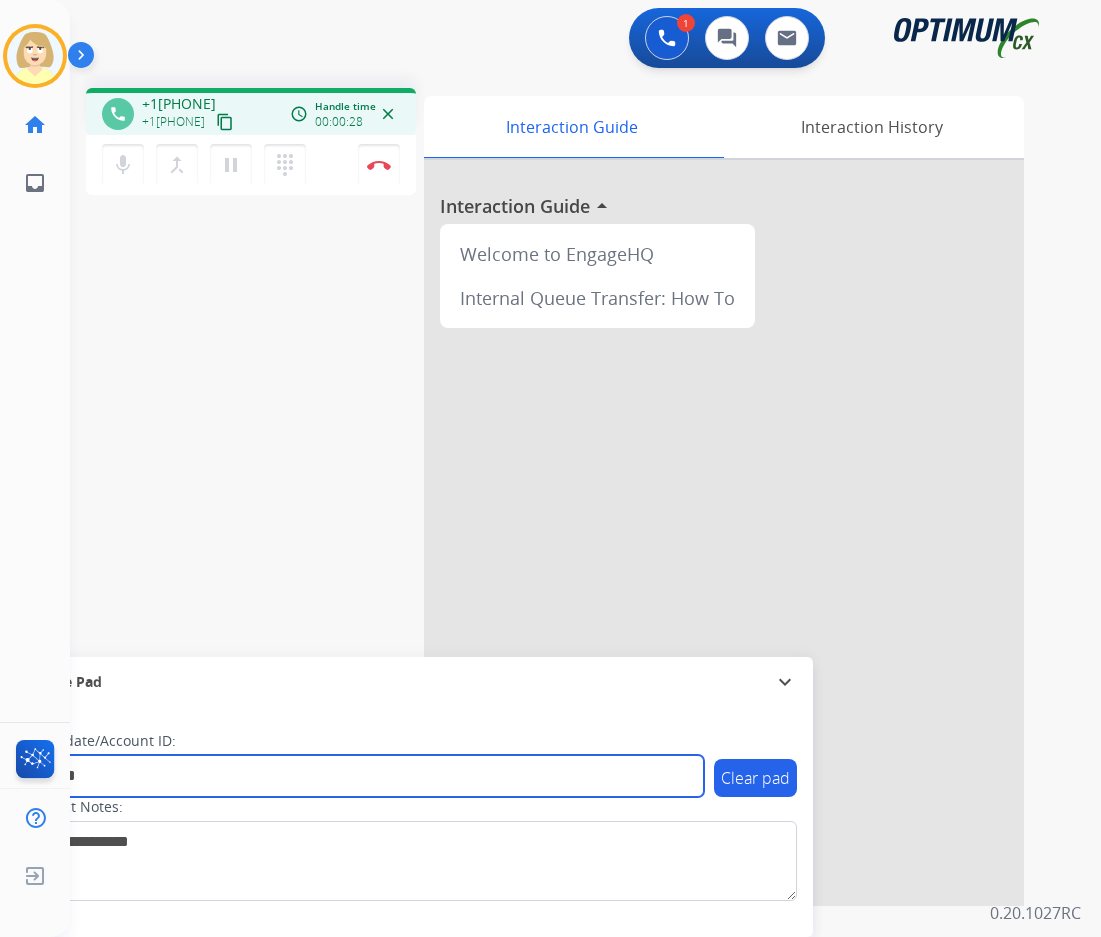 type on "*******" 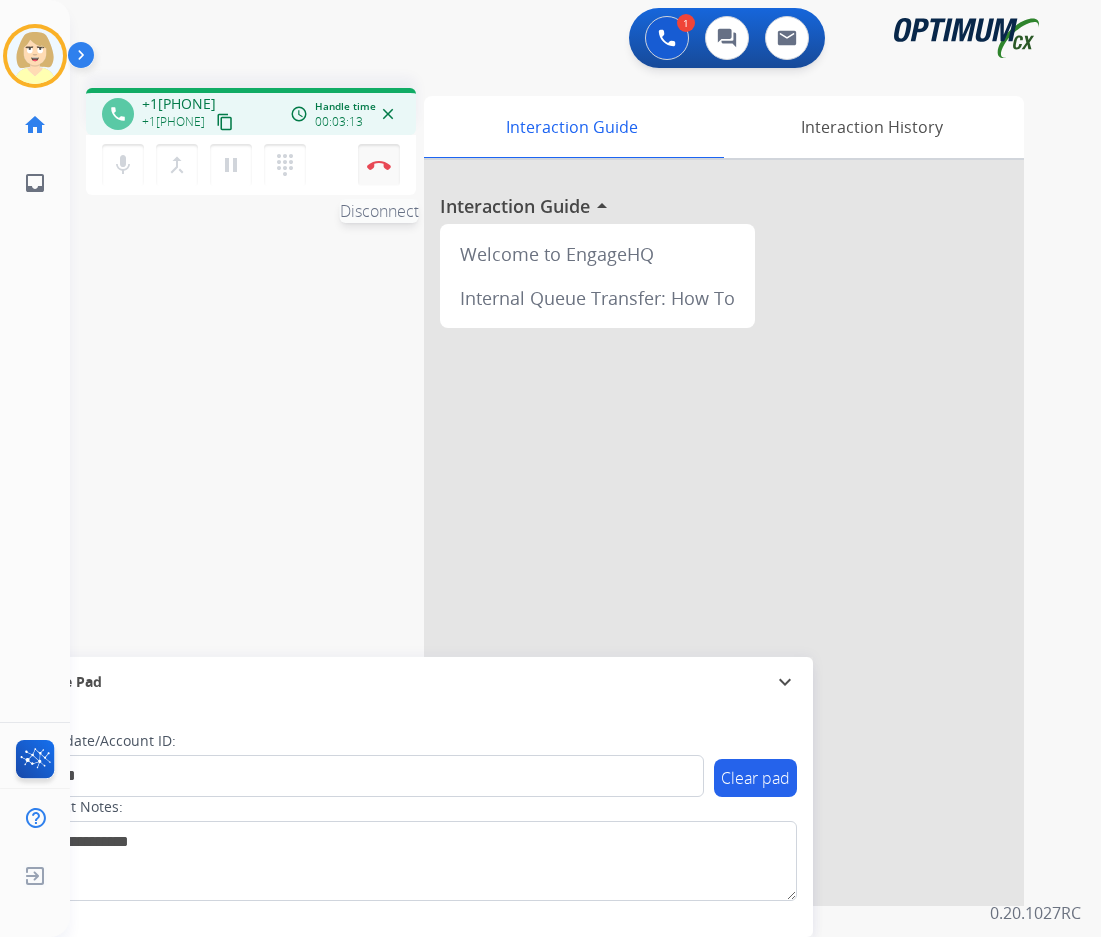 click on "Disconnect" at bounding box center [379, 165] 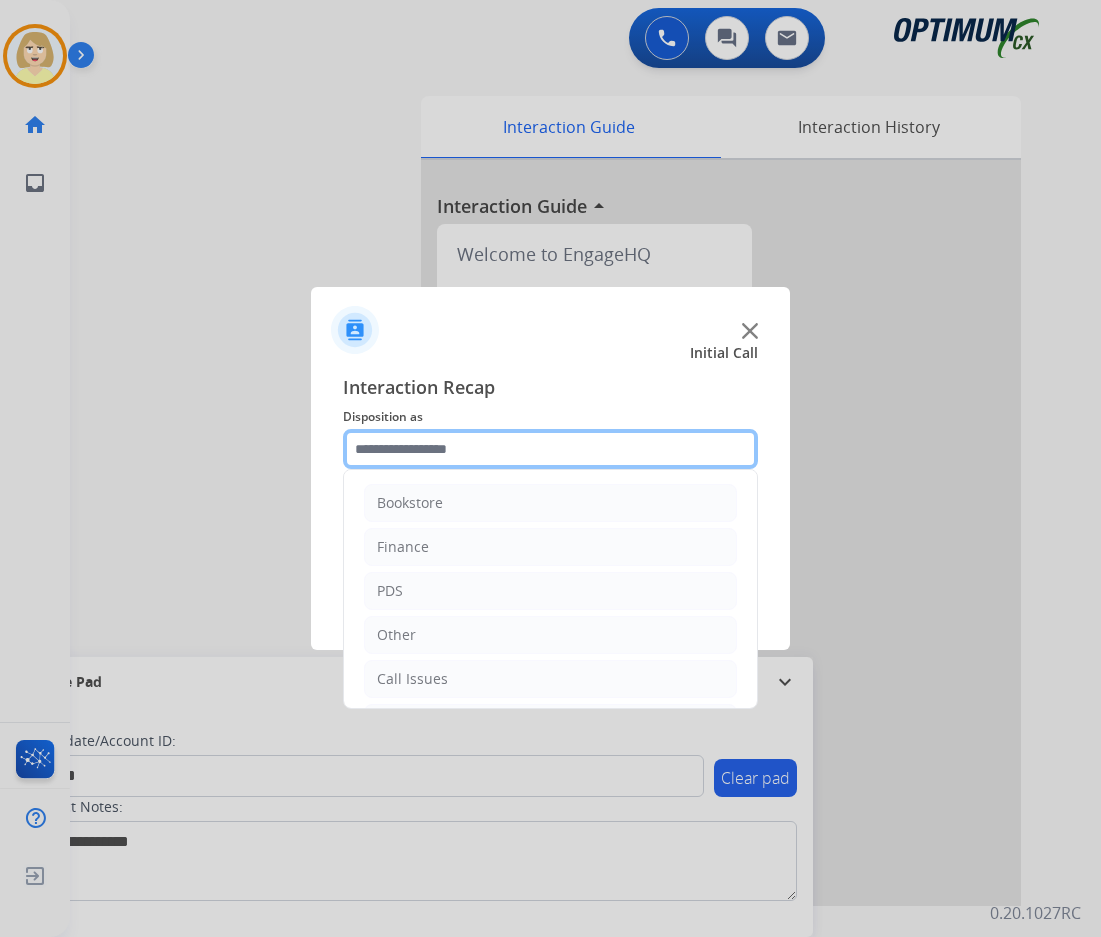 click 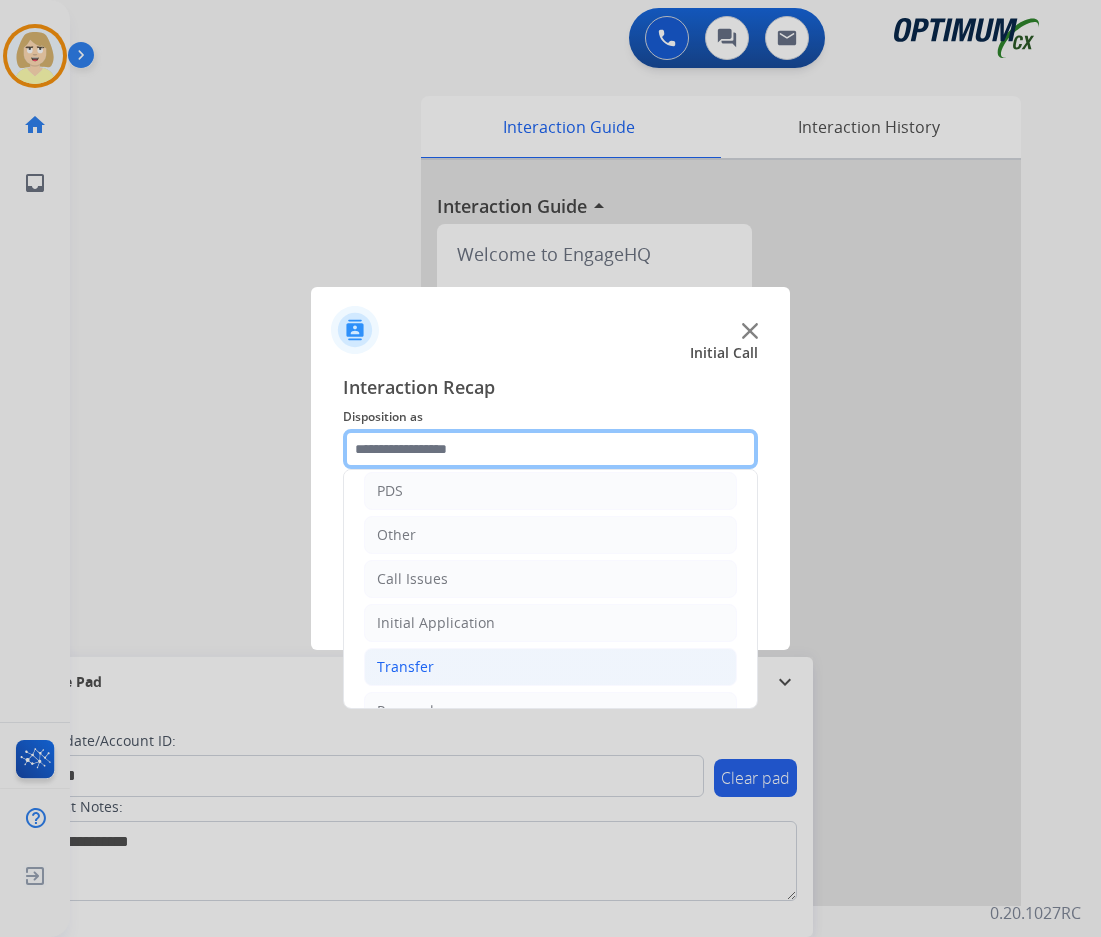 scroll, scrollTop: 136, scrollLeft: 0, axis: vertical 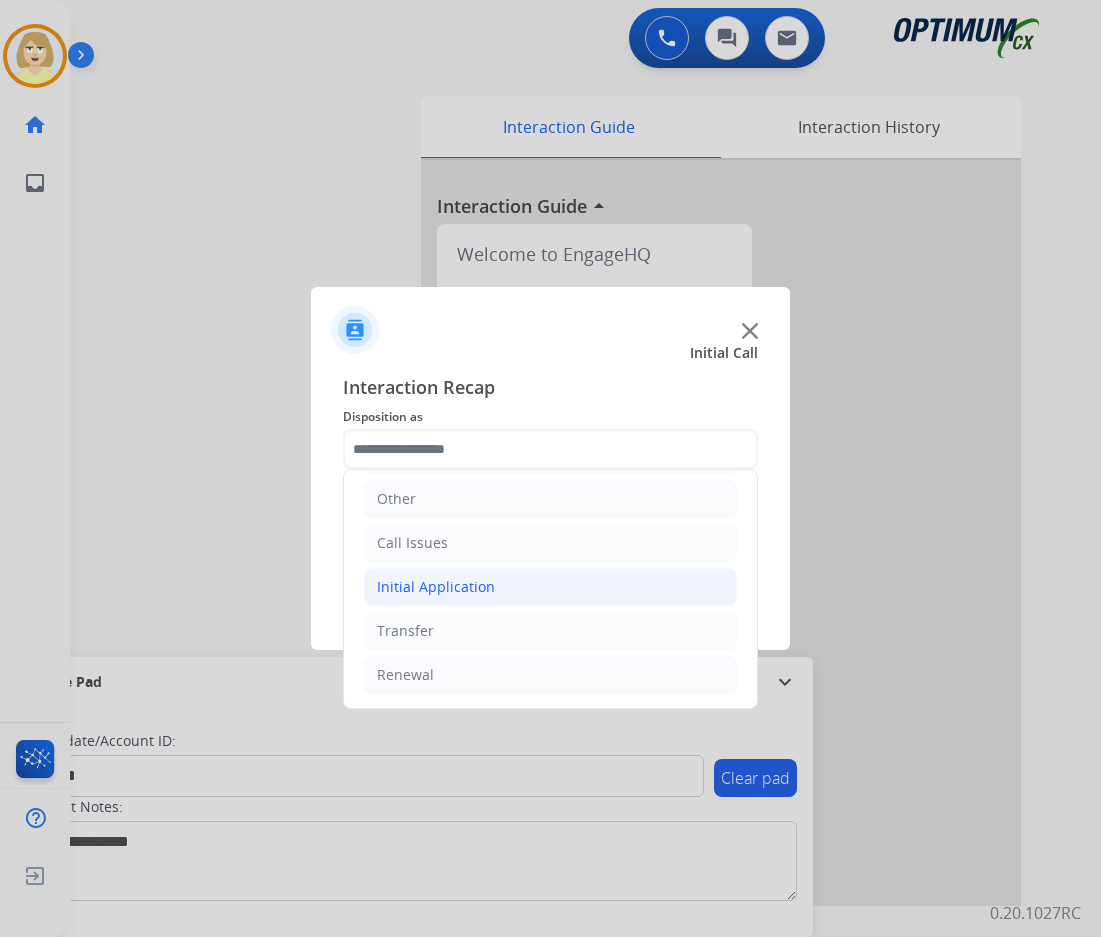 click on "Initial Application" 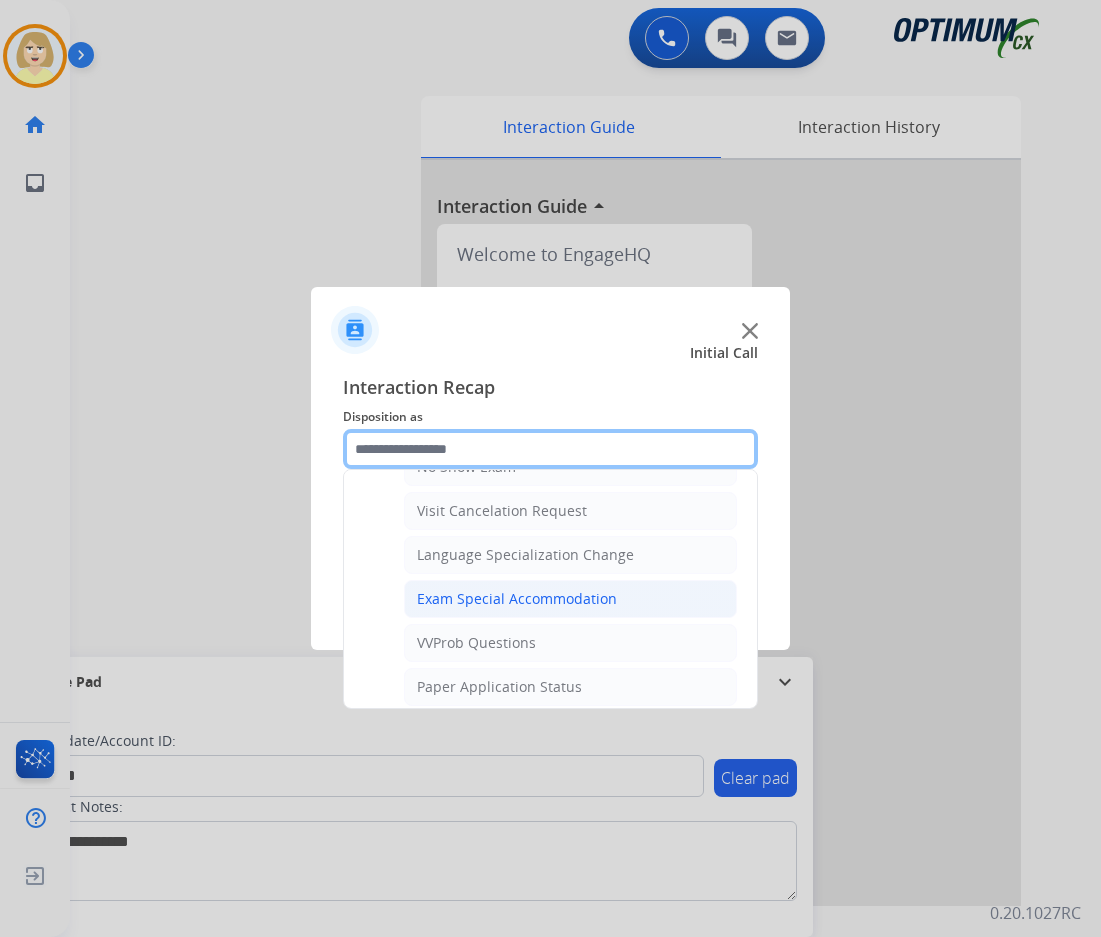 scroll, scrollTop: 836, scrollLeft: 0, axis: vertical 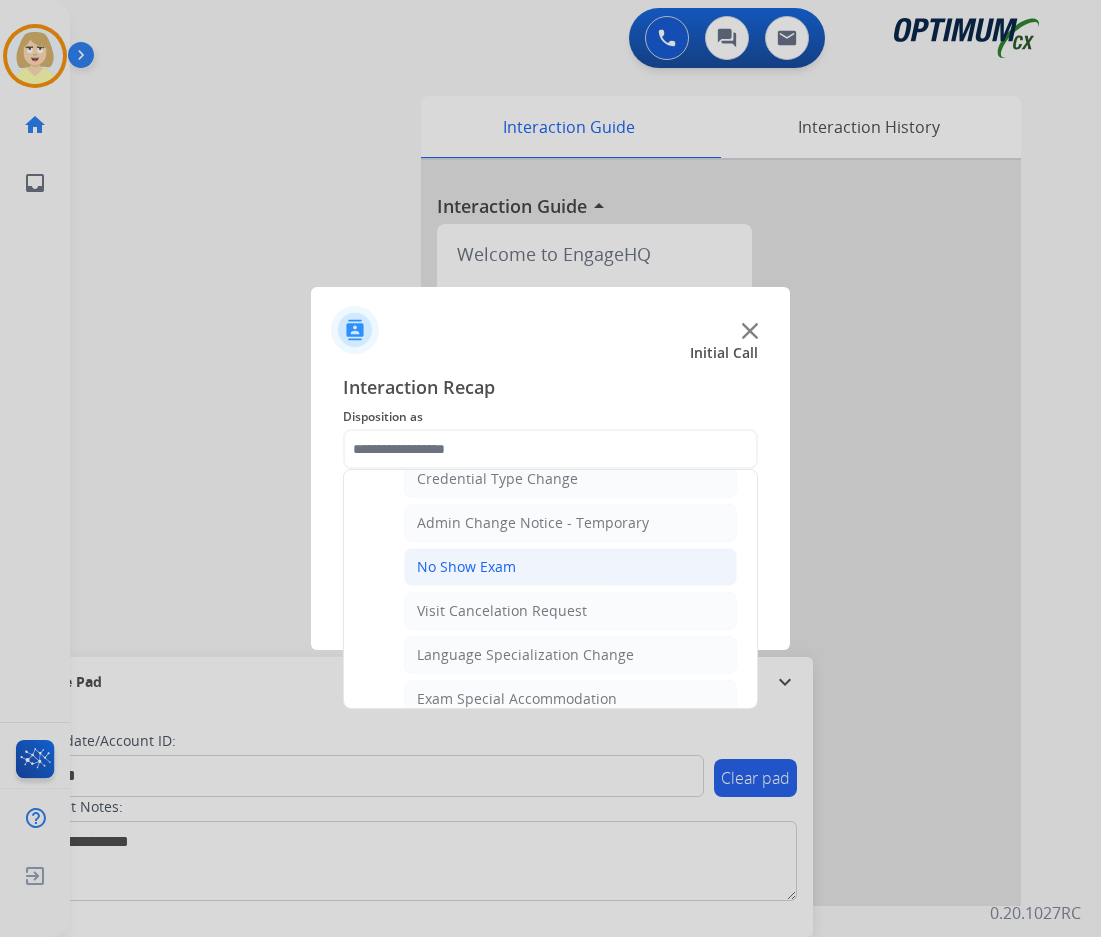 click on "No Show Exam" 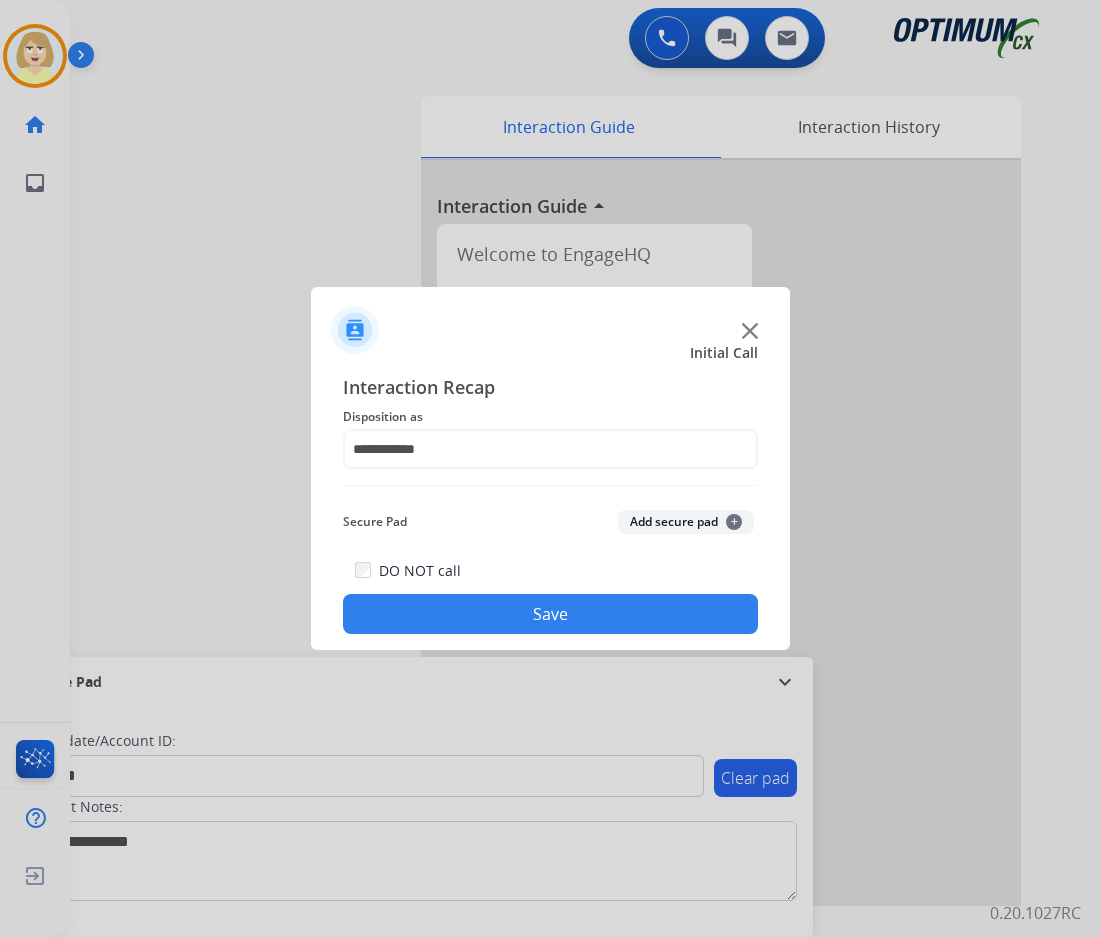 click on "Add secure pad  +" 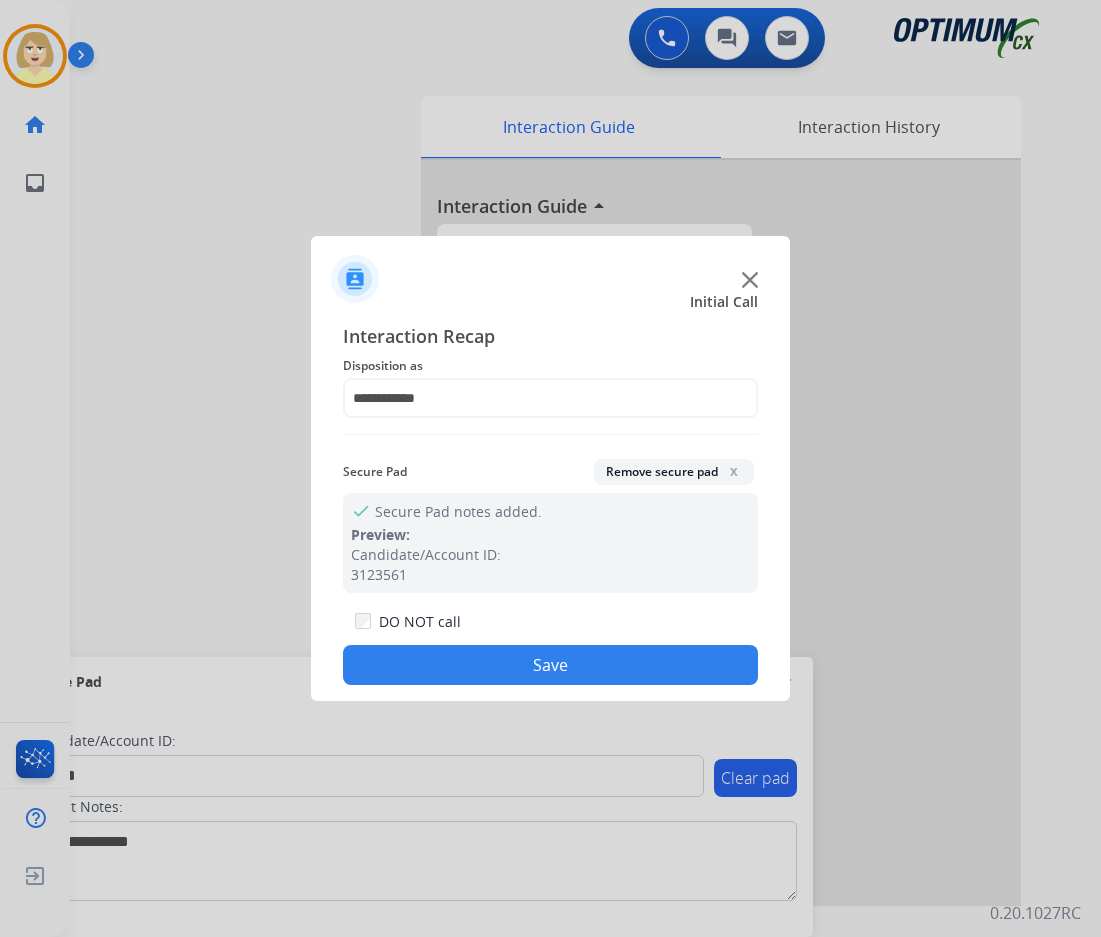 click on "Save" 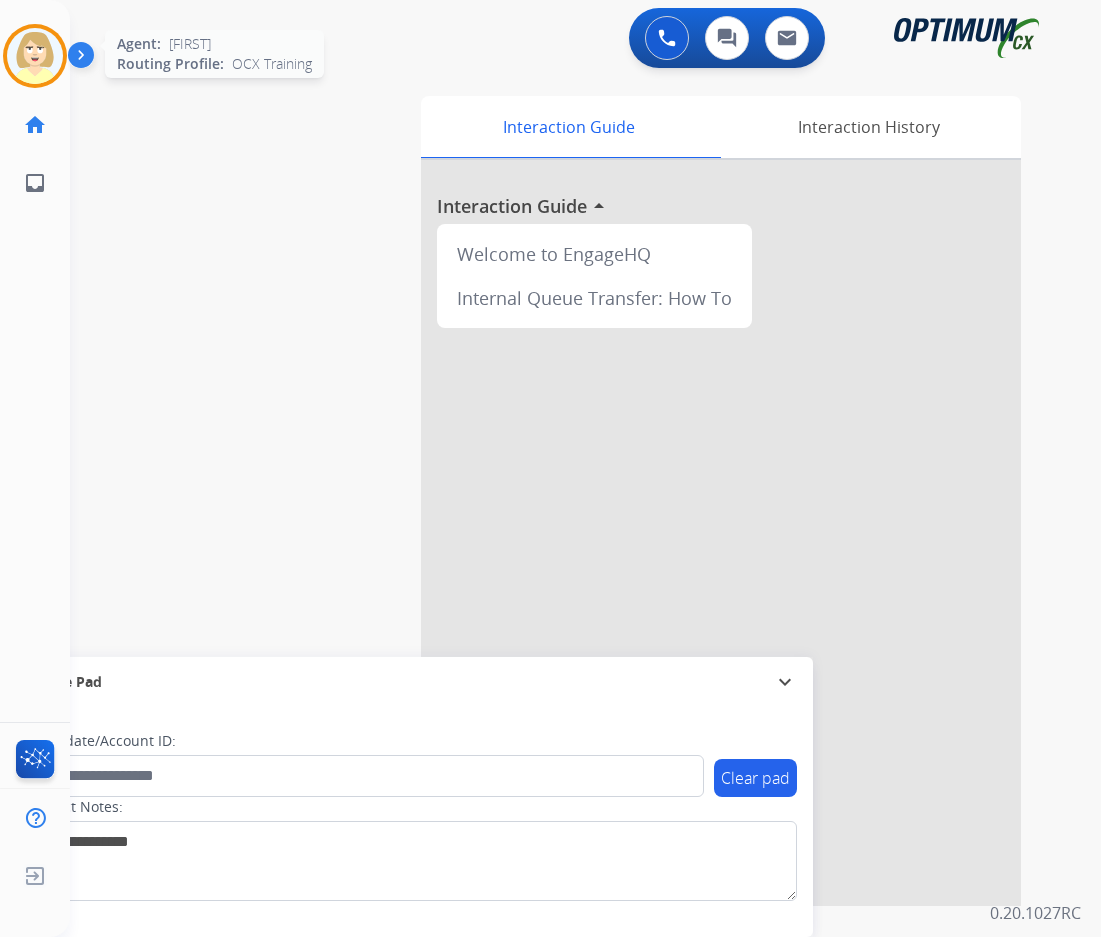 click at bounding box center [35, 56] 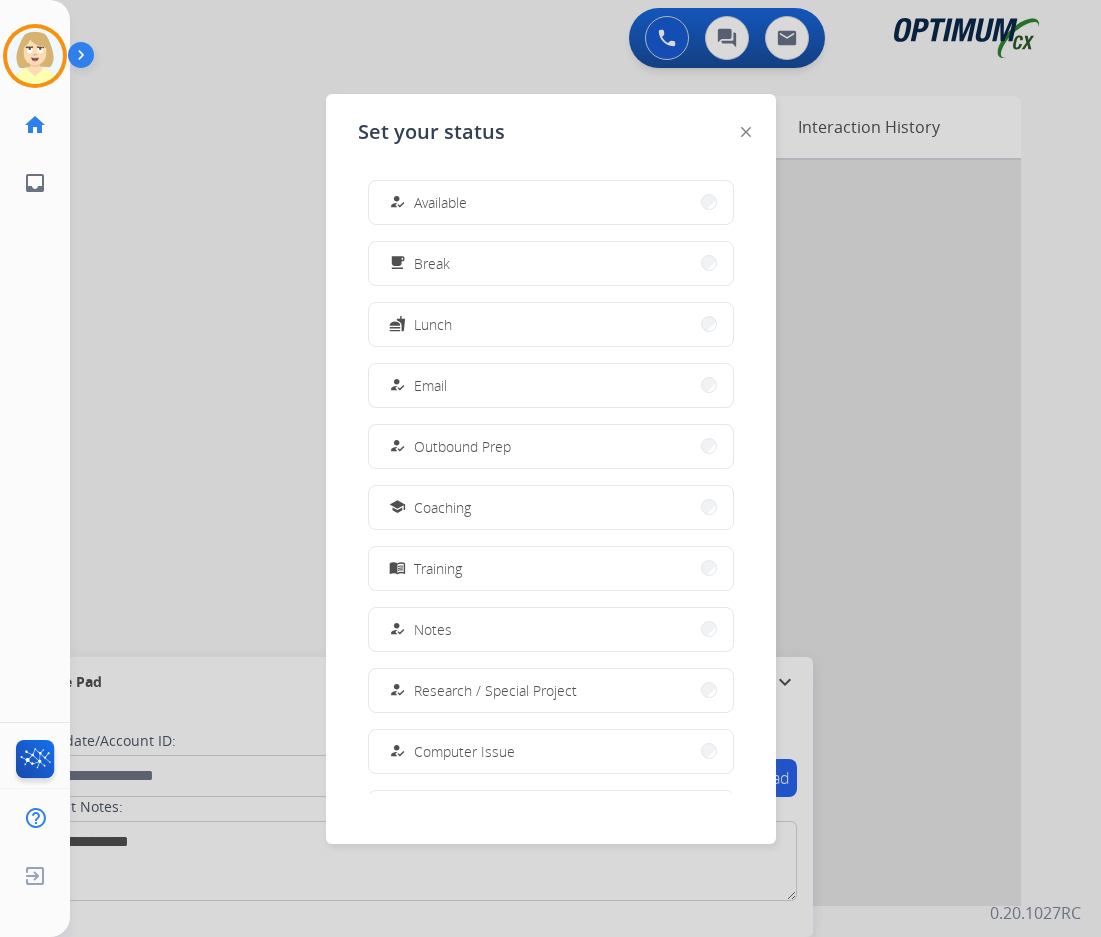 drag, startPoint x: 449, startPoint y: 200, endPoint x: 16, endPoint y: 236, distance: 434.49396 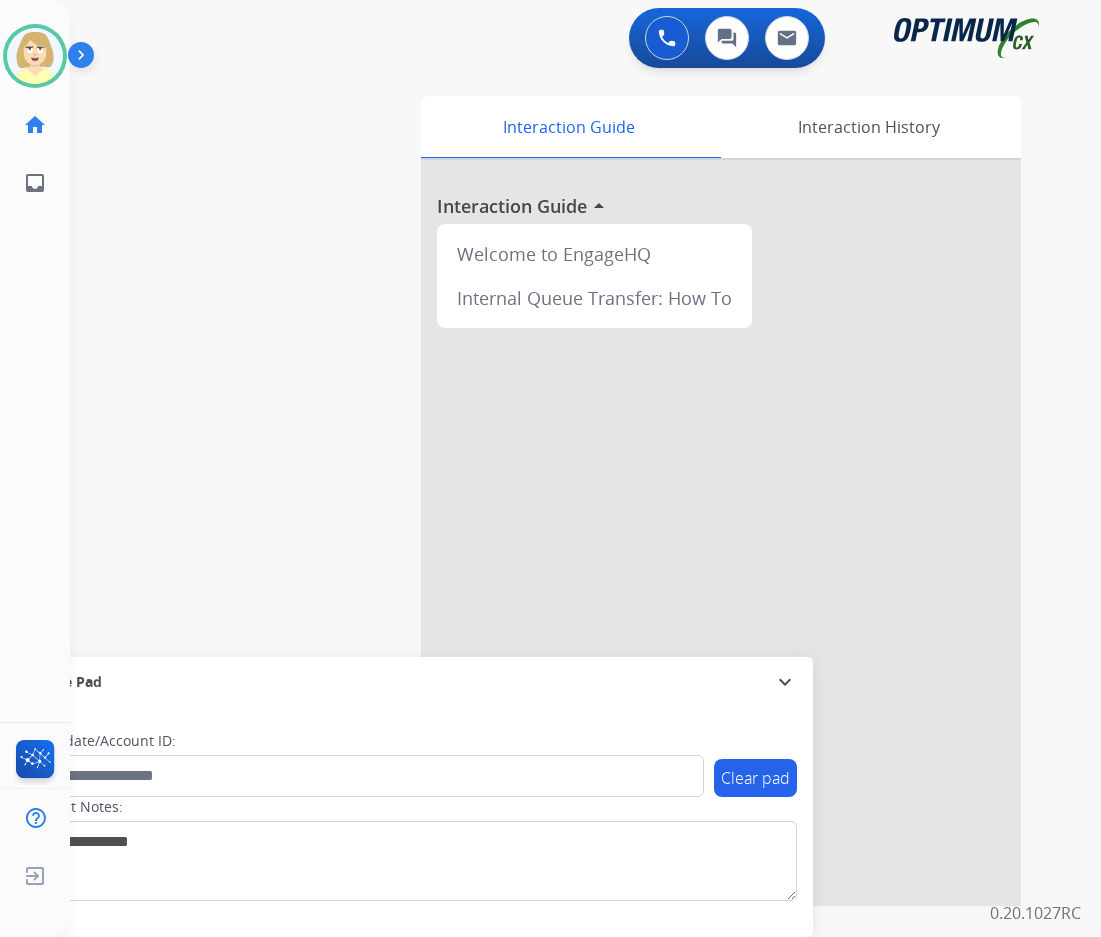 click at bounding box center (721, 533) 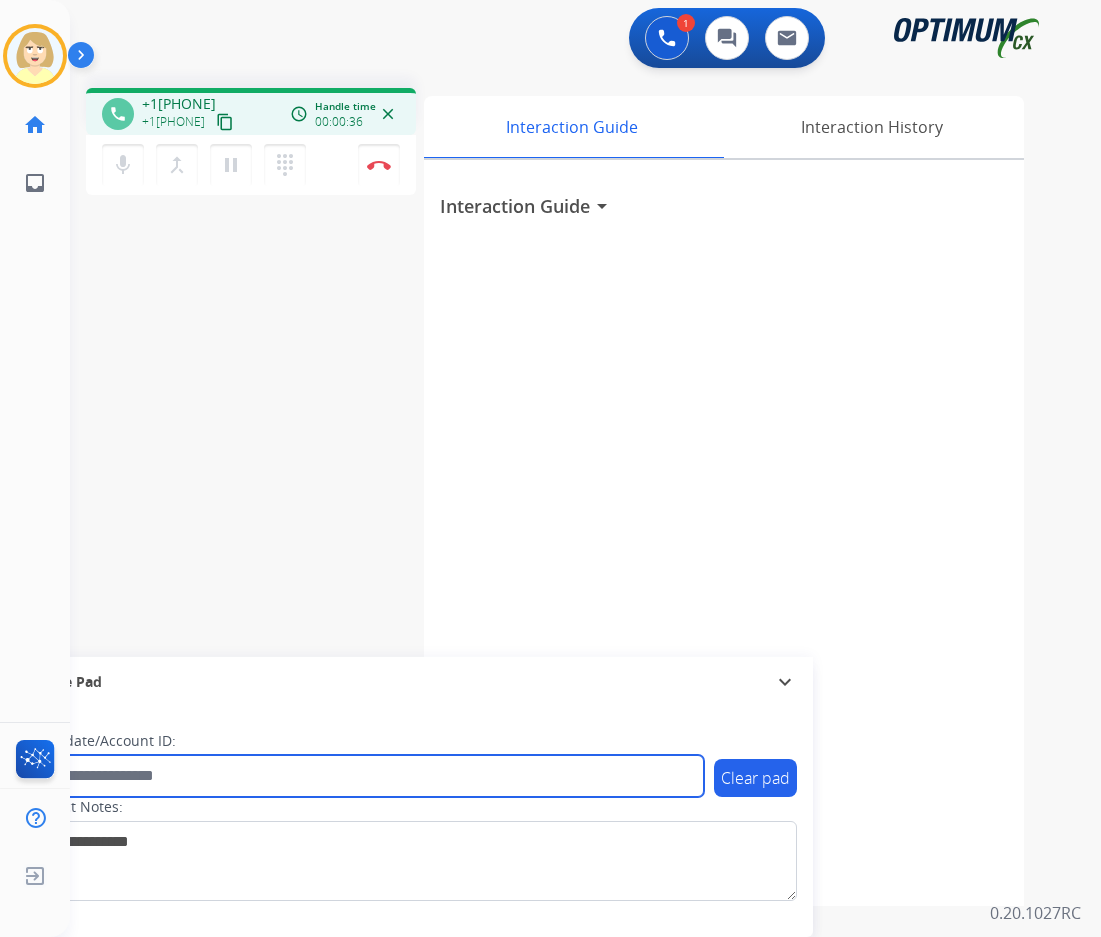 click at bounding box center (365, 776) 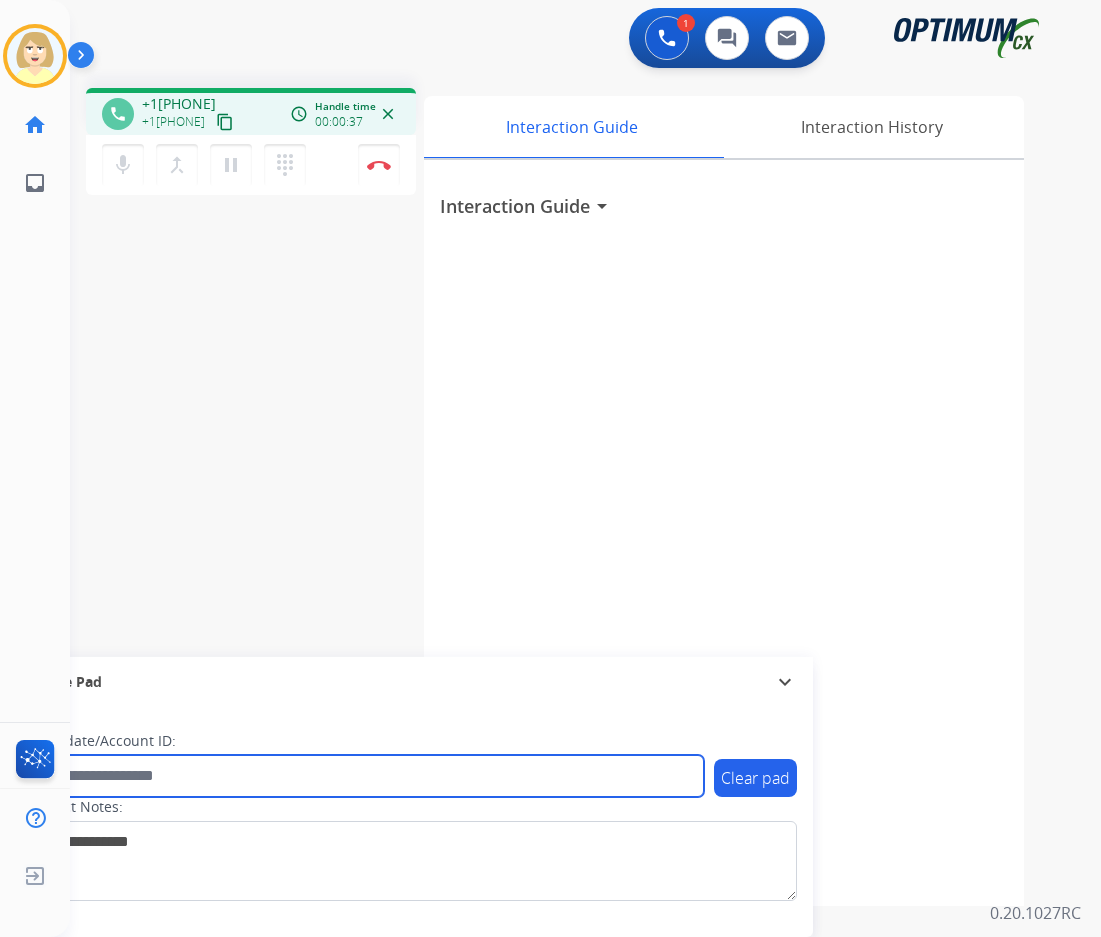 paste on "*******" 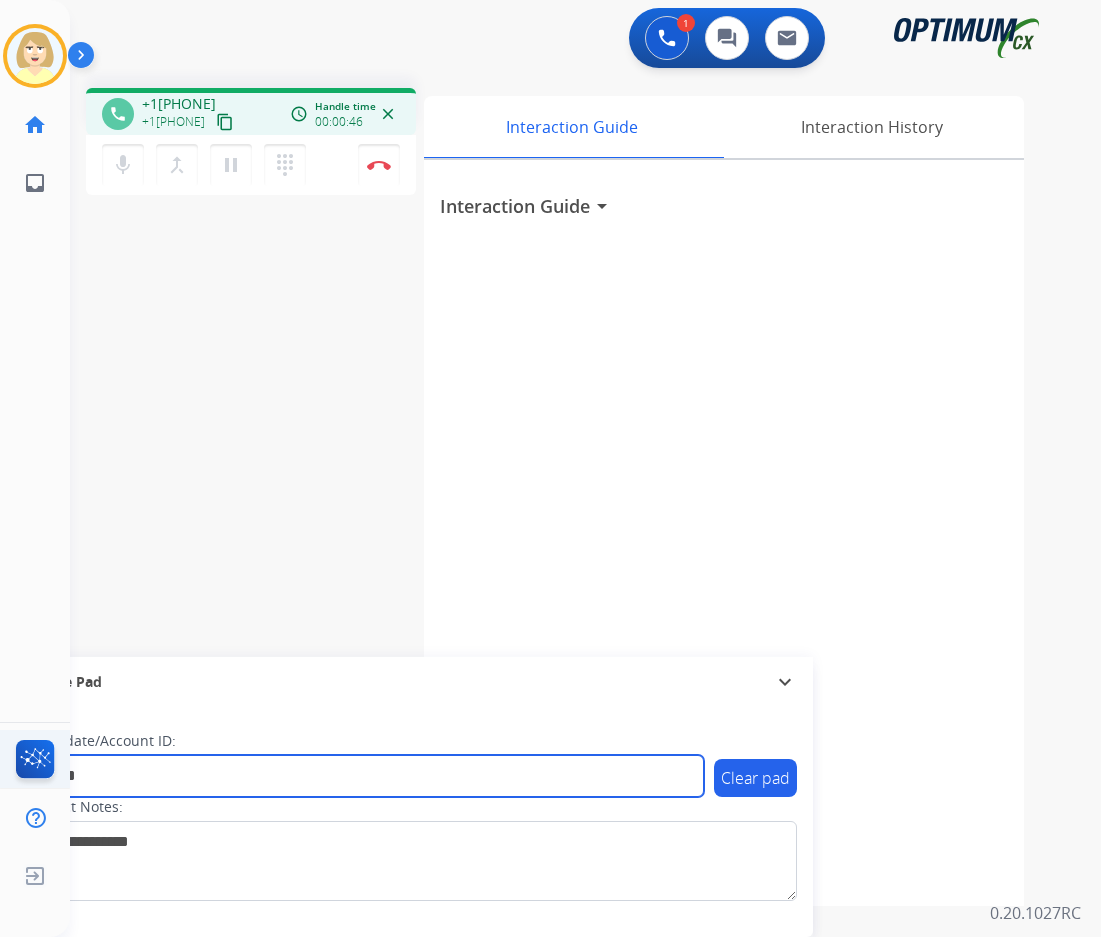 type on "*******" 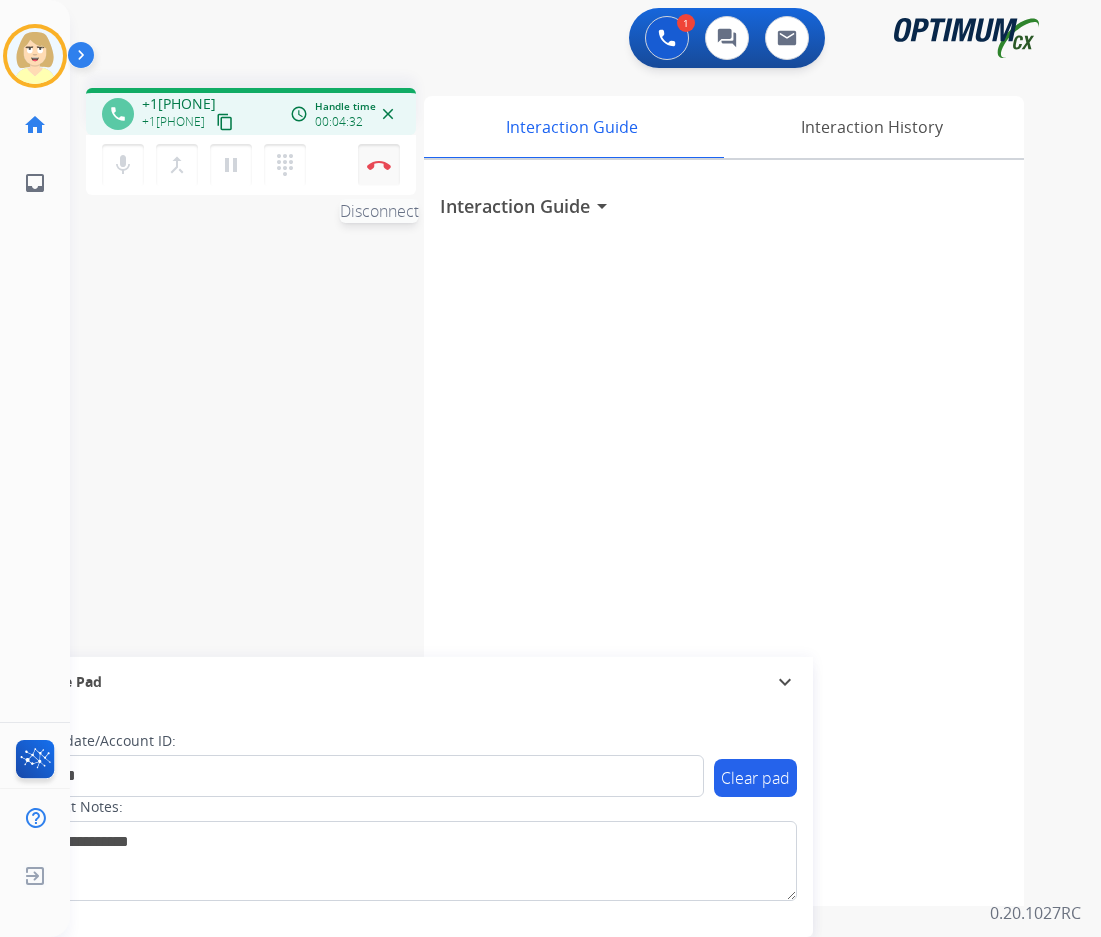 click at bounding box center (379, 165) 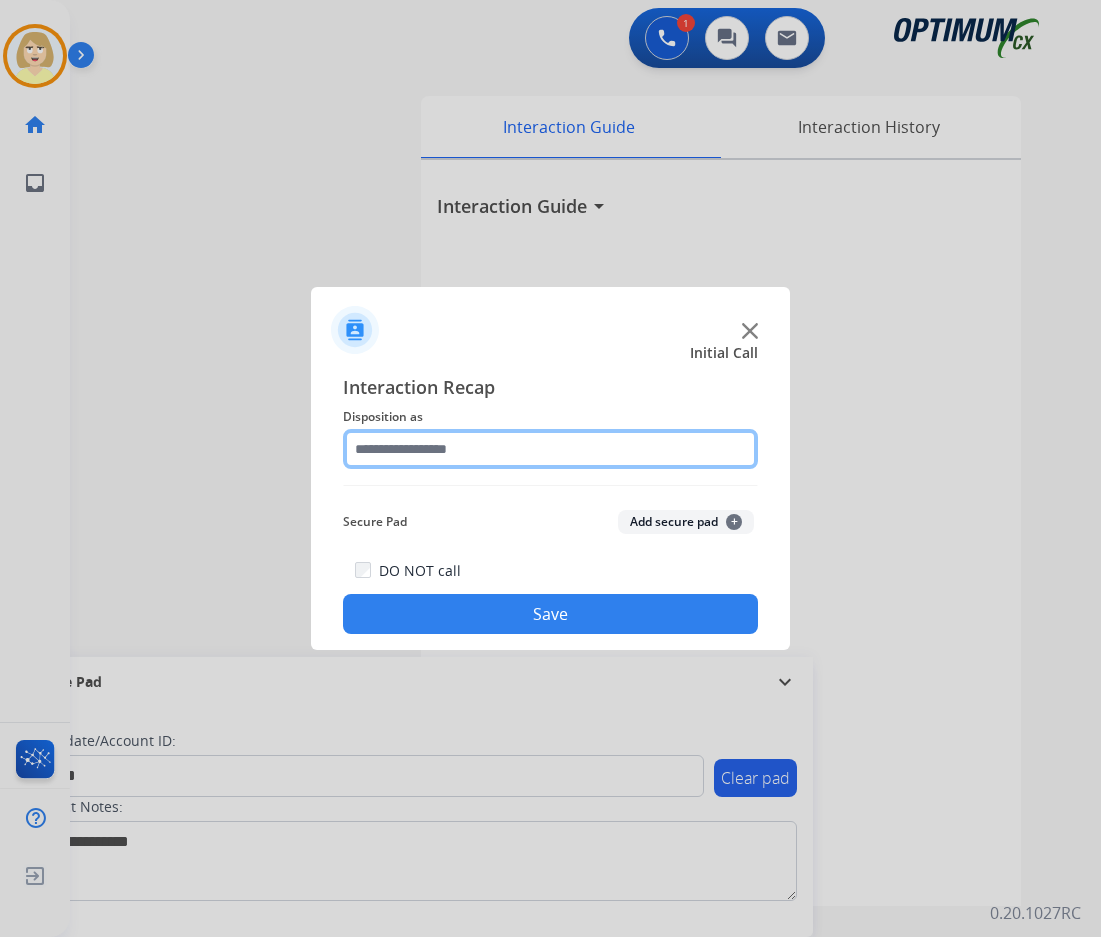 drag, startPoint x: 453, startPoint y: 454, endPoint x: 463, endPoint y: 455, distance: 10.049875 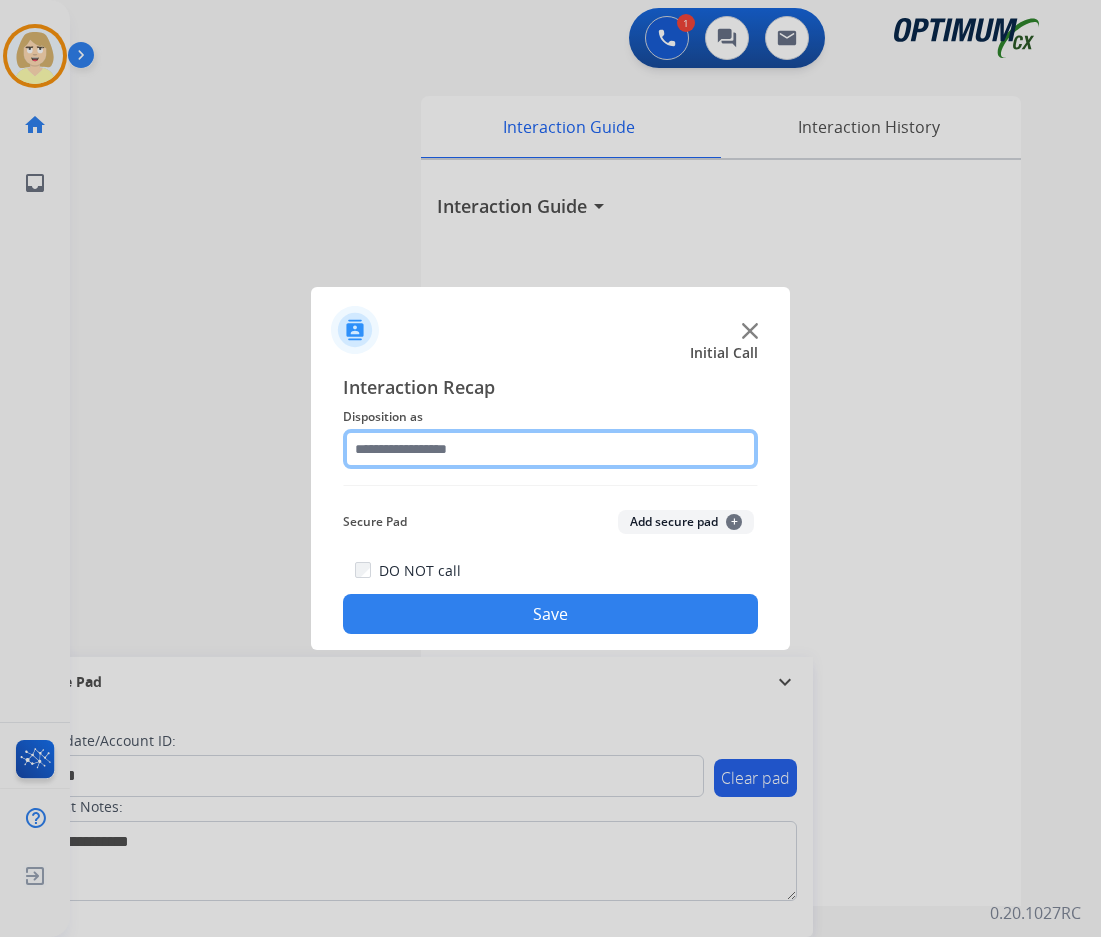 click 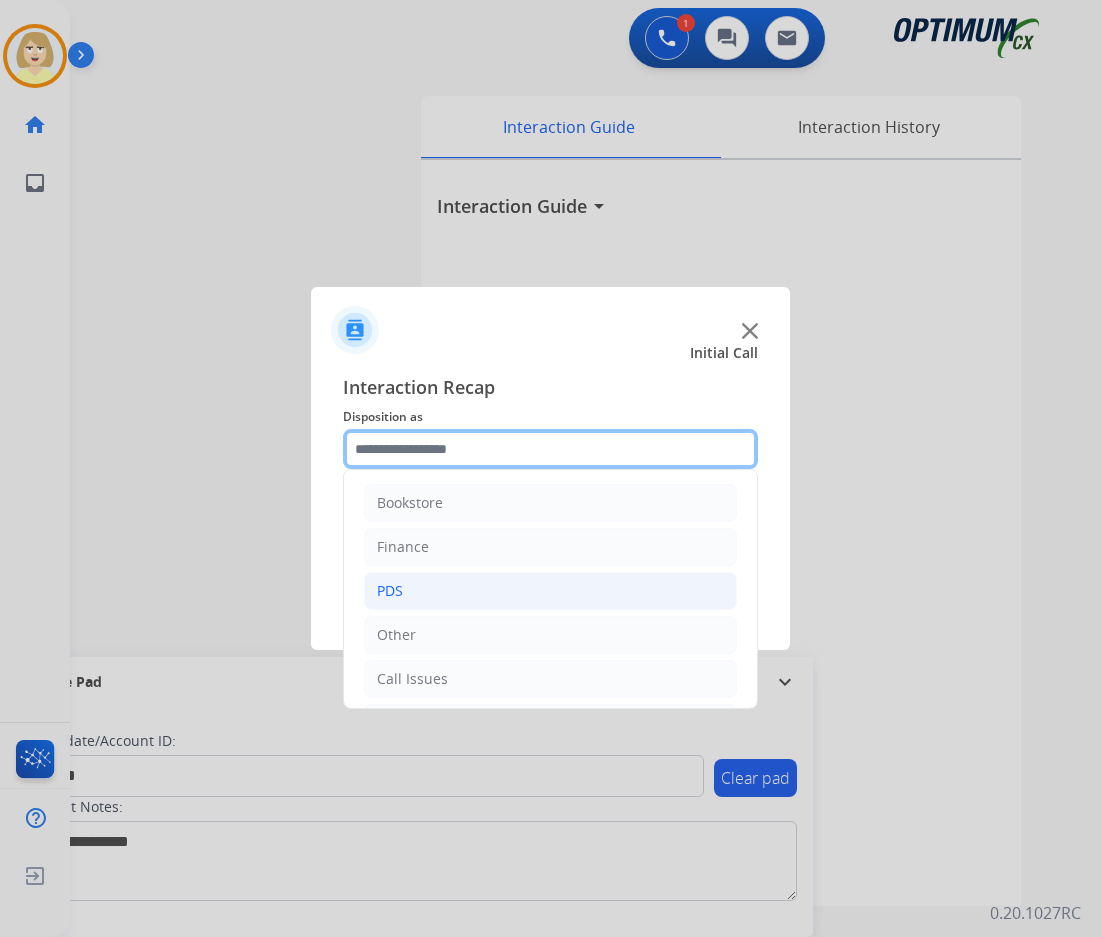 scroll, scrollTop: 136, scrollLeft: 0, axis: vertical 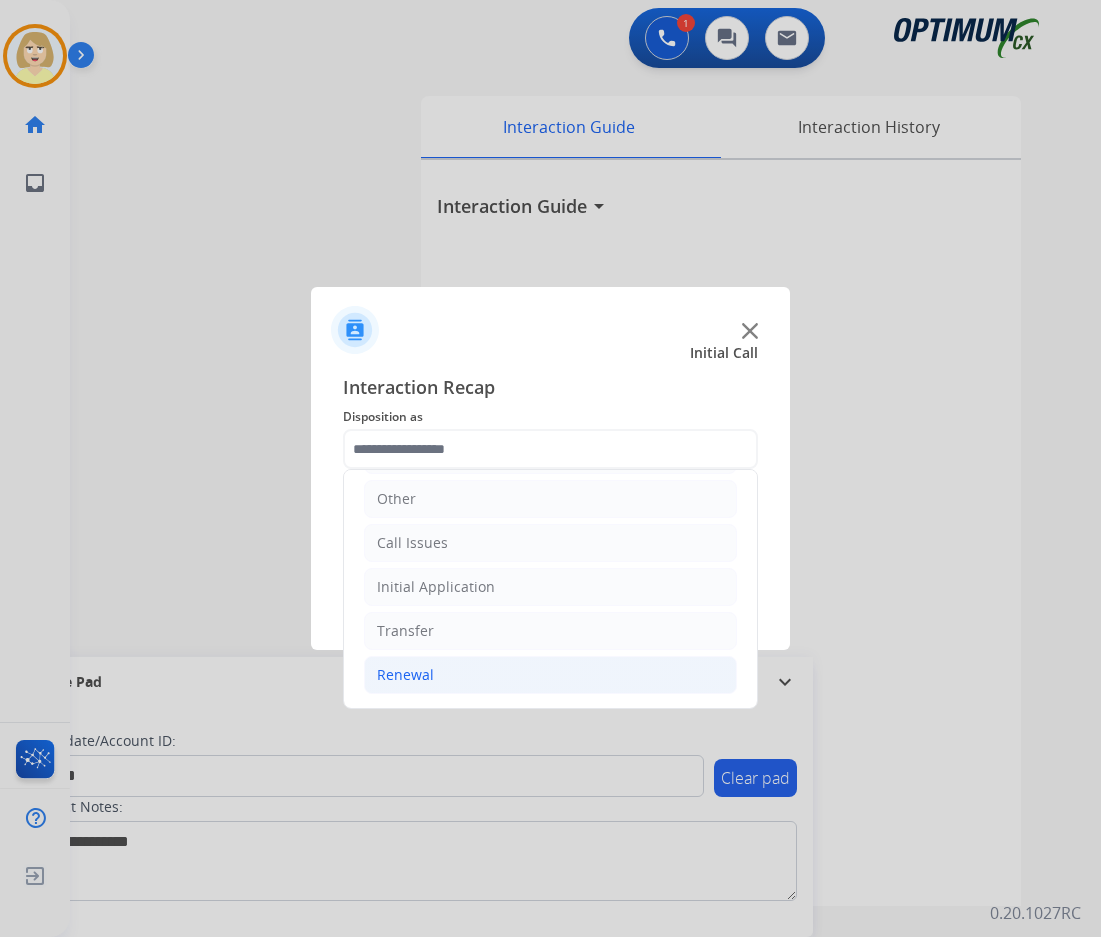 click on "Renewal" 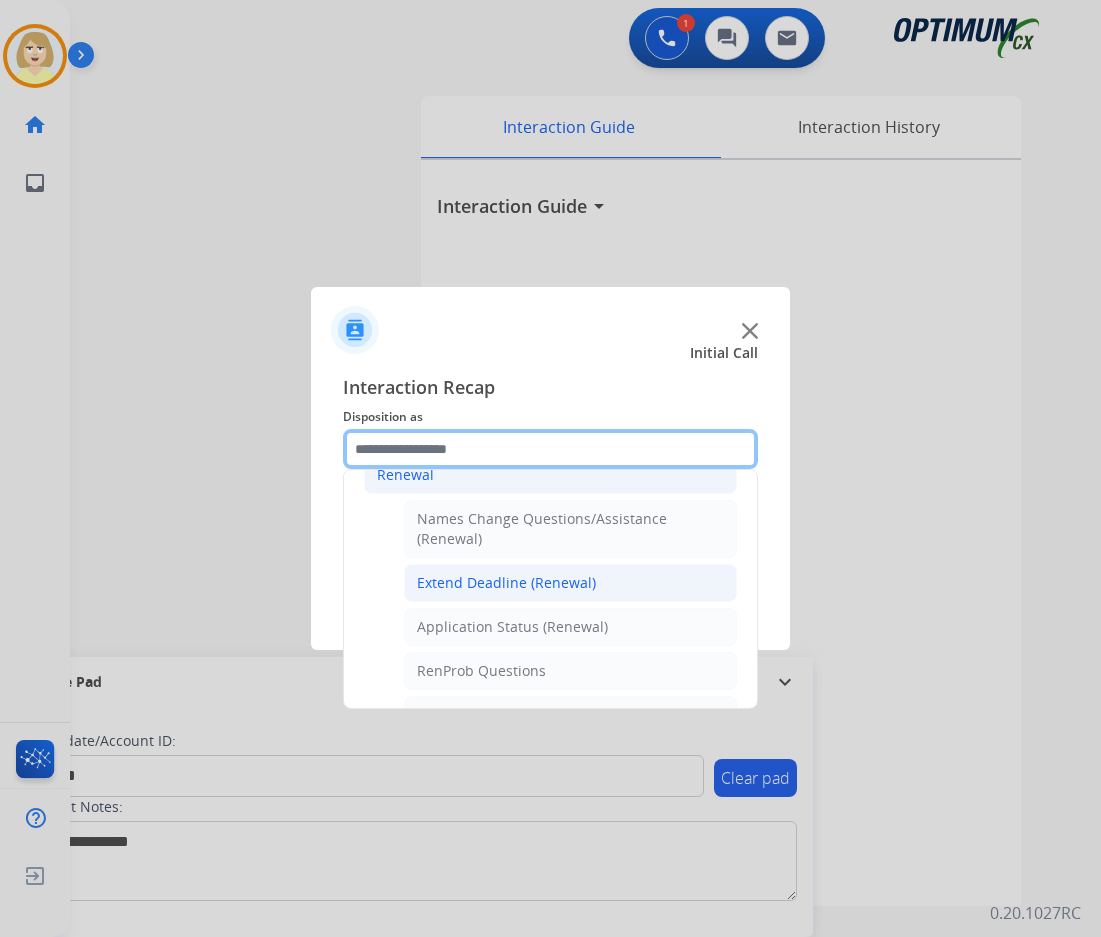 scroll, scrollTop: 536, scrollLeft: 0, axis: vertical 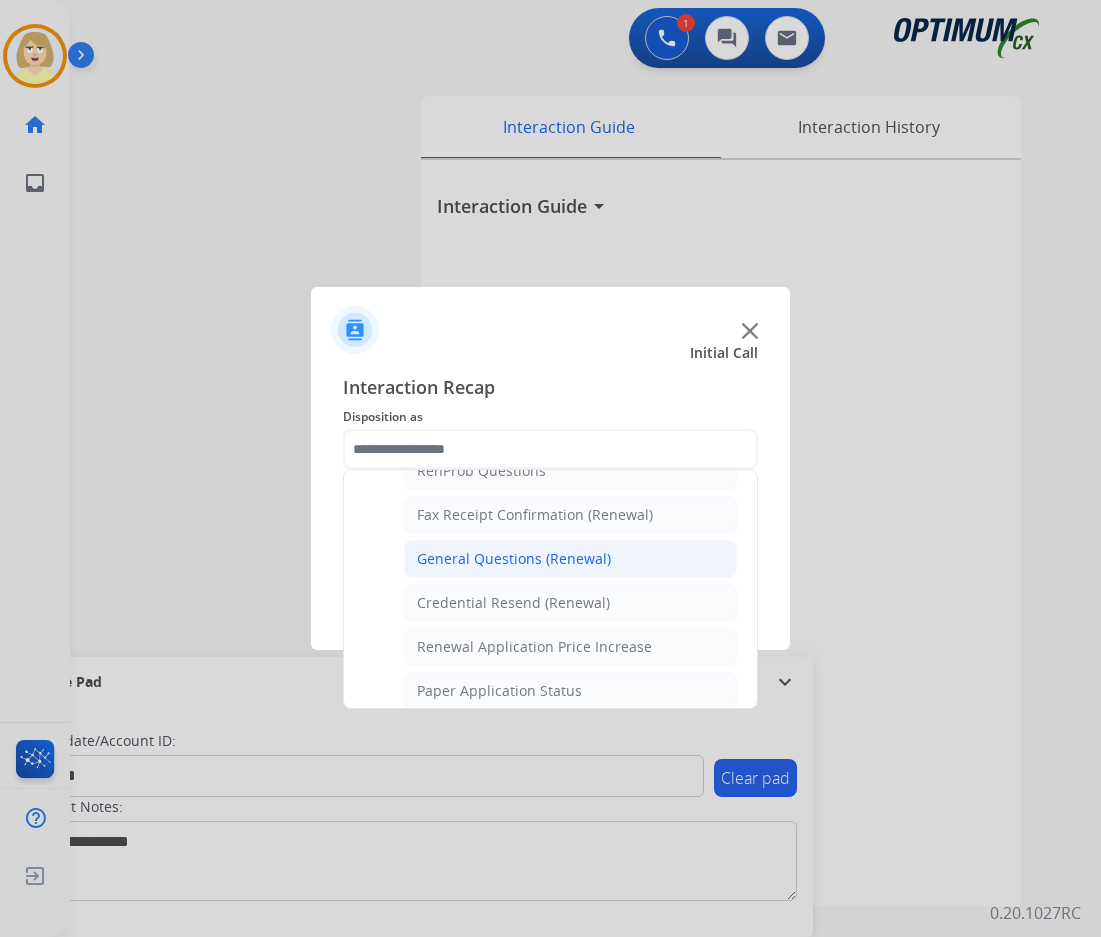 click on "General Questions (Renewal)" 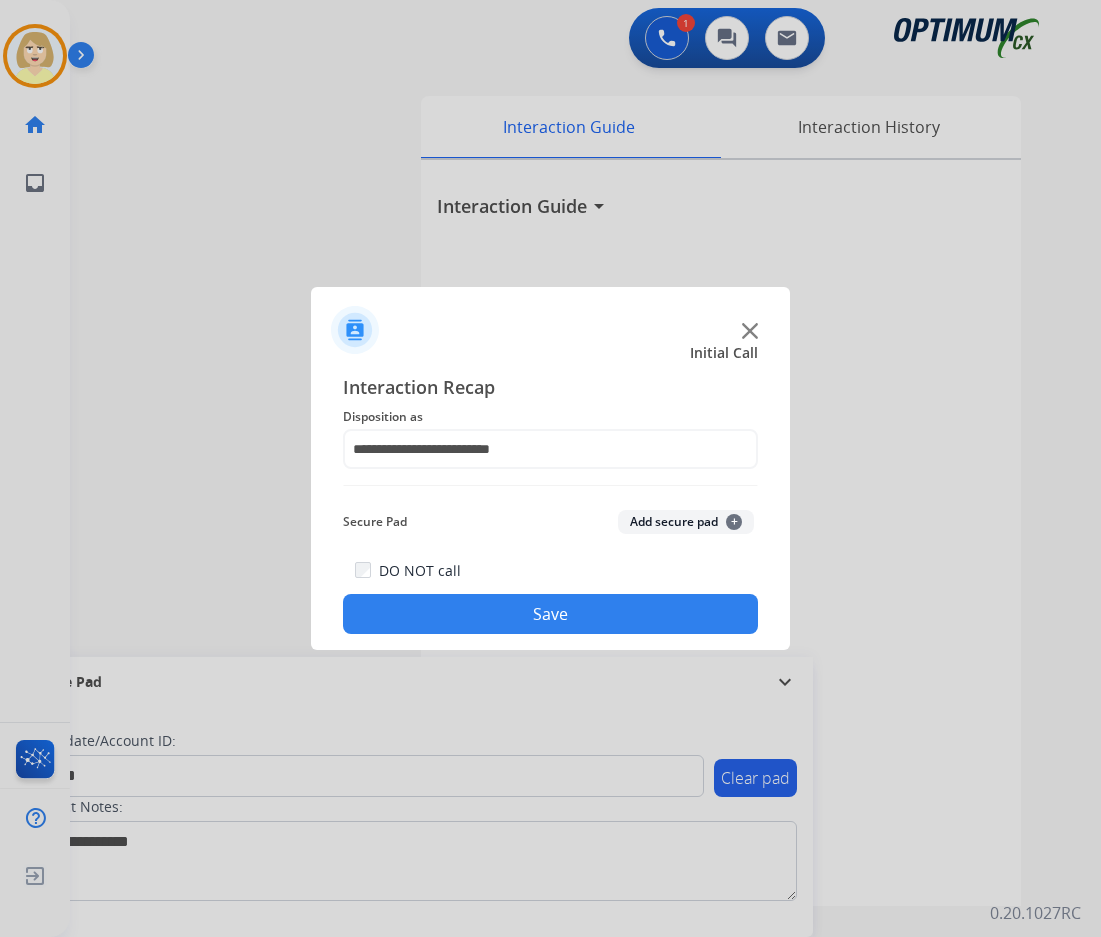 click on "Add secure pad  +" 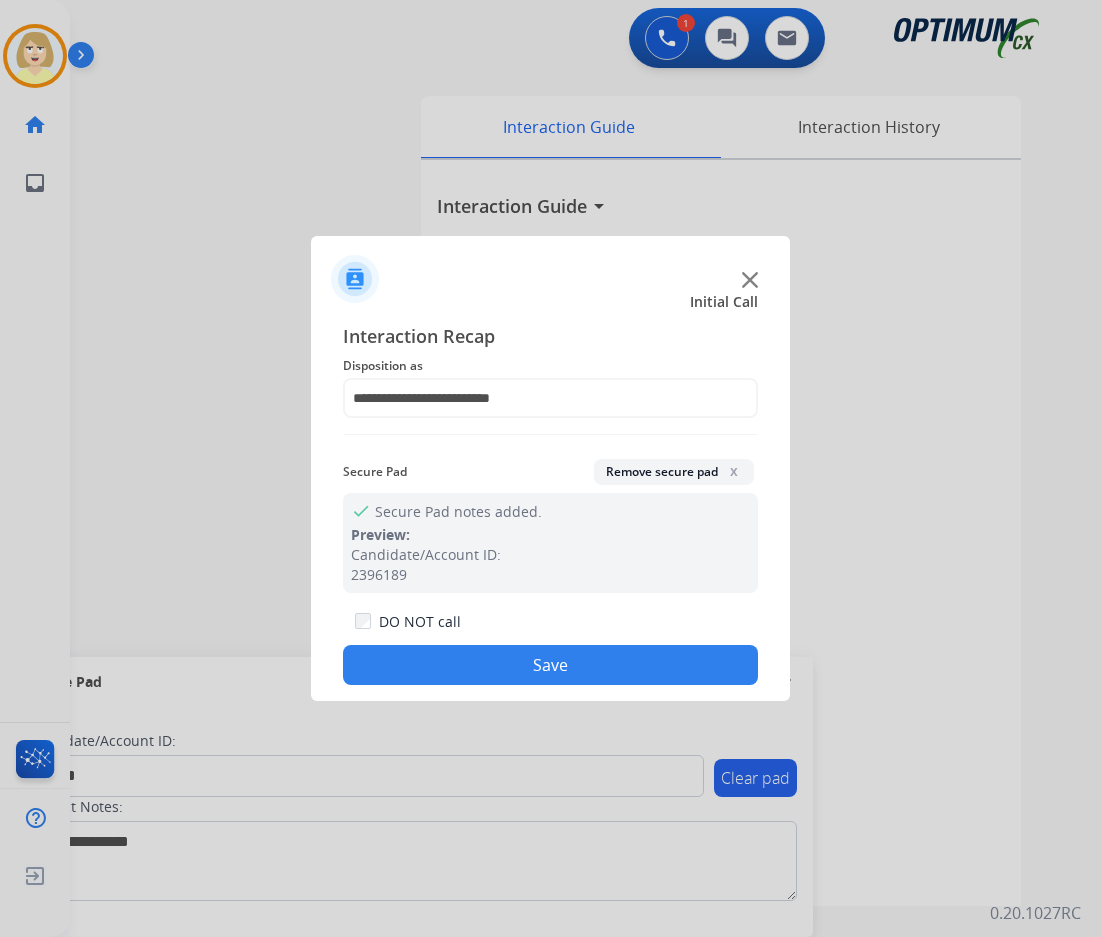 drag, startPoint x: 521, startPoint y: 664, endPoint x: 512, endPoint y: 655, distance: 12.727922 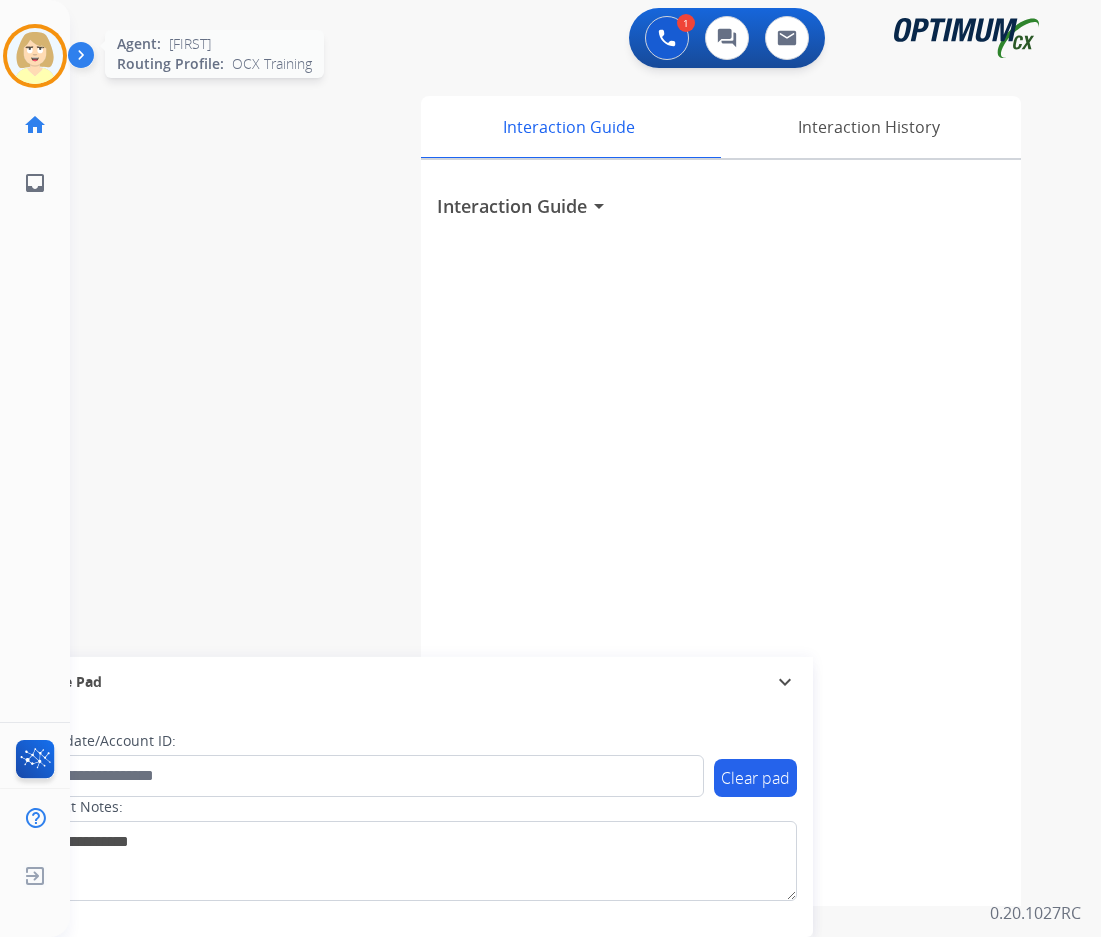 click at bounding box center [35, 56] 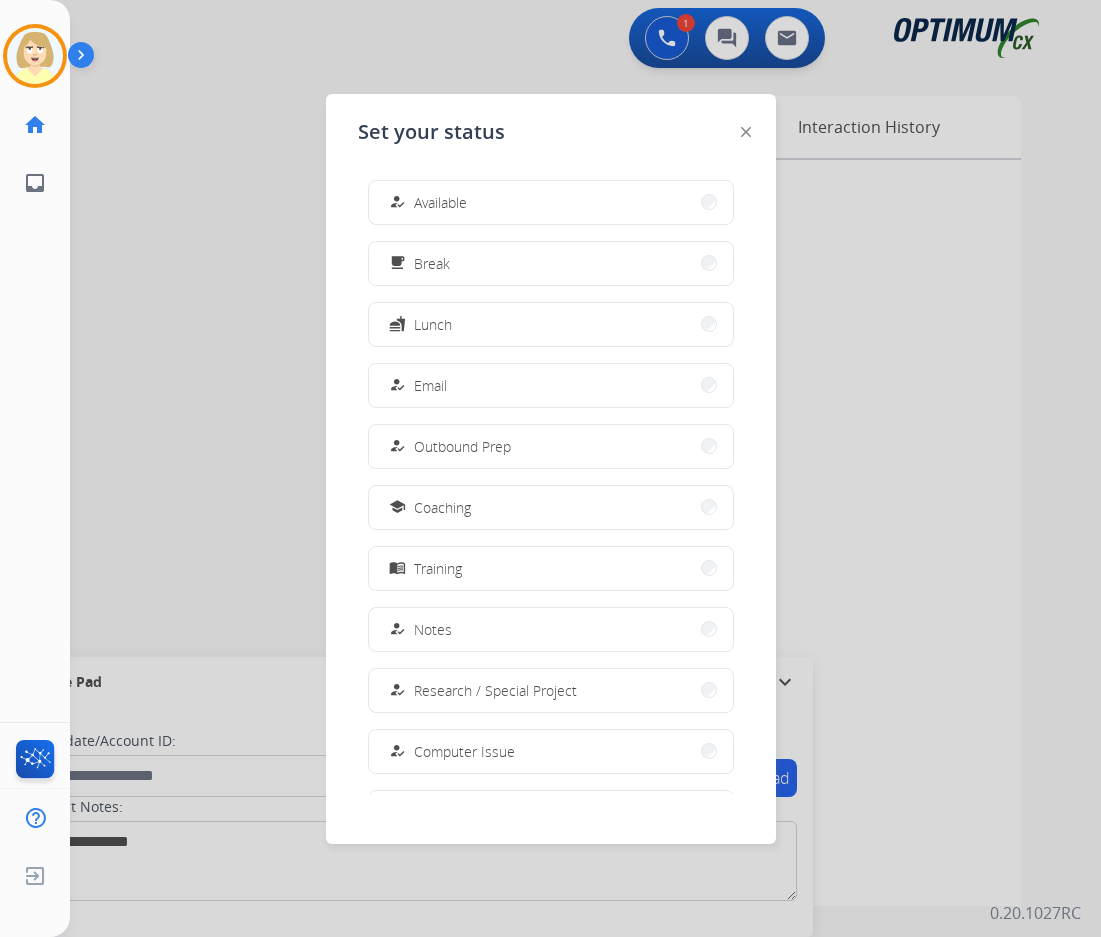 click on "Available" at bounding box center (440, 202) 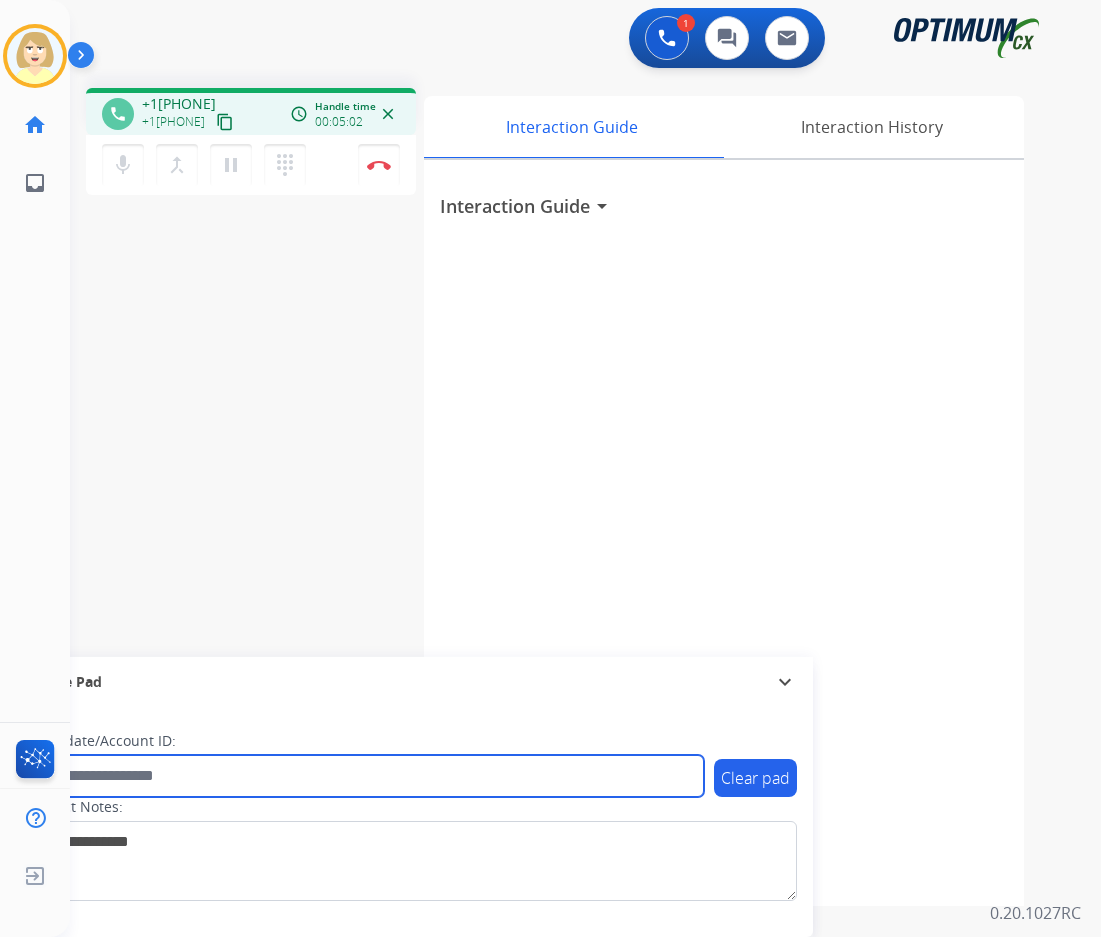 click at bounding box center [365, 776] 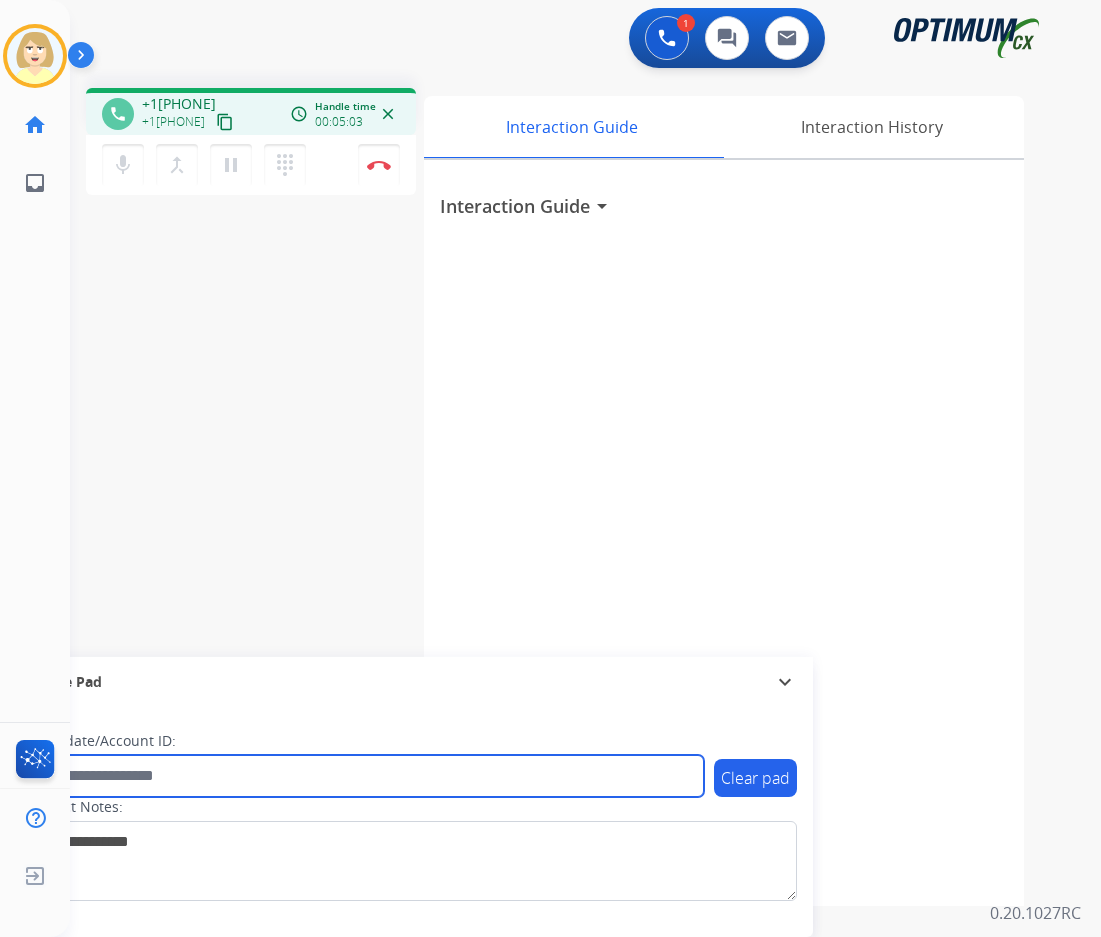 paste on "*******" 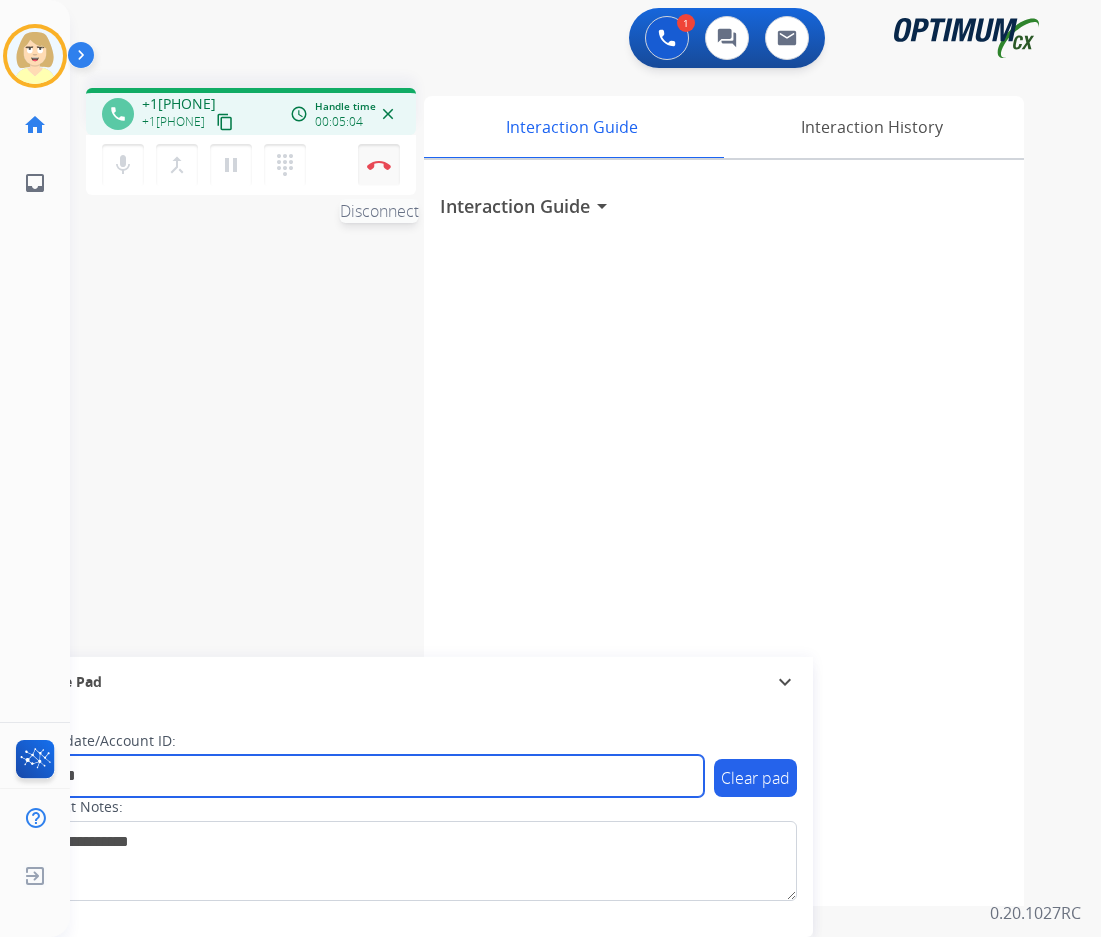 type on "*******" 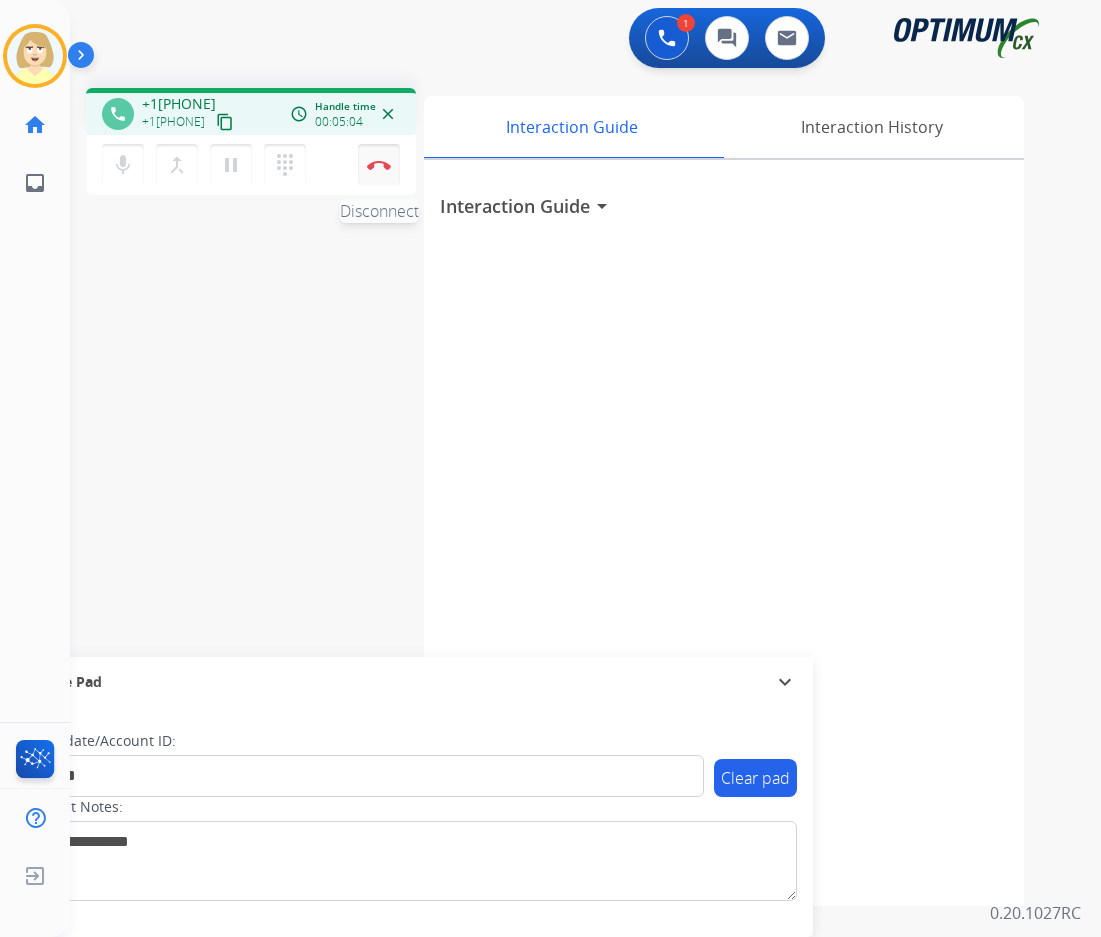 click on "Disconnect" at bounding box center (379, 165) 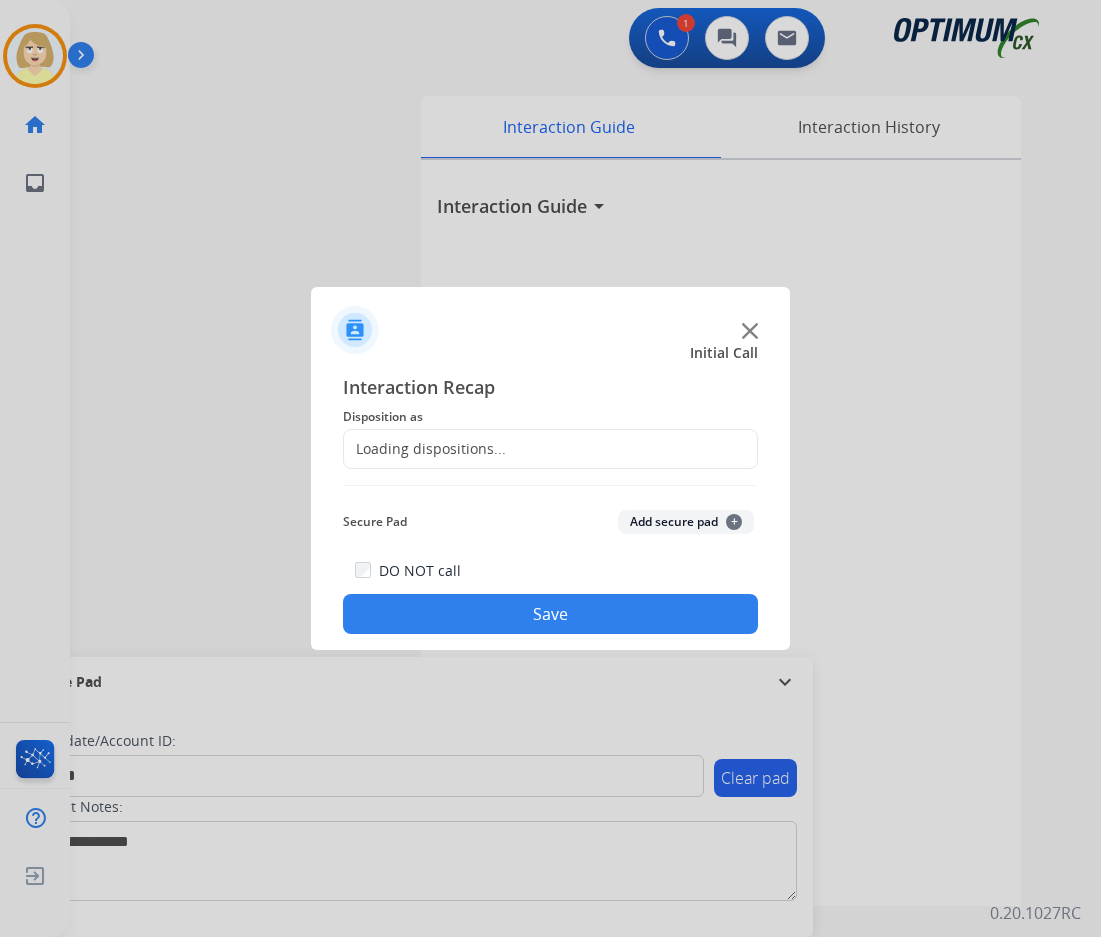 click on "Disposition as" 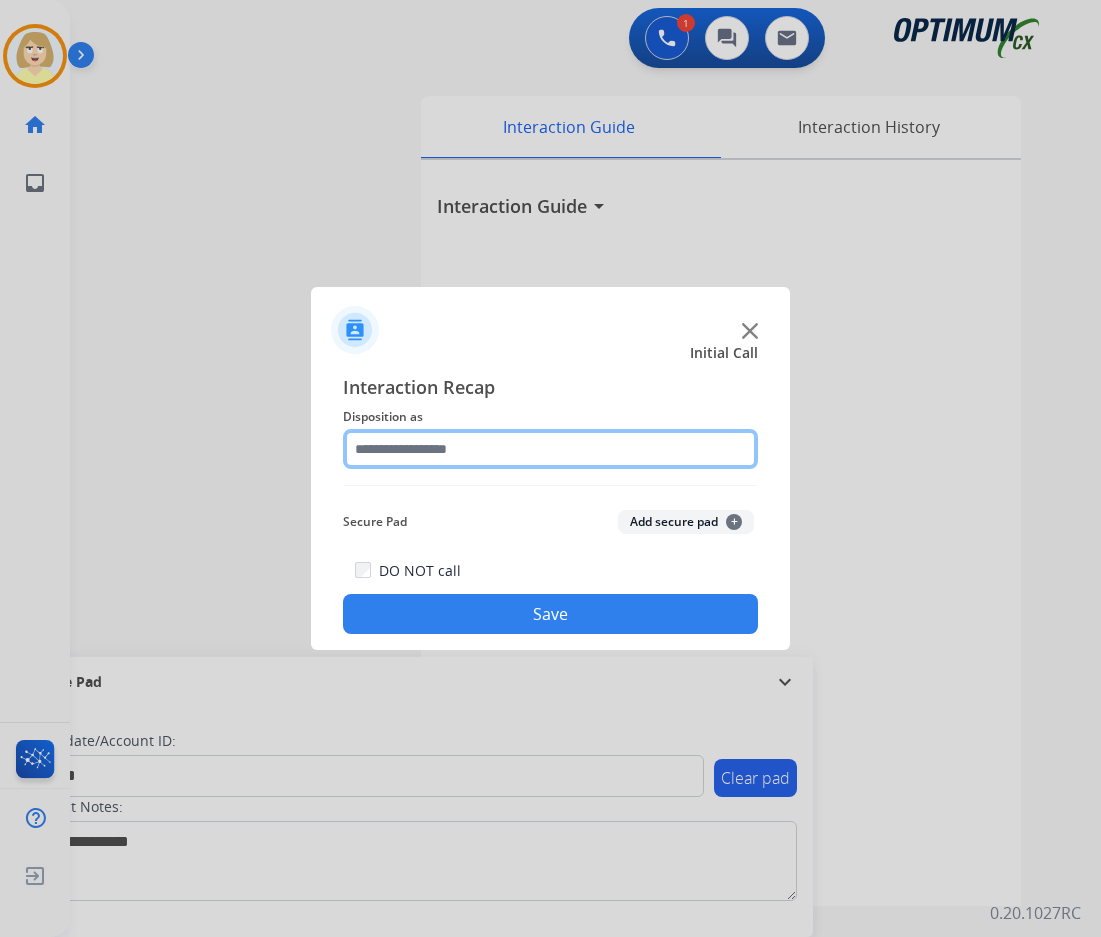 click 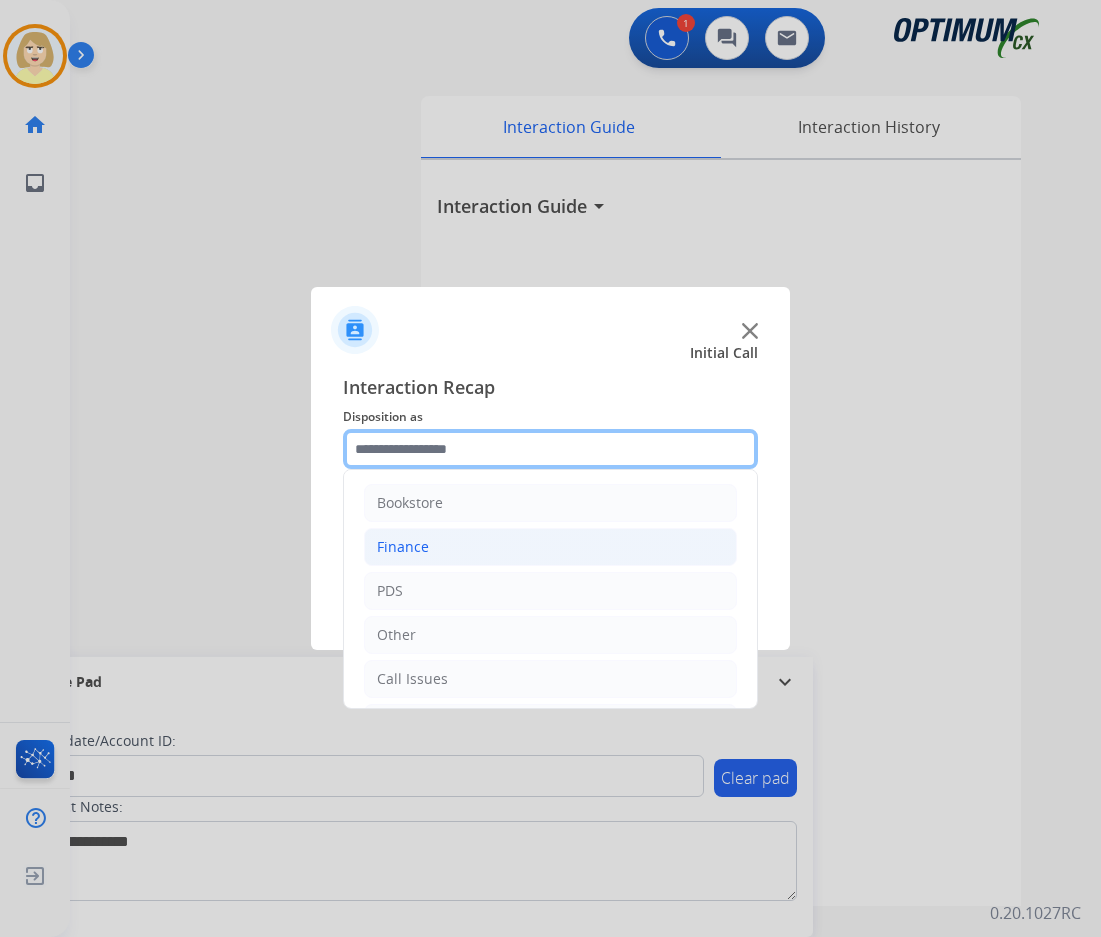 scroll, scrollTop: 136, scrollLeft: 0, axis: vertical 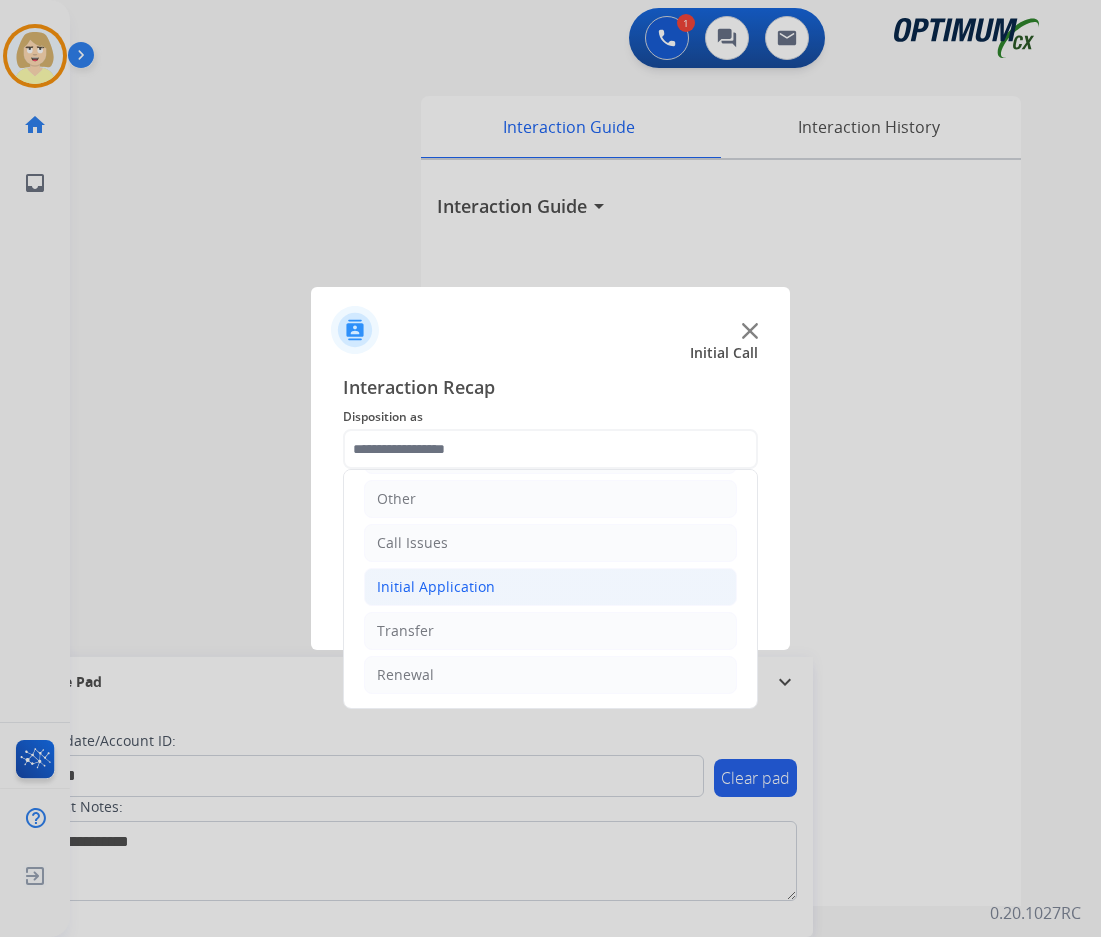 click on "Initial Application" 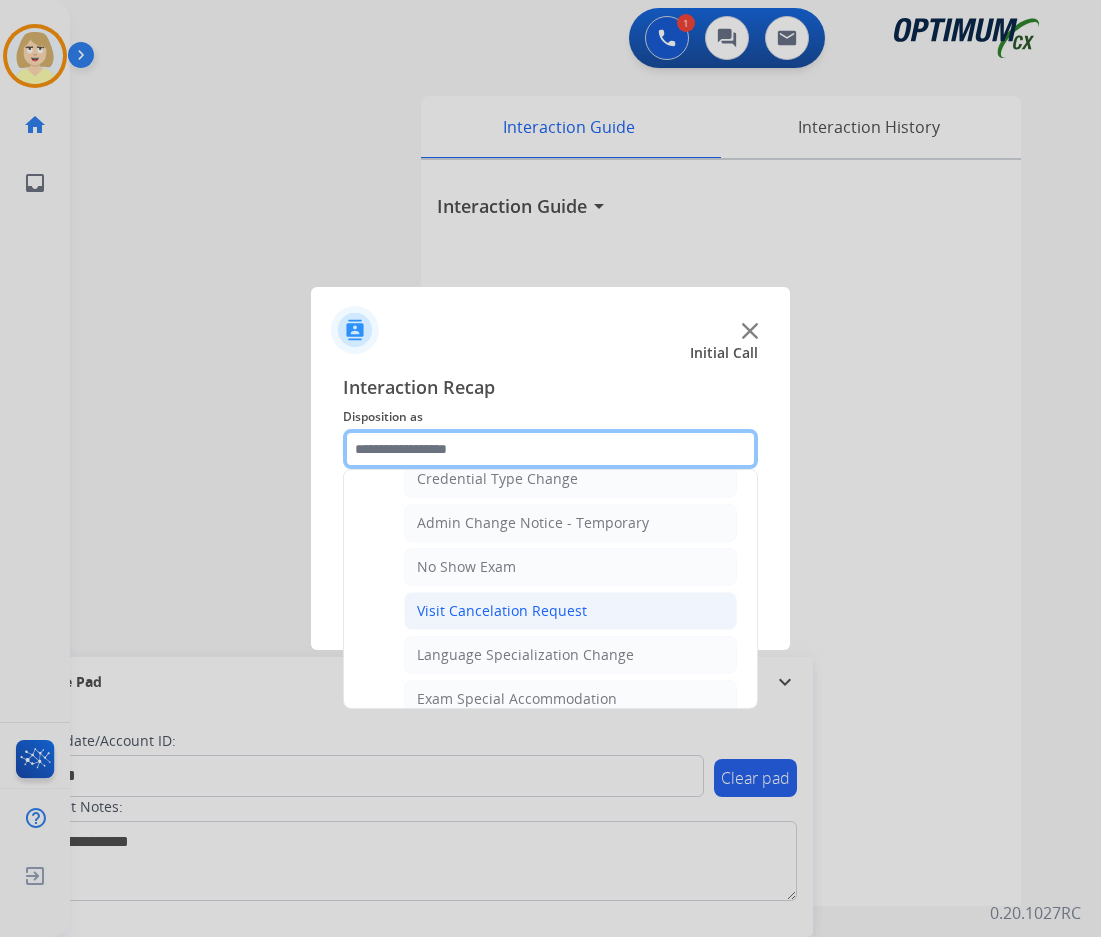 scroll, scrollTop: 1036, scrollLeft: 0, axis: vertical 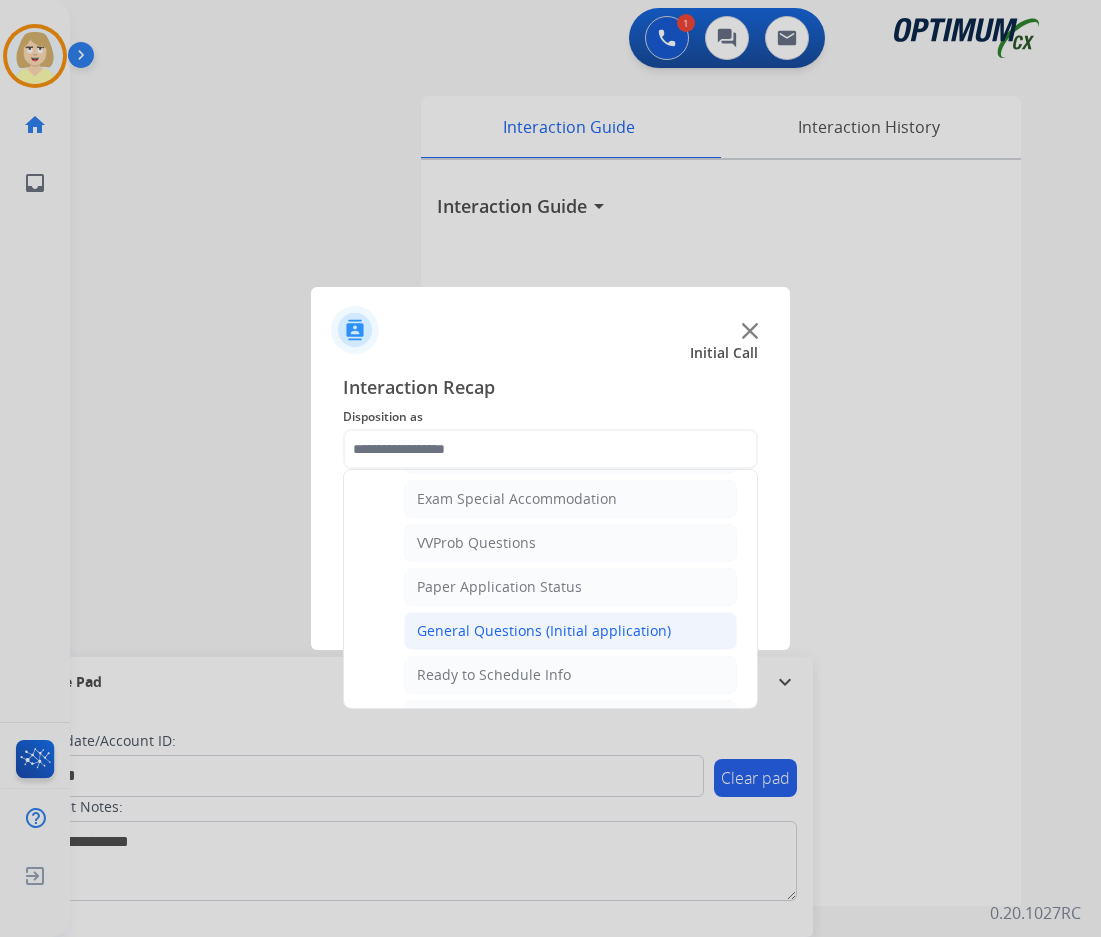 click on "General Questions (Initial application)" 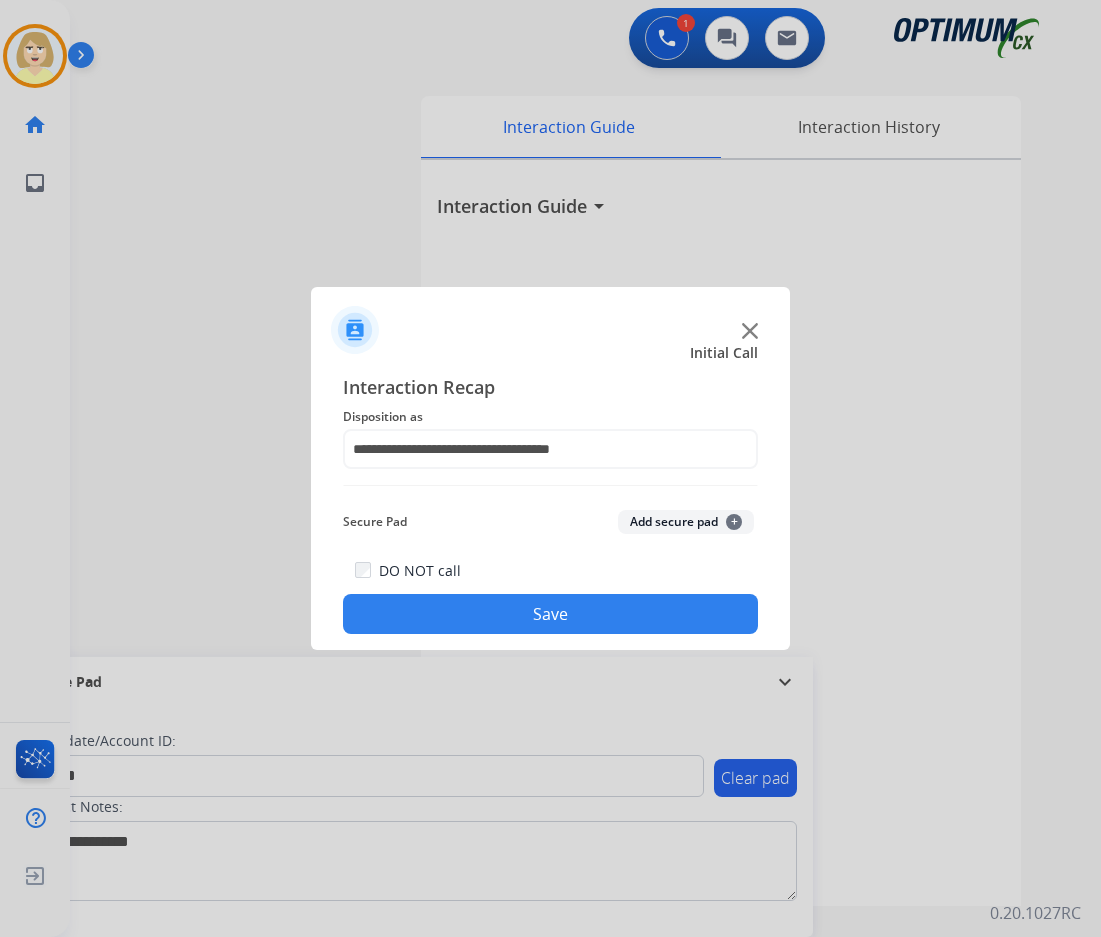 click on "Add secure pad  +" 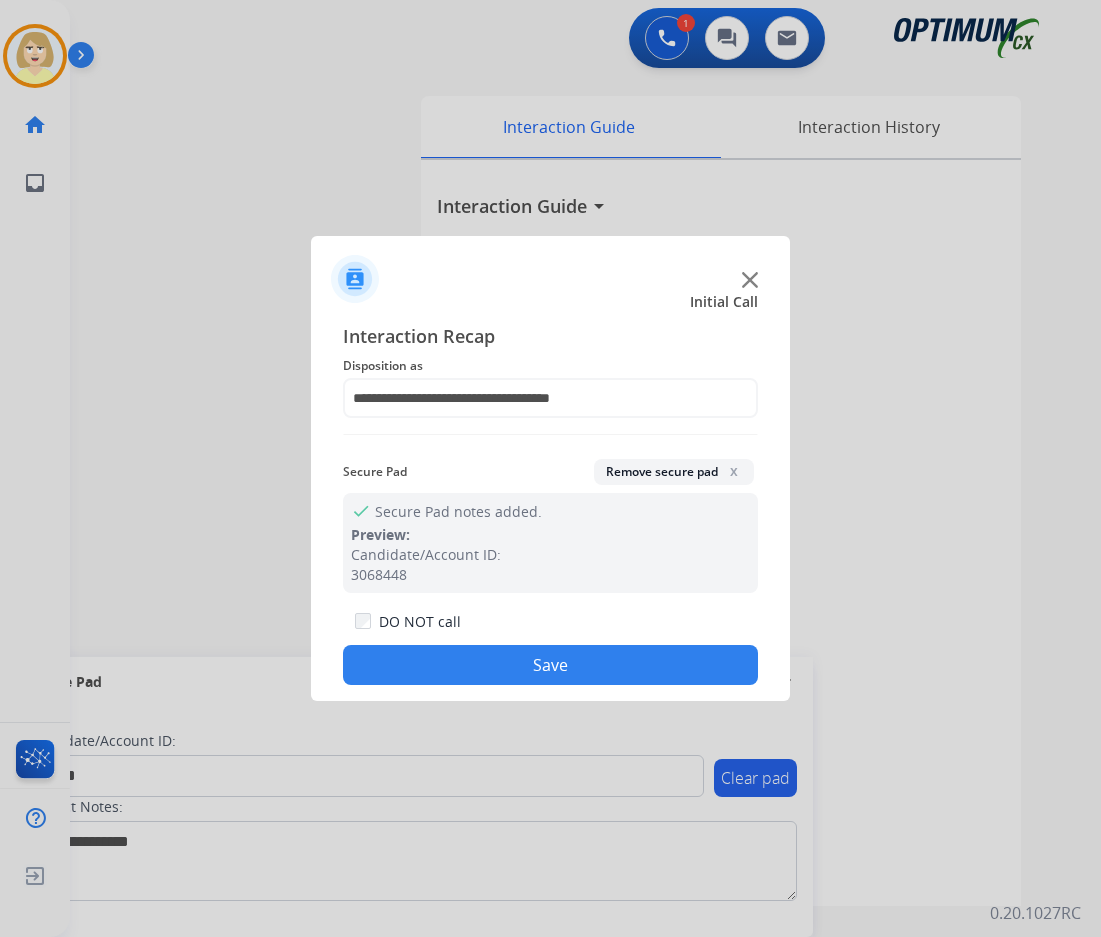 click on "Save" 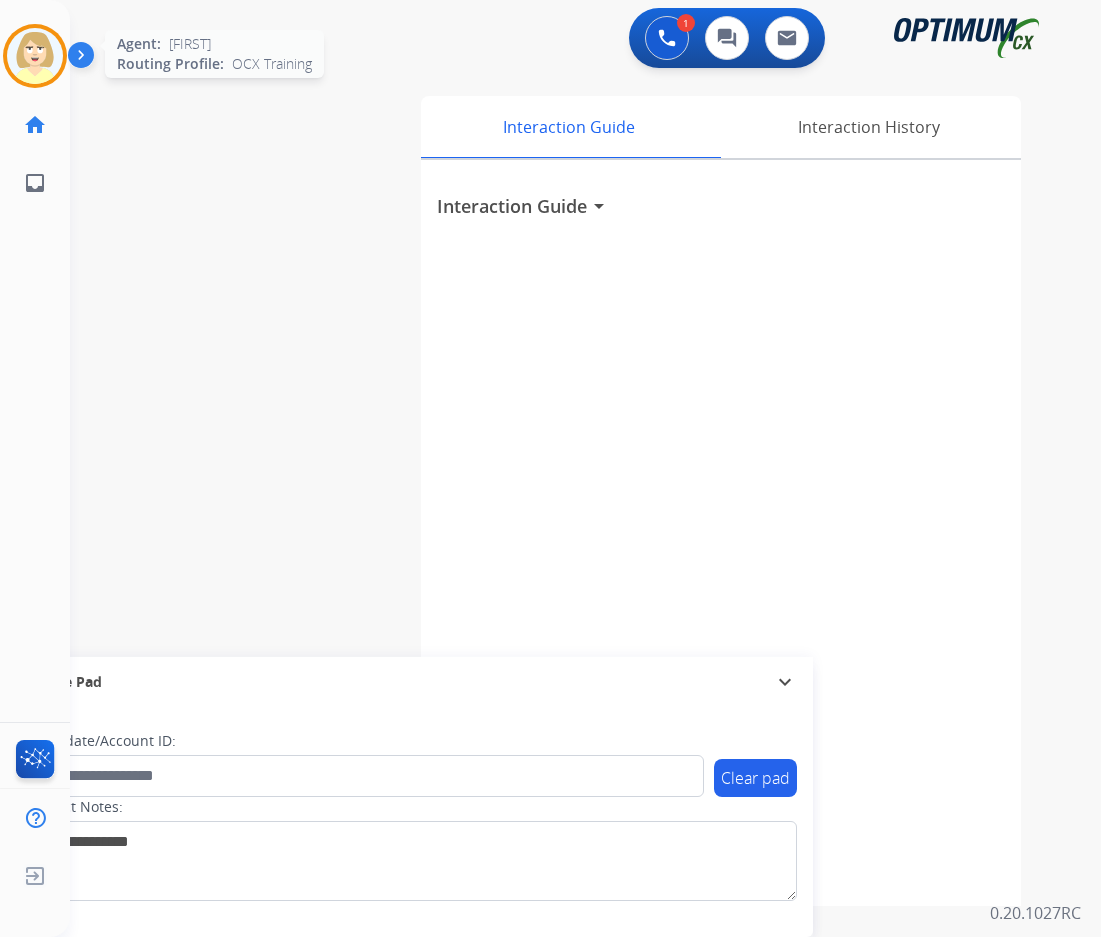 click at bounding box center [35, 56] 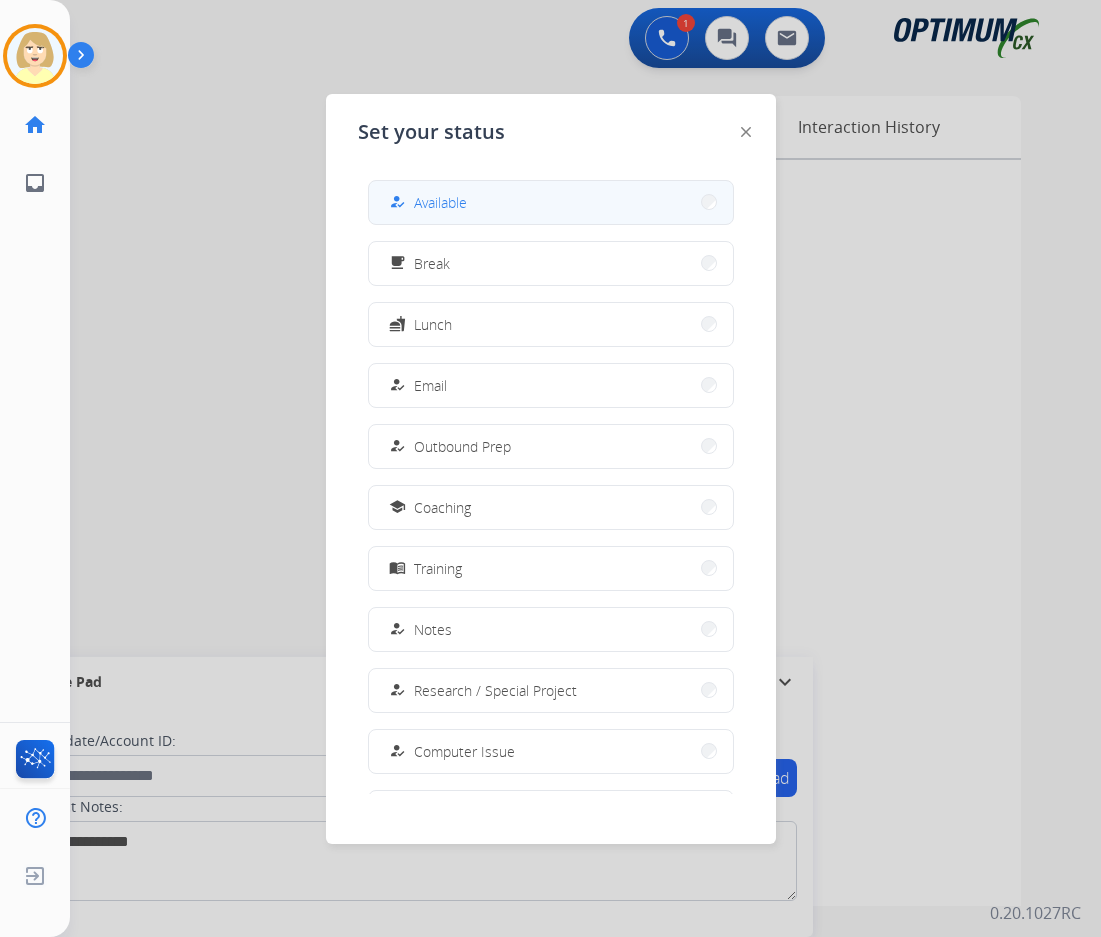 click on "Available" at bounding box center [440, 202] 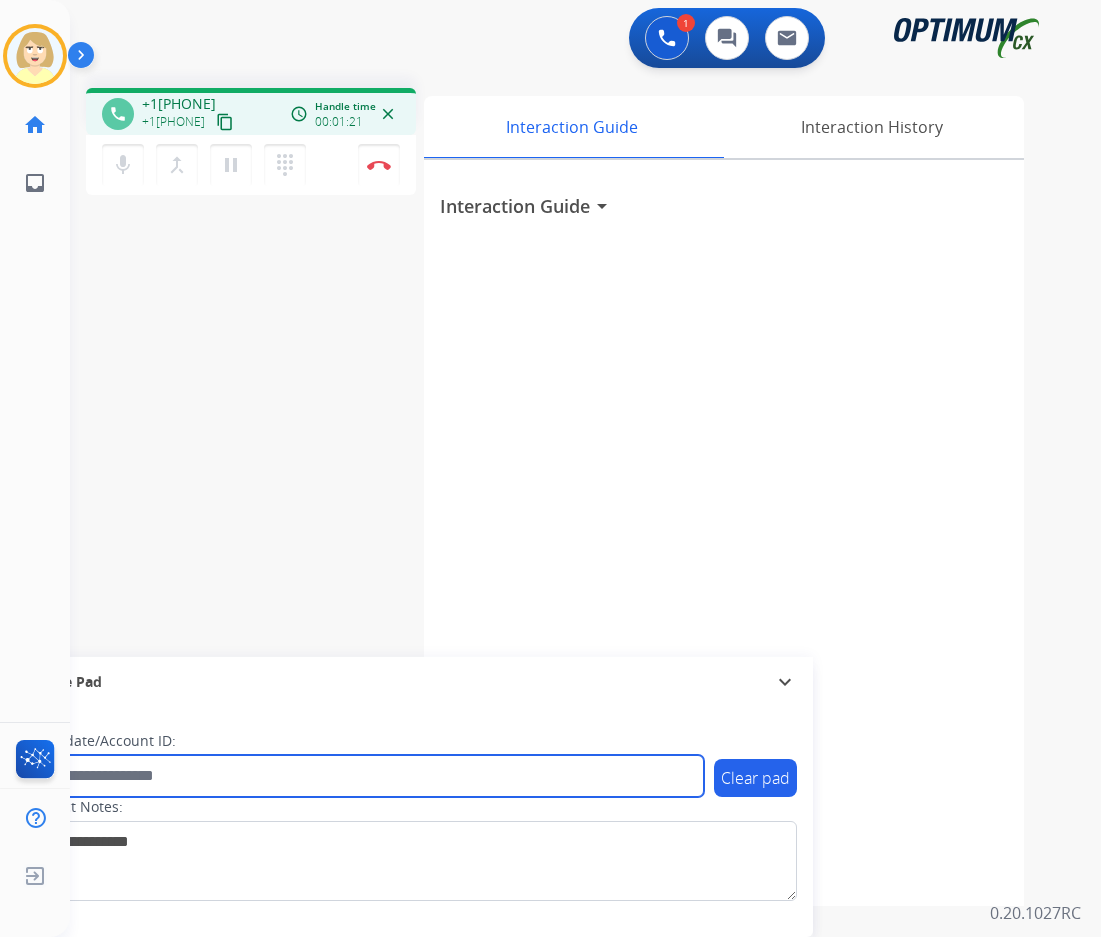 click at bounding box center [365, 776] 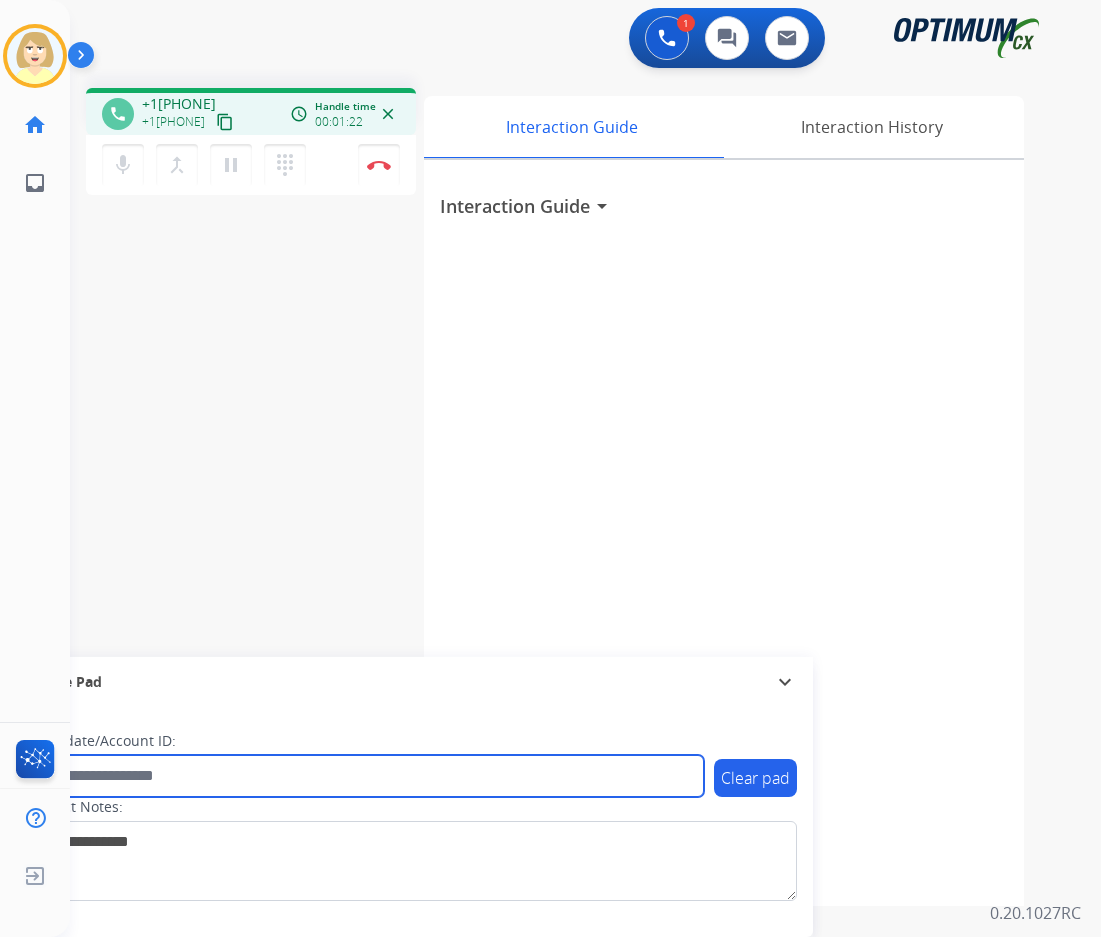 paste on "*******" 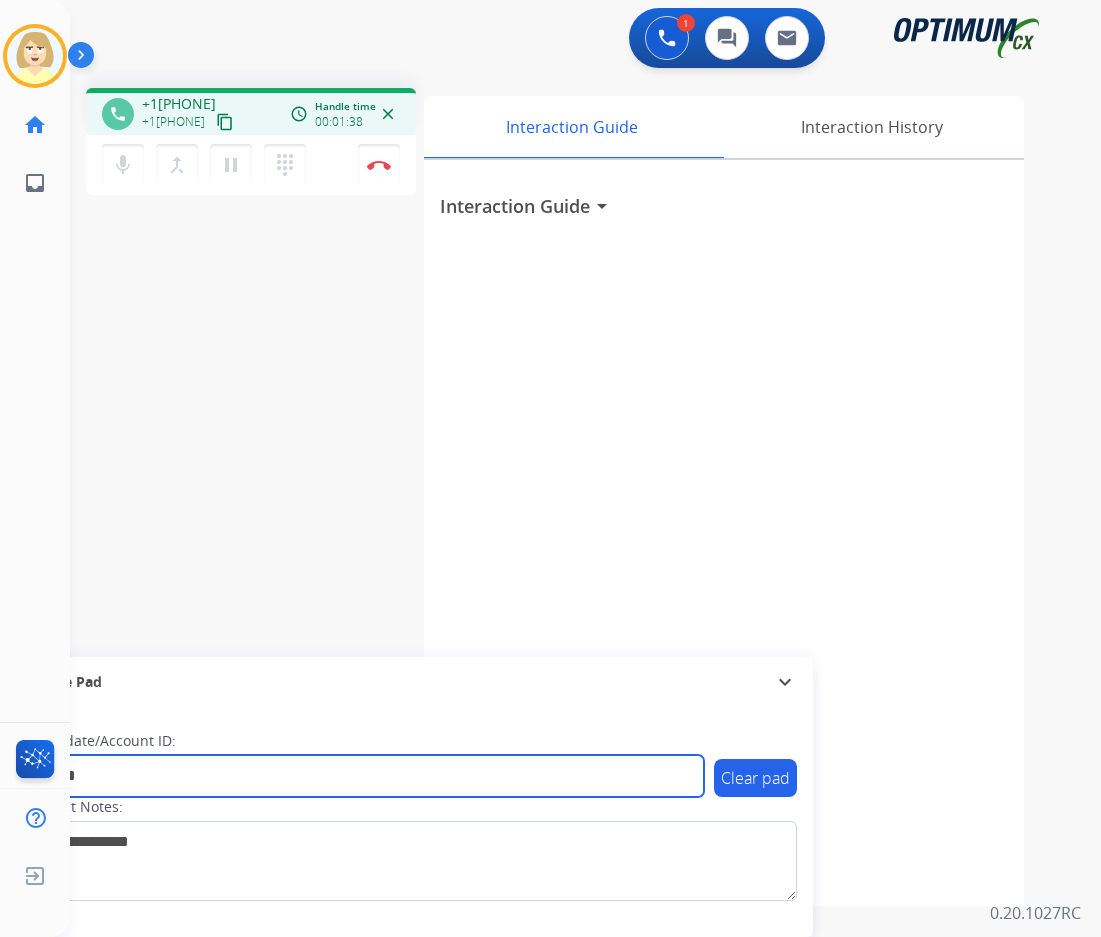type on "*******" 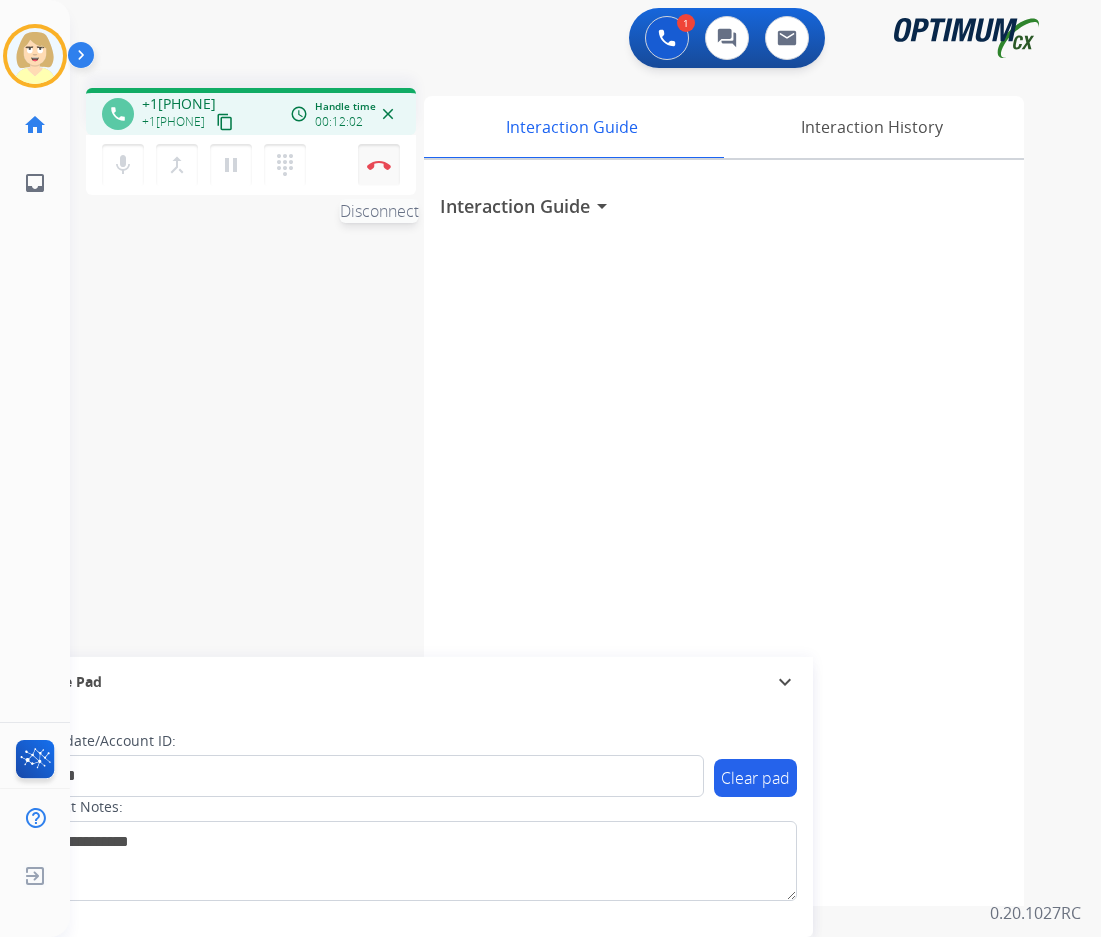 click on "Disconnect" at bounding box center (379, 165) 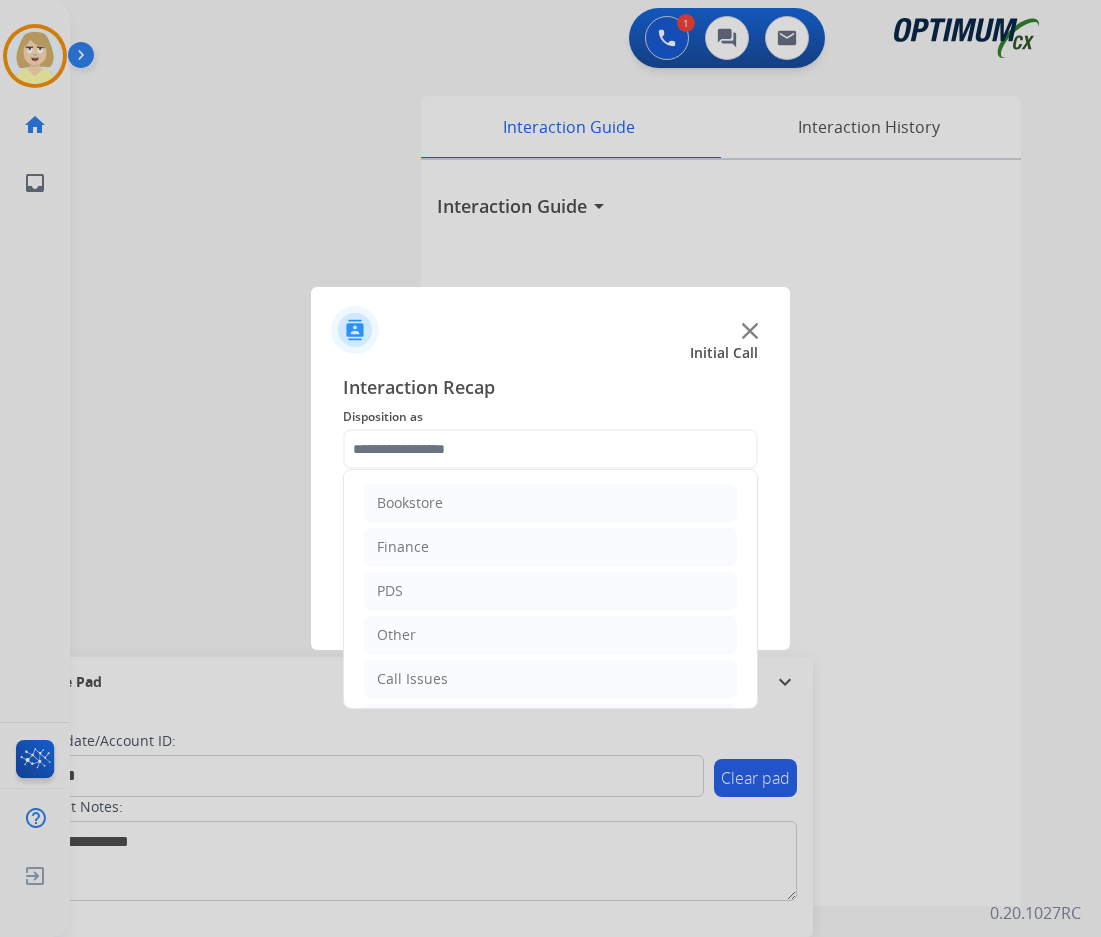 click 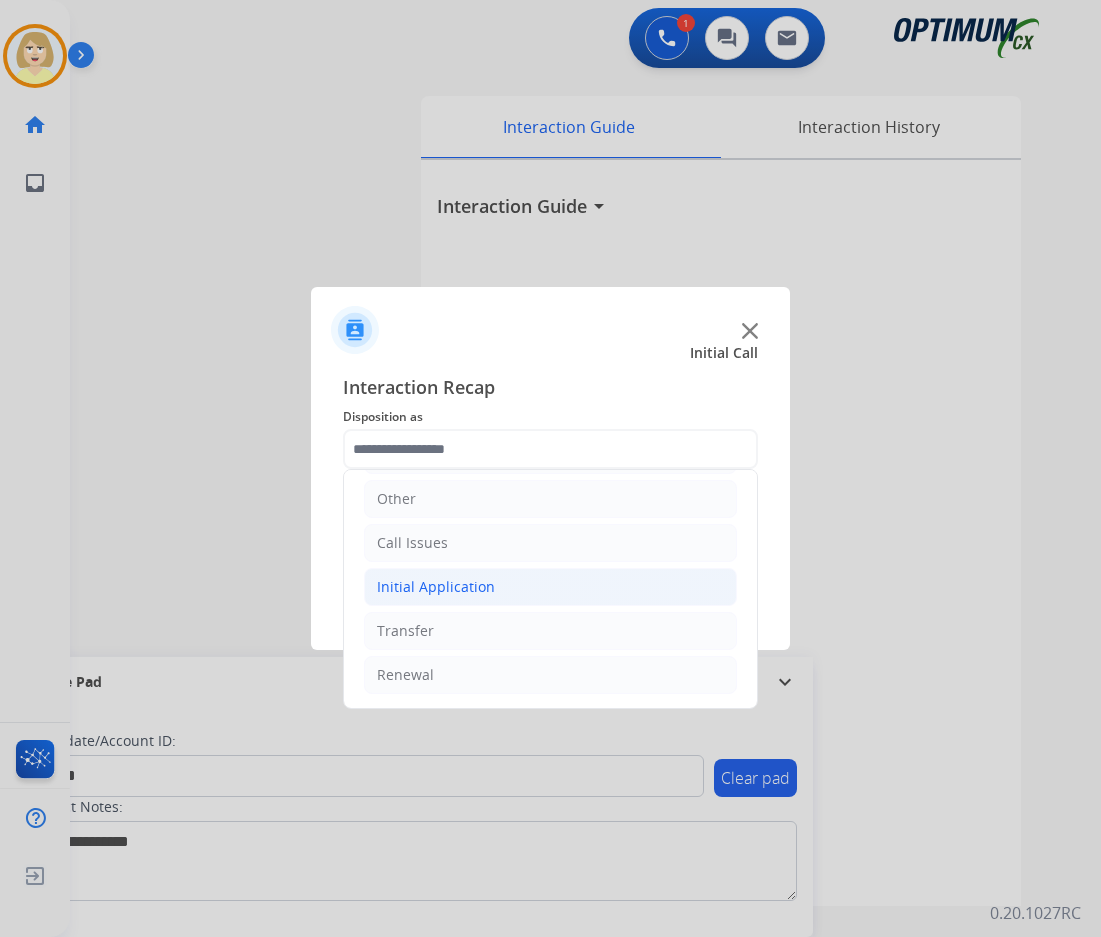 drag, startPoint x: 442, startPoint y: 583, endPoint x: 449, endPoint y: 593, distance: 12.206555 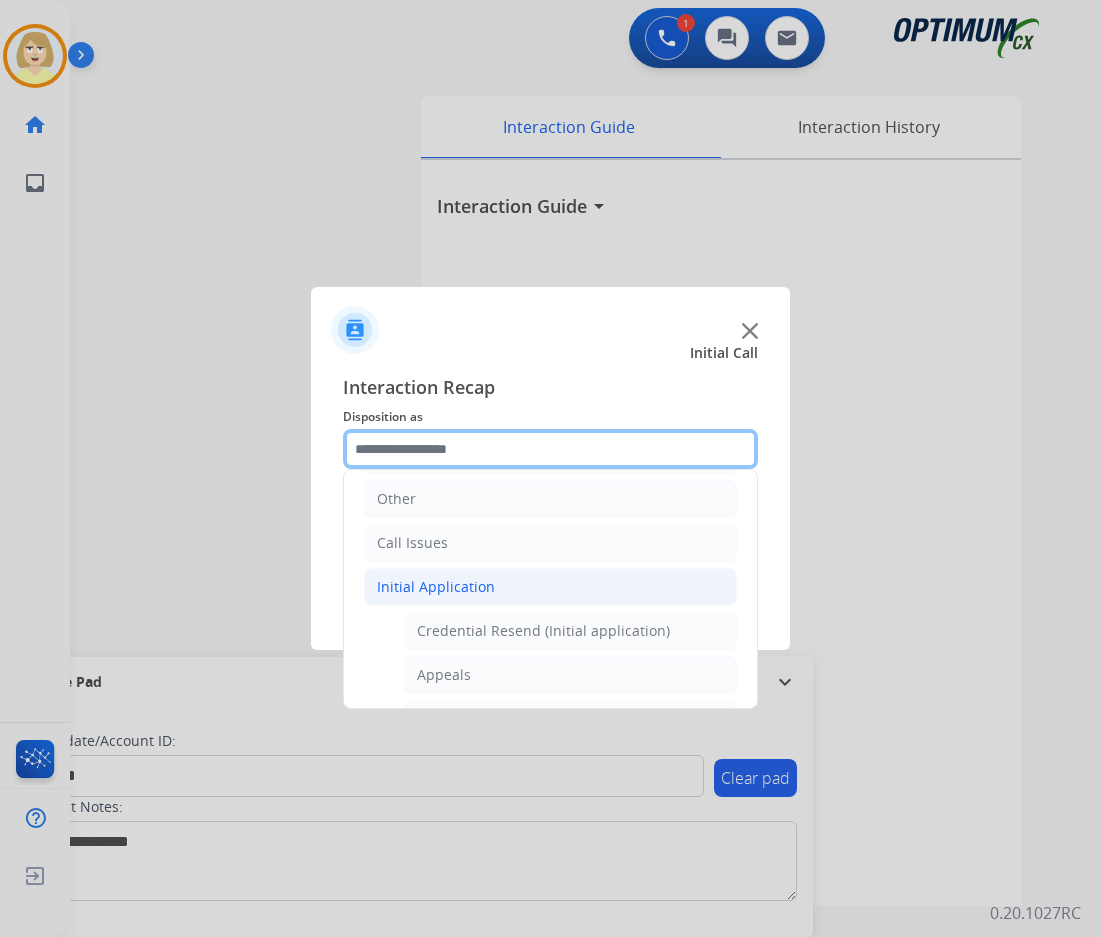 scroll, scrollTop: 336, scrollLeft: 0, axis: vertical 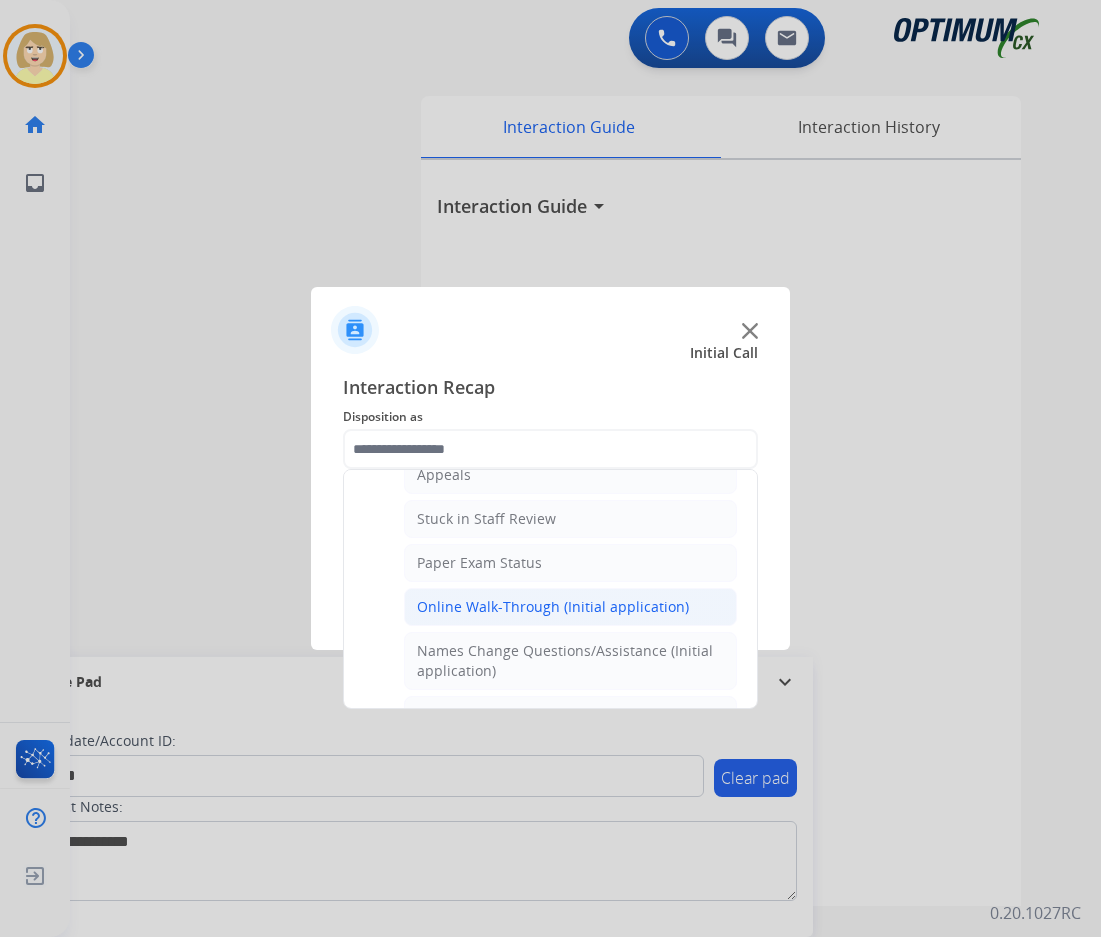 click on "Online Walk-Through (Initial application)" 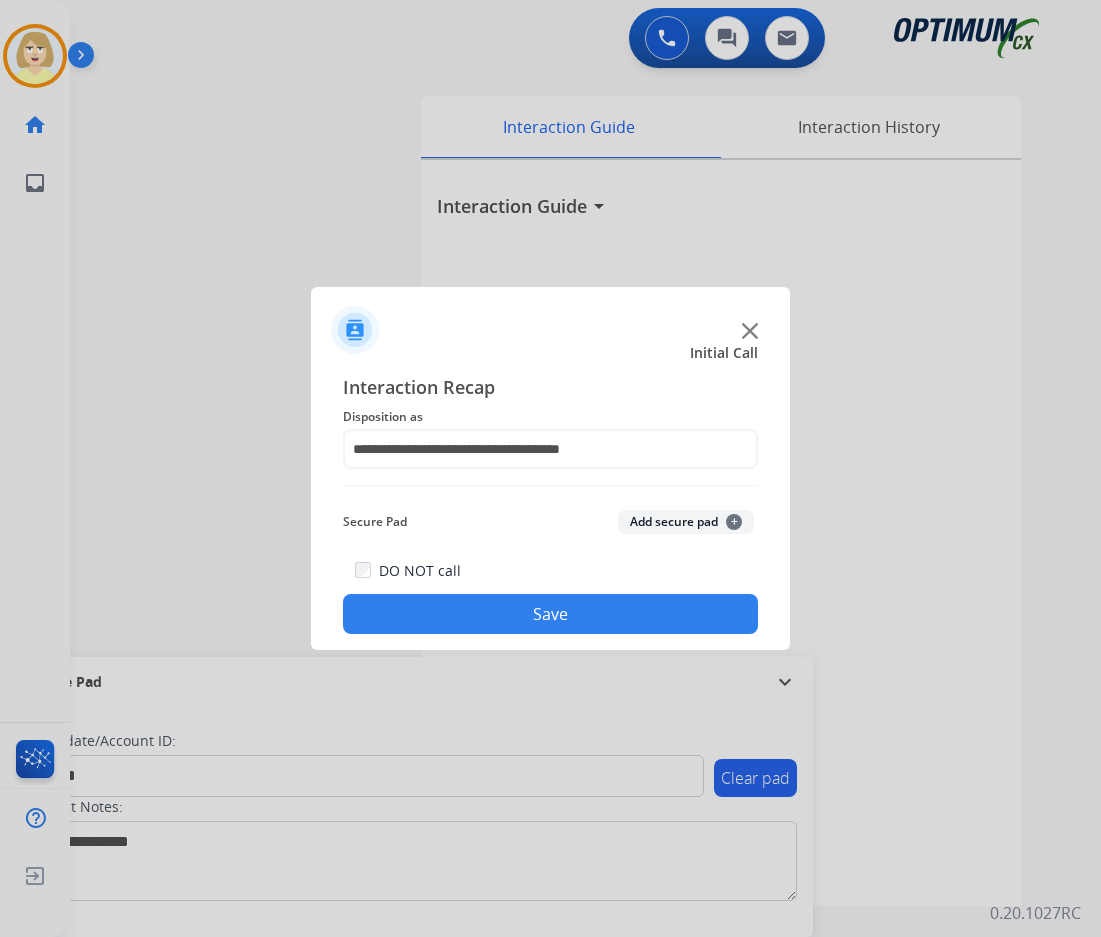 click on "Secure Pad  Add secure pad  +" 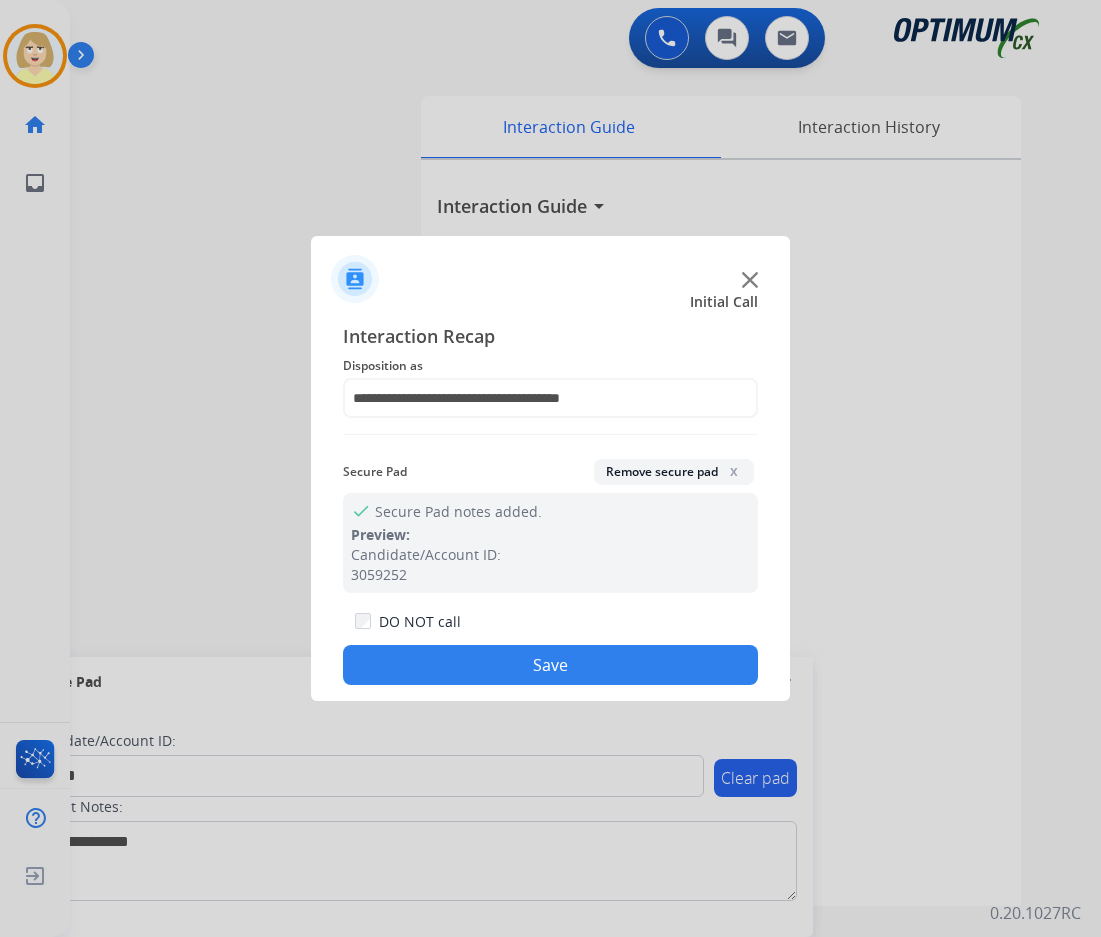 click on "Save" 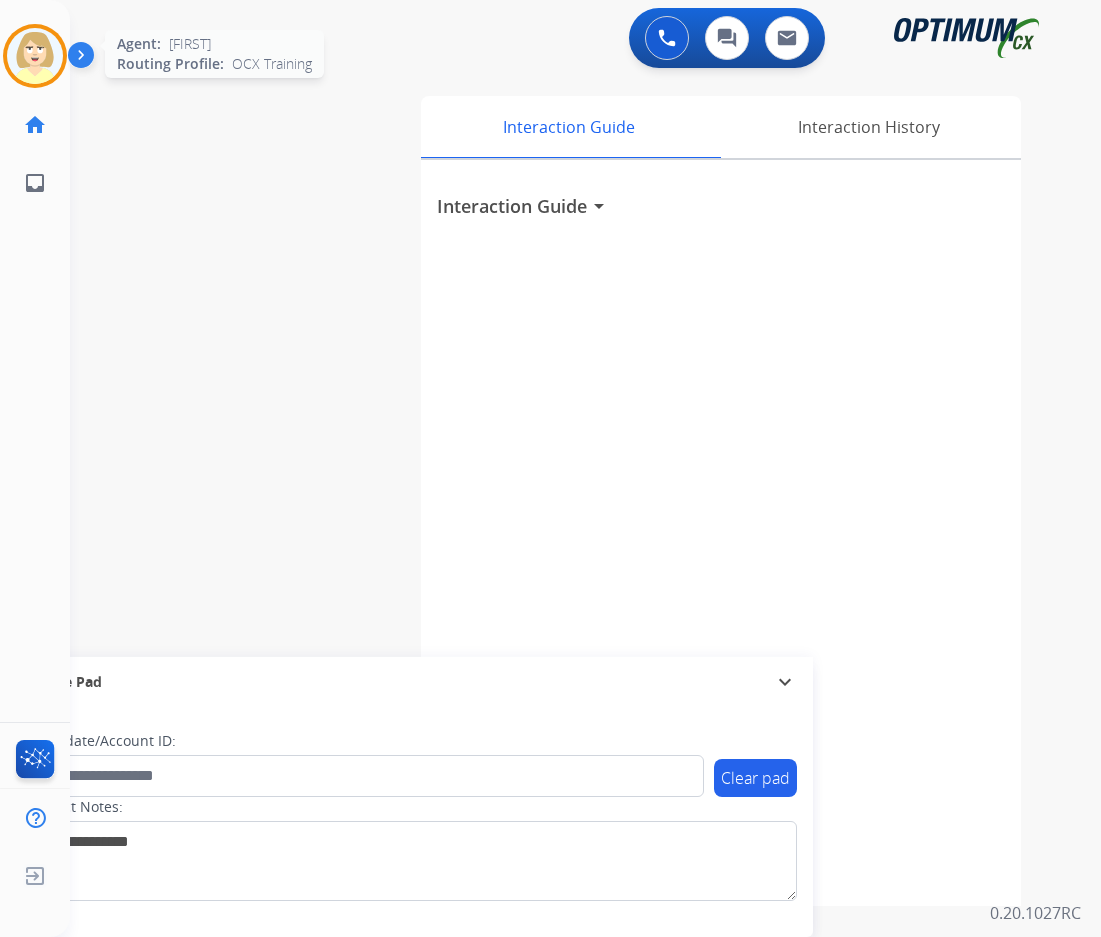 click at bounding box center (35, 56) 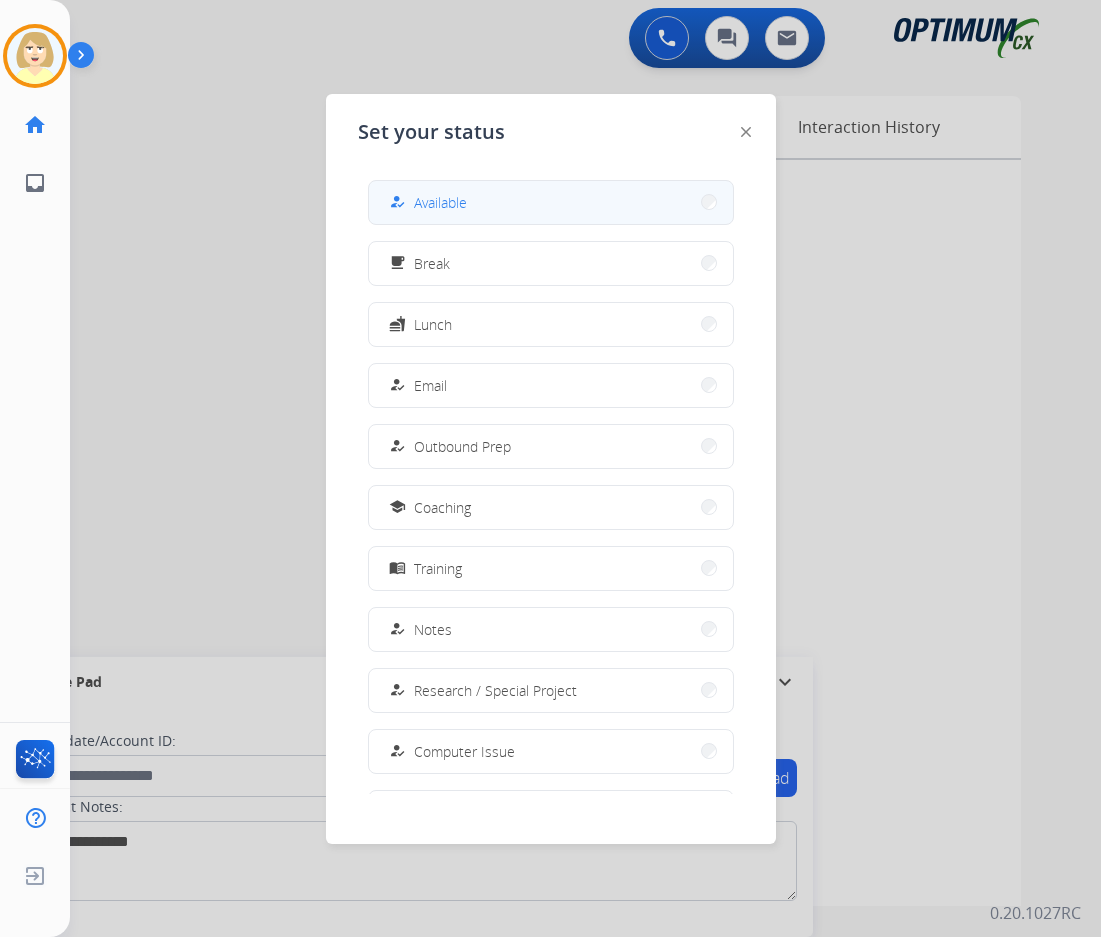 click on "Available" at bounding box center [440, 202] 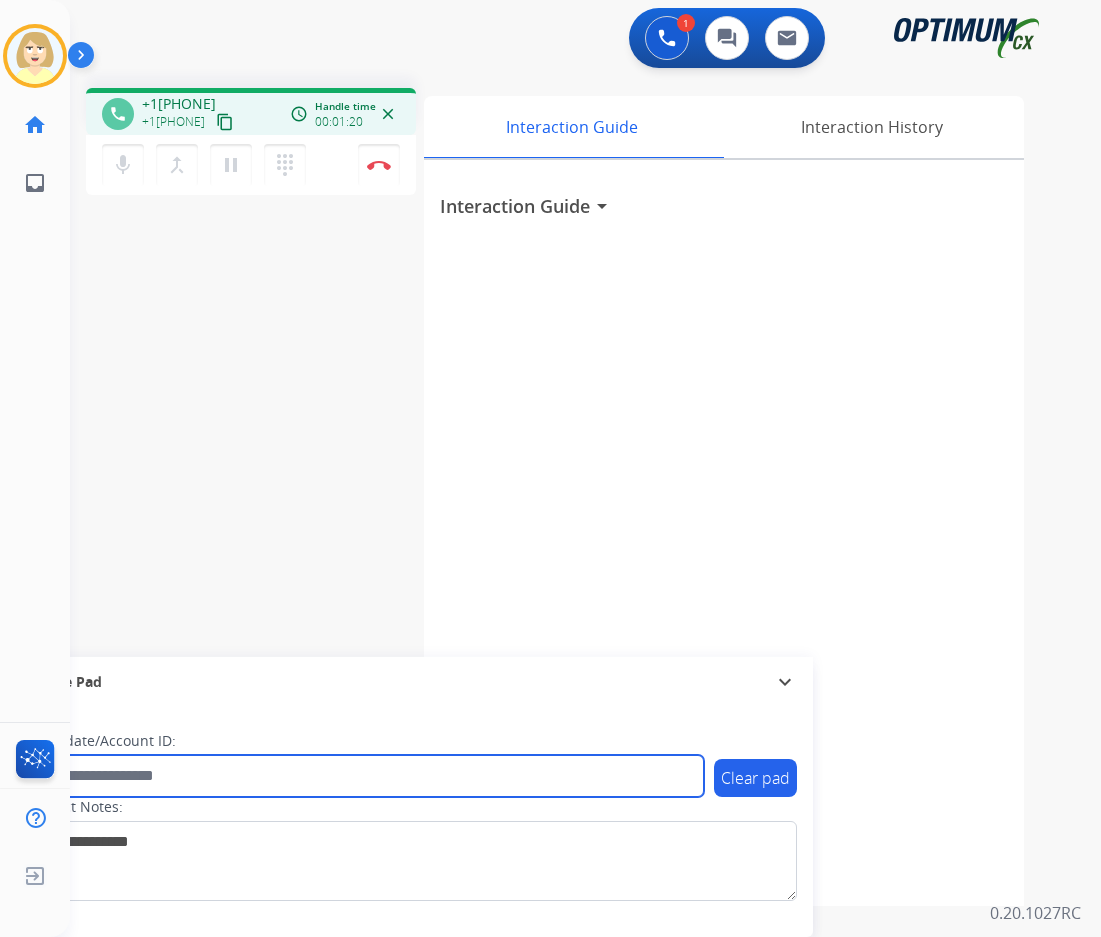 click at bounding box center (365, 776) 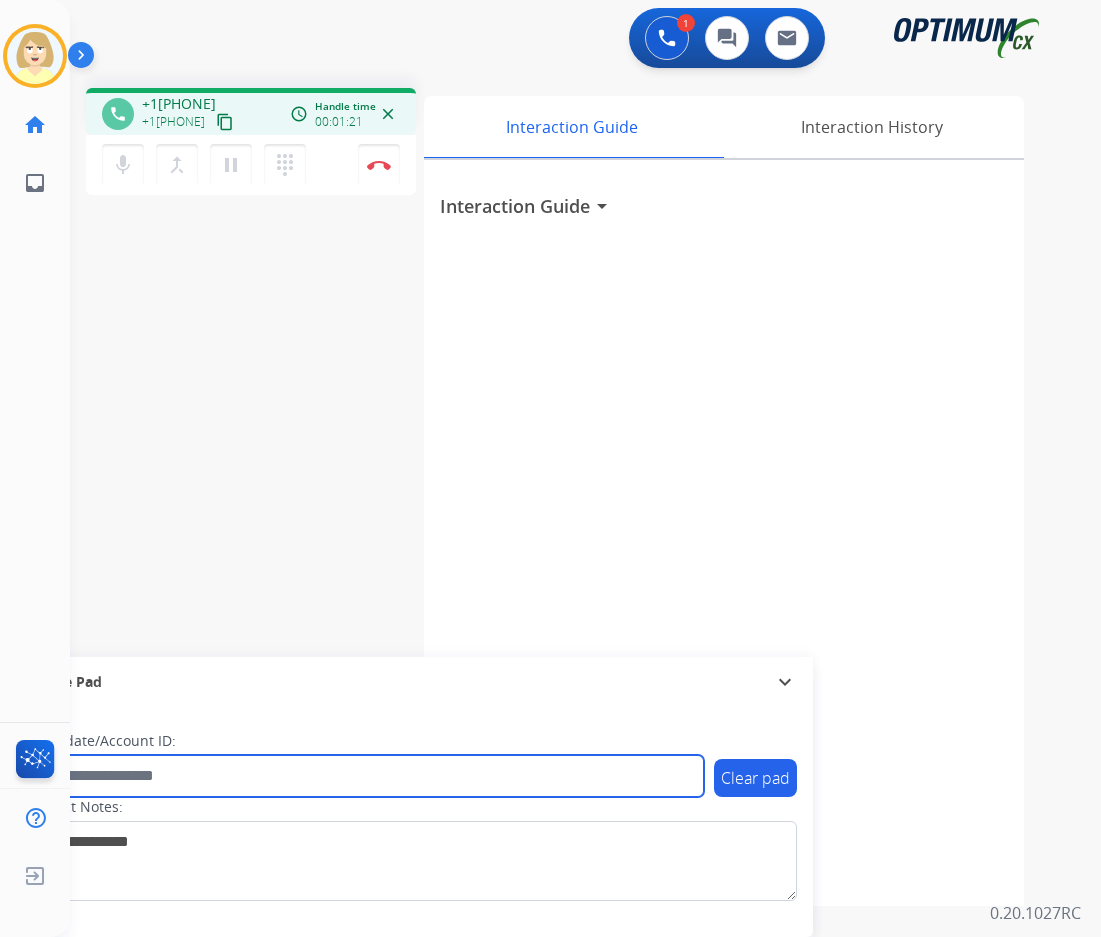 paste on "*******" 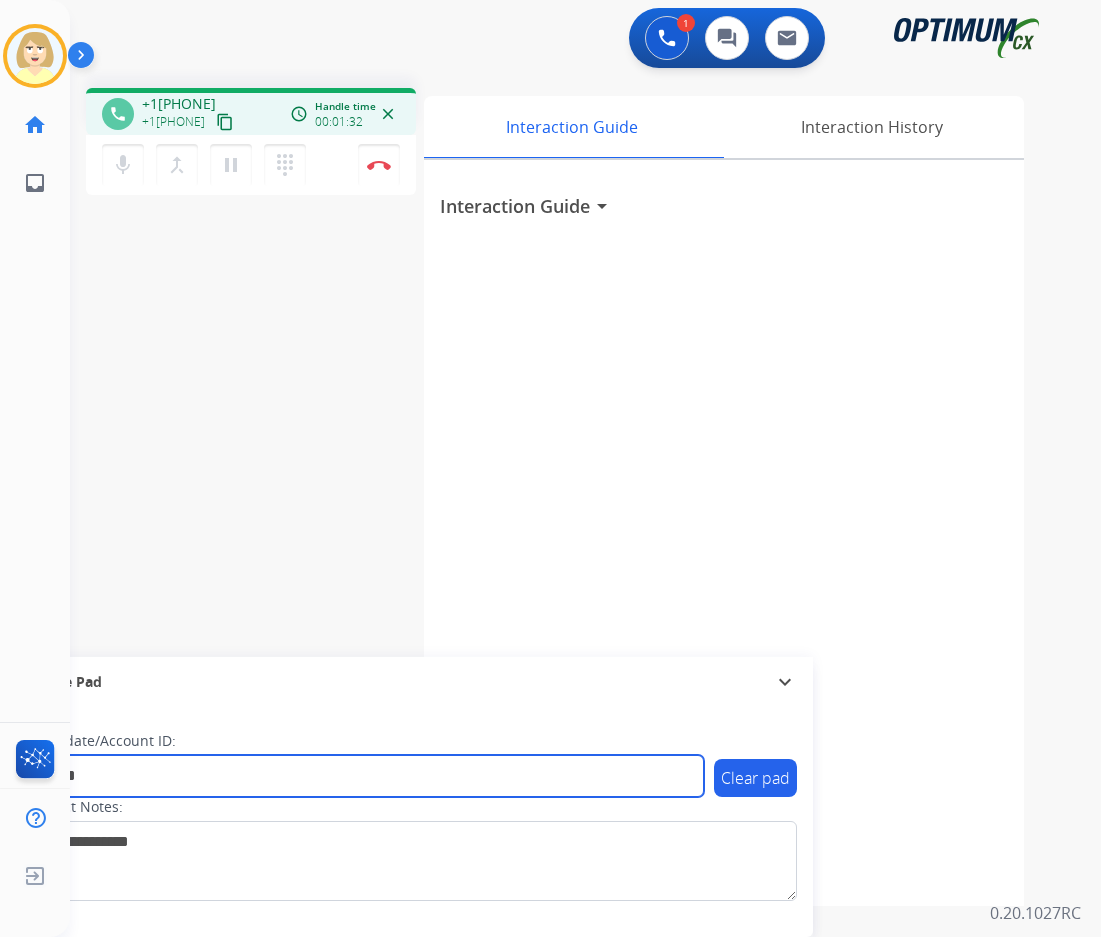 type on "*******" 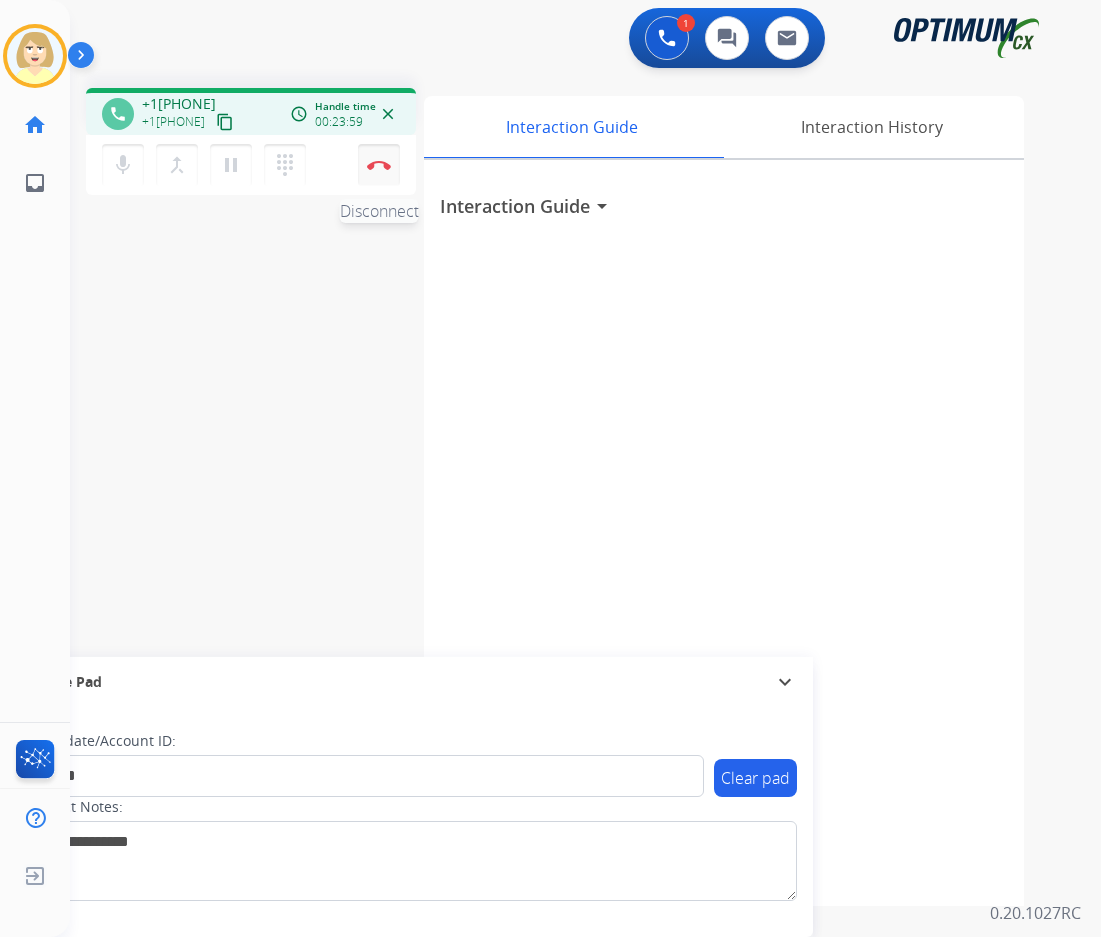 click on "Disconnect" at bounding box center (379, 165) 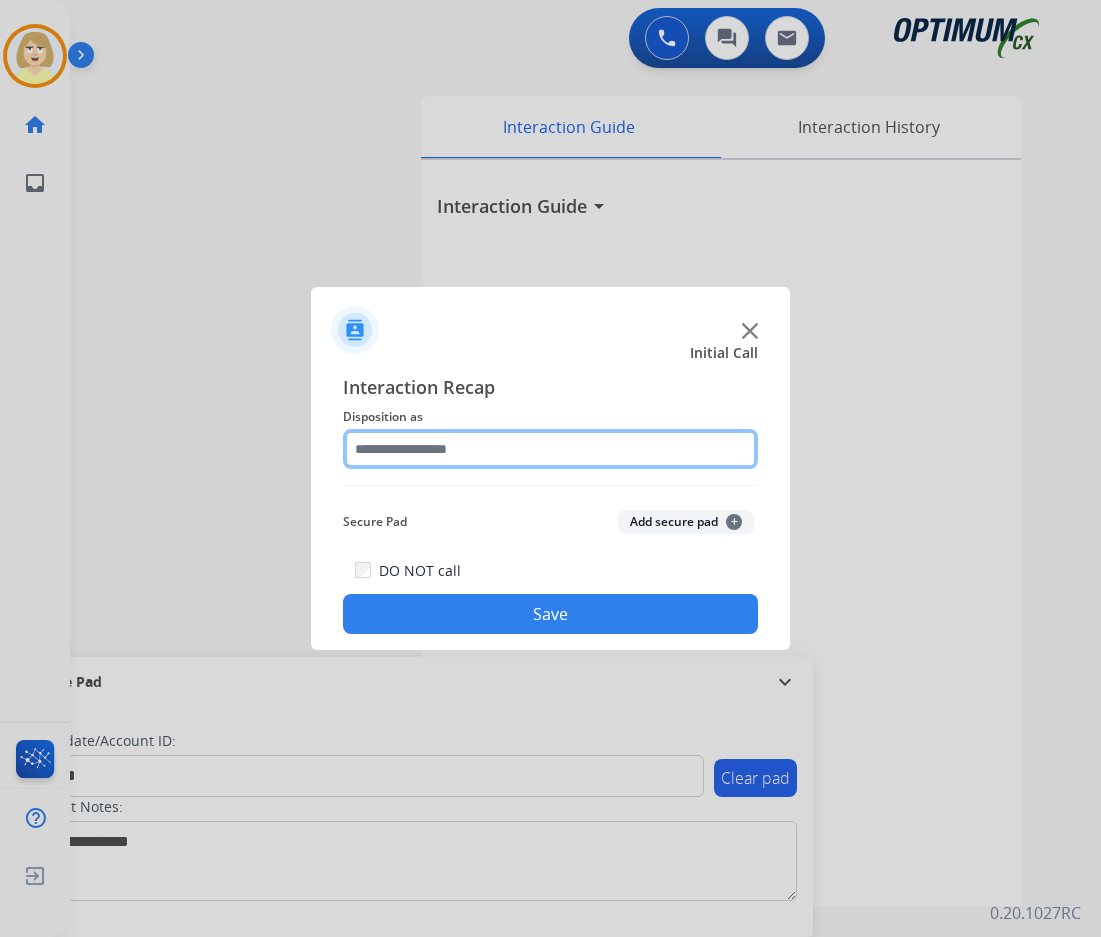 click 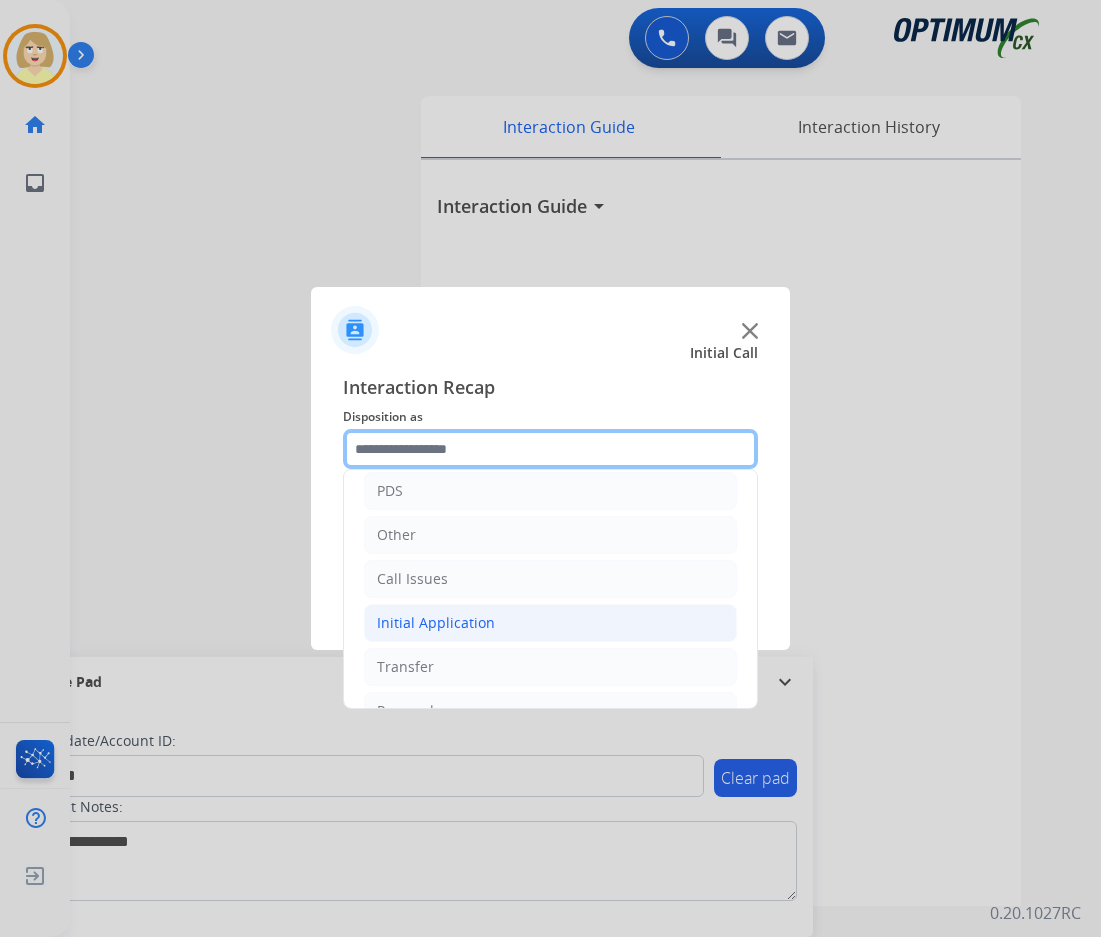 scroll, scrollTop: 136, scrollLeft: 0, axis: vertical 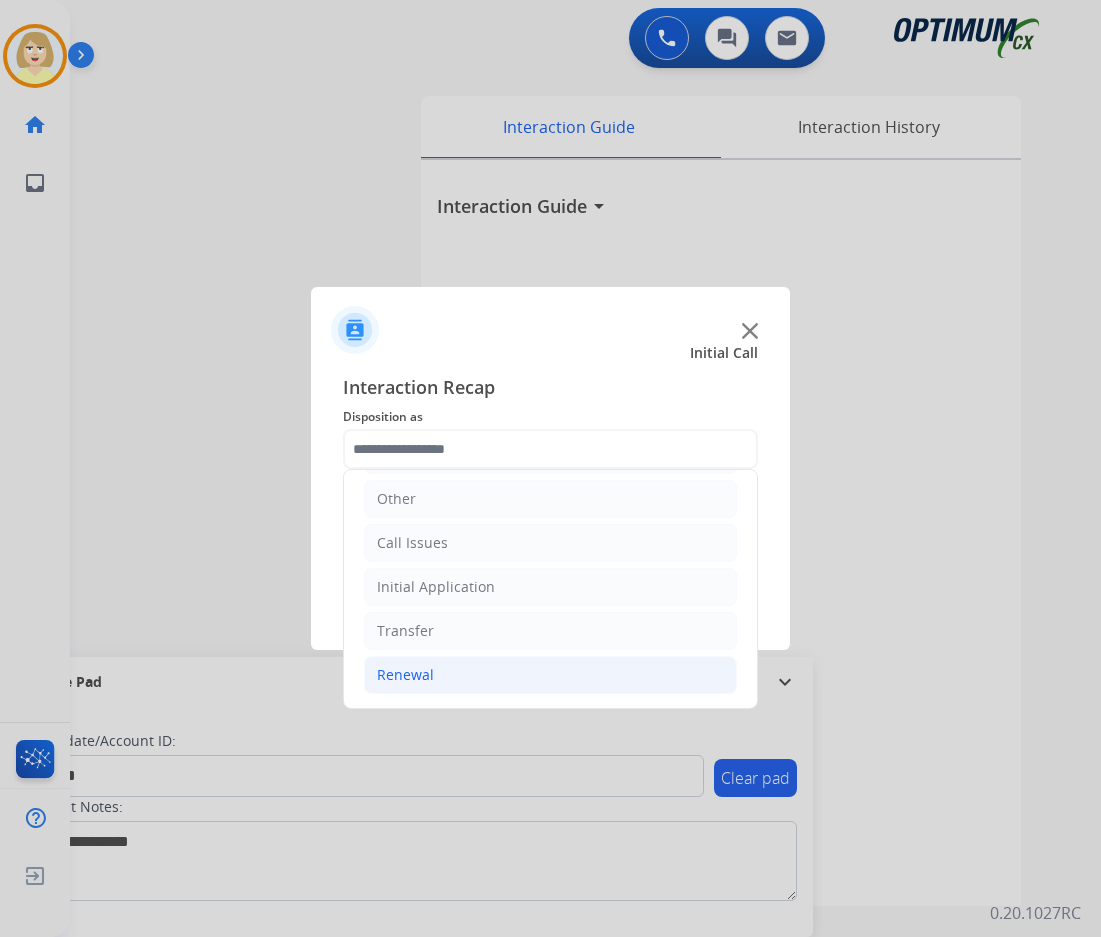 click on "Renewal" 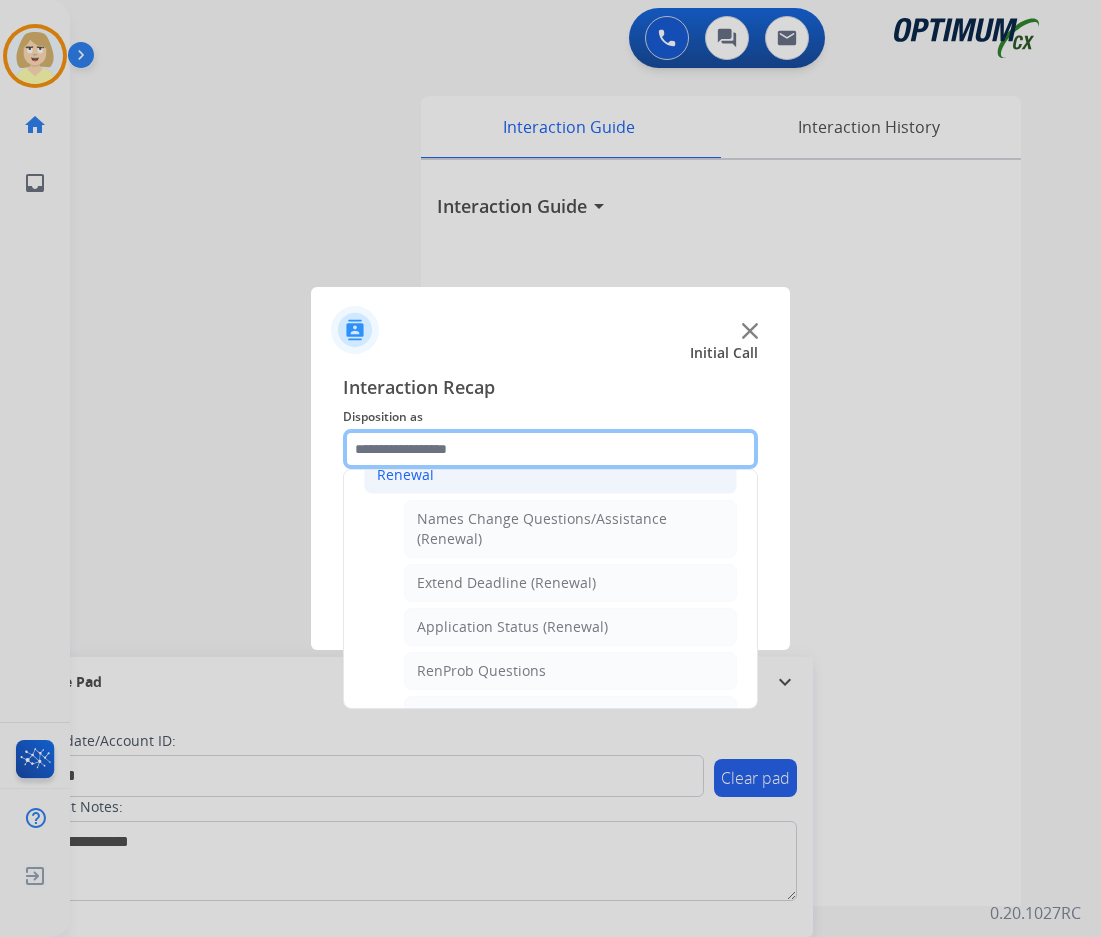 scroll, scrollTop: 536, scrollLeft: 0, axis: vertical 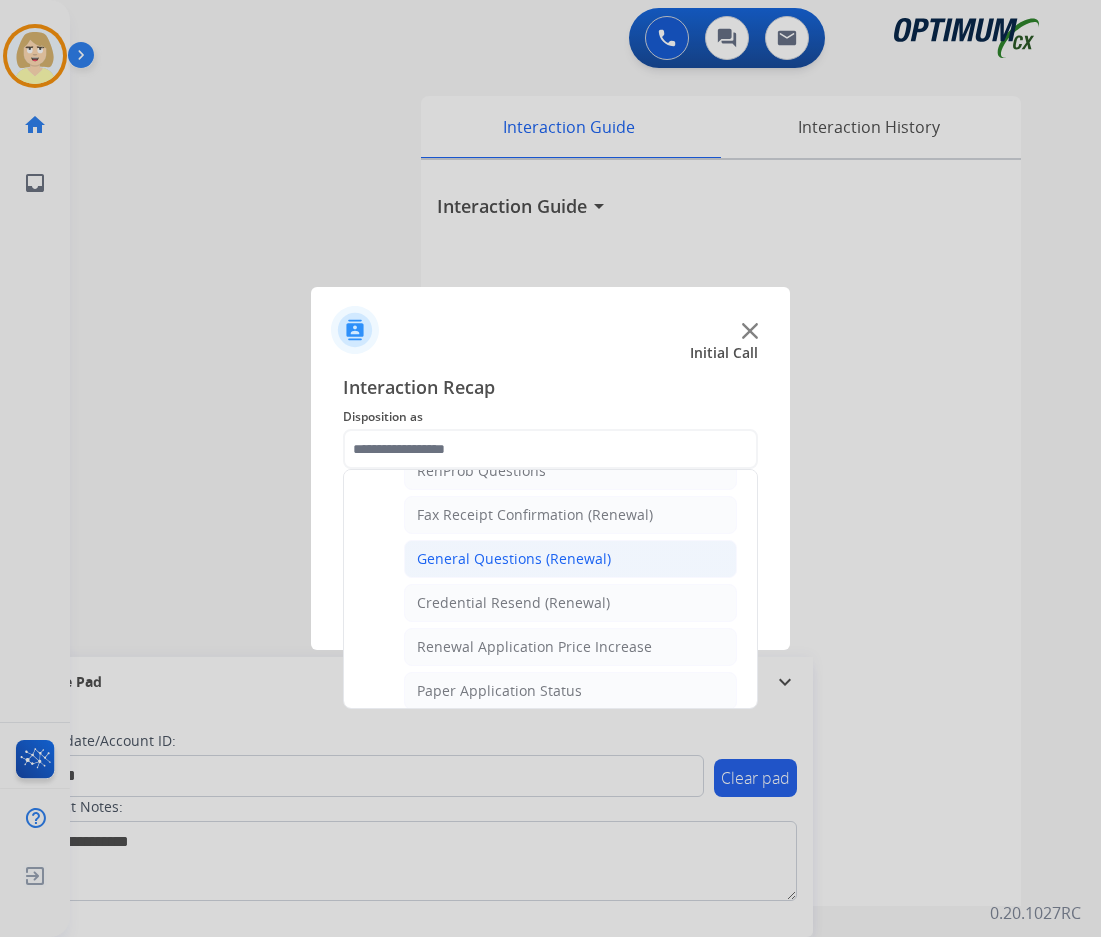 click on "General Questions (Renewal)" 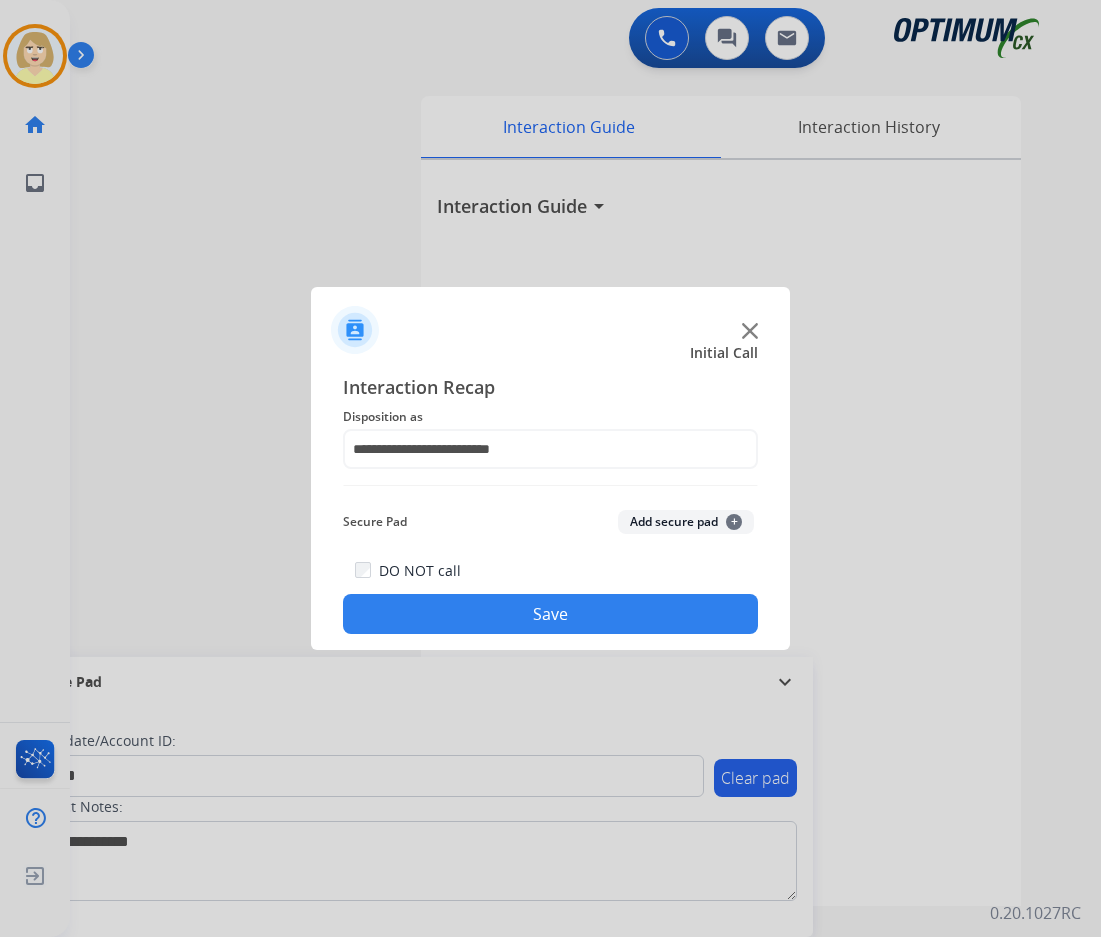 click on "Add secure pad  +" 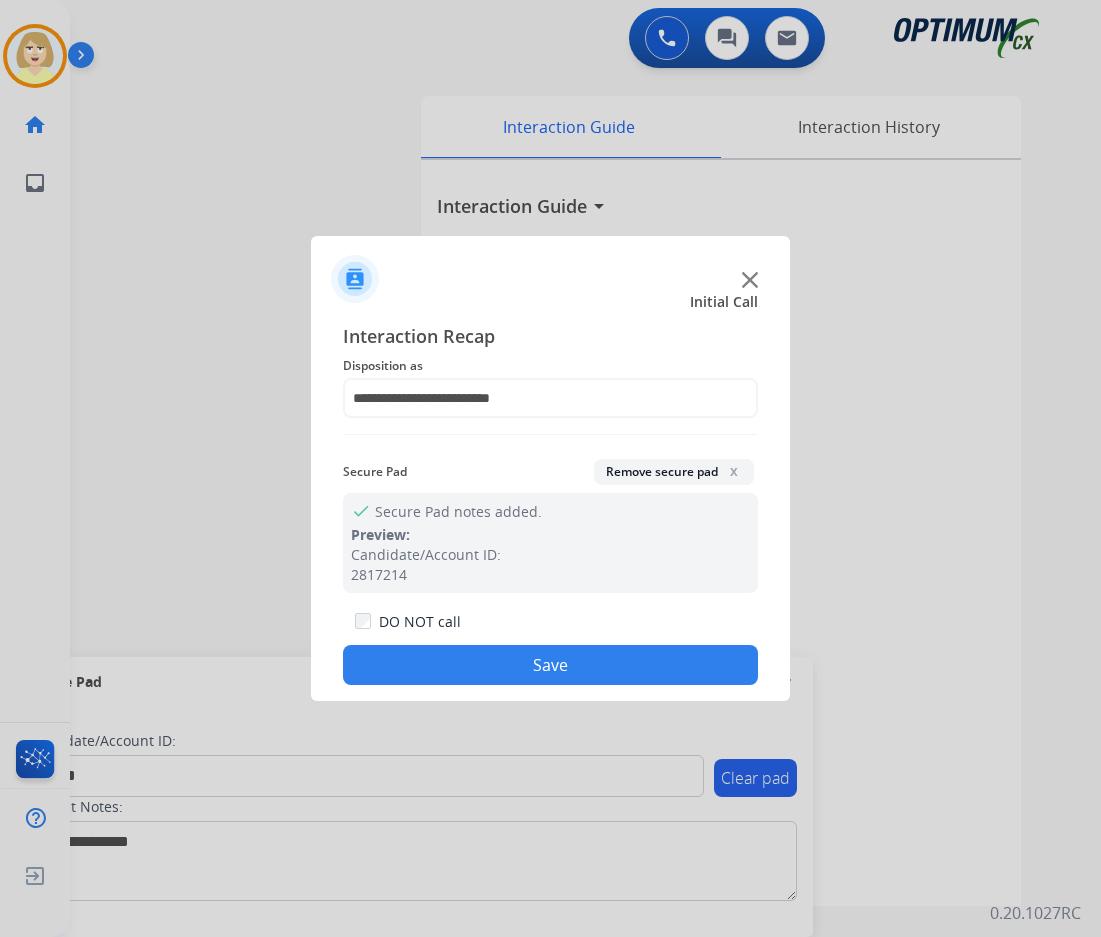 drag, startPoint x: 465, startPoint y: 653, endPoint x: 441, endPoint y: 599, distance: 59.093147 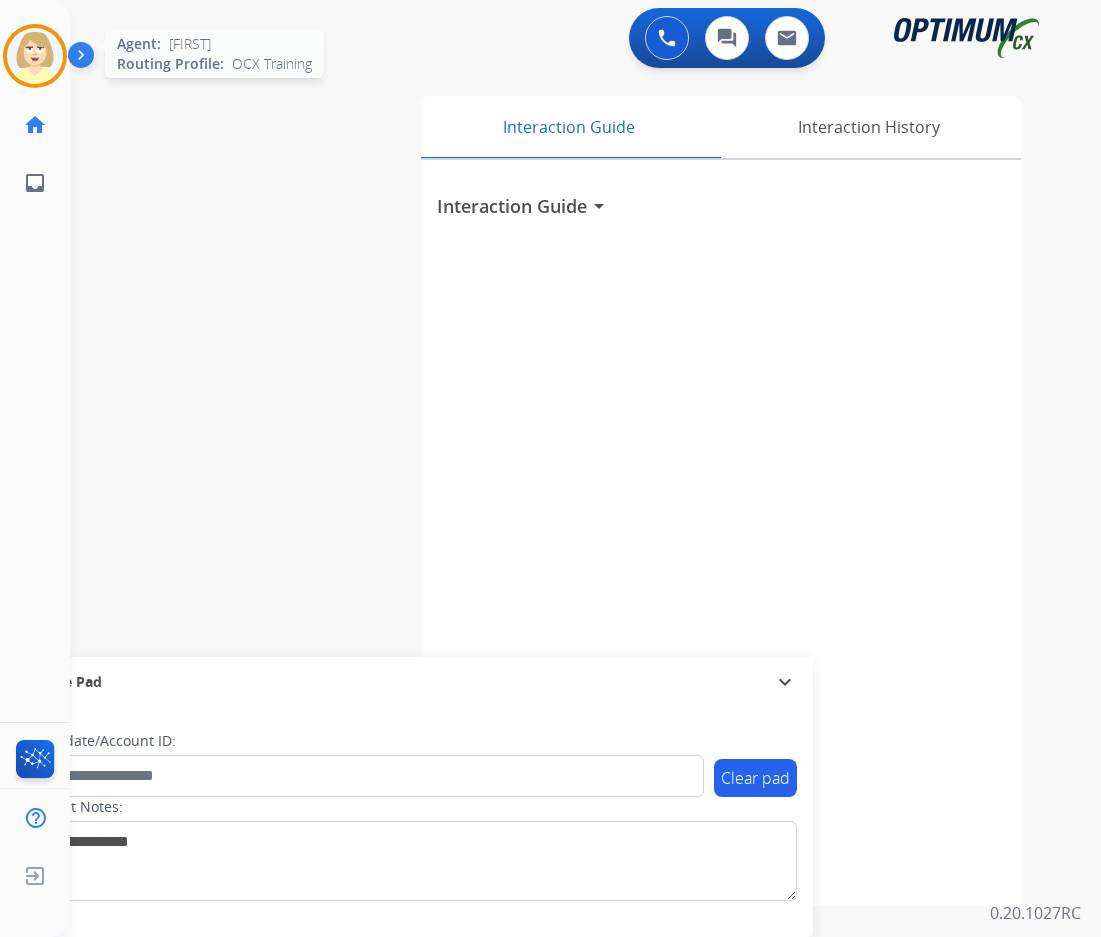 click at bounding box center [35, 56] 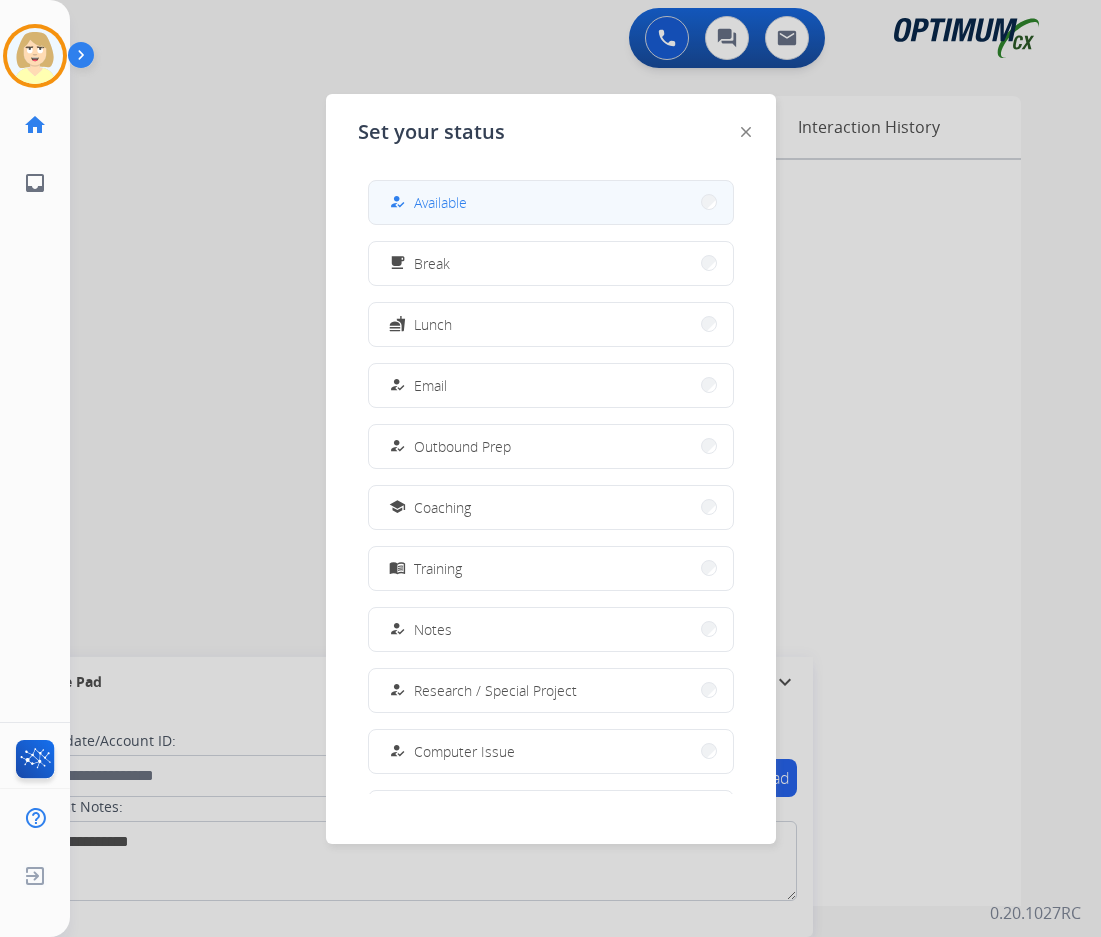 click on "Available" at bounding box center [440, 202] 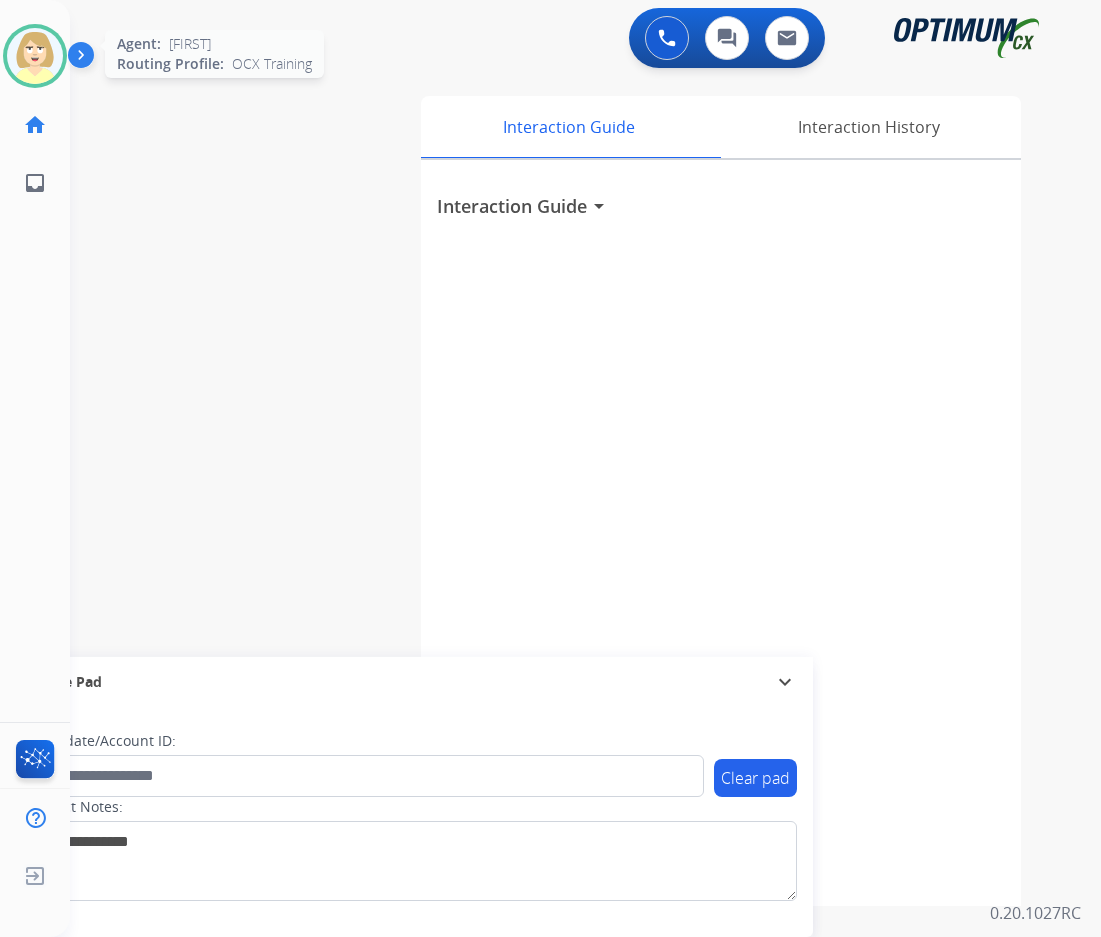 click at bounding box center [35, 56] 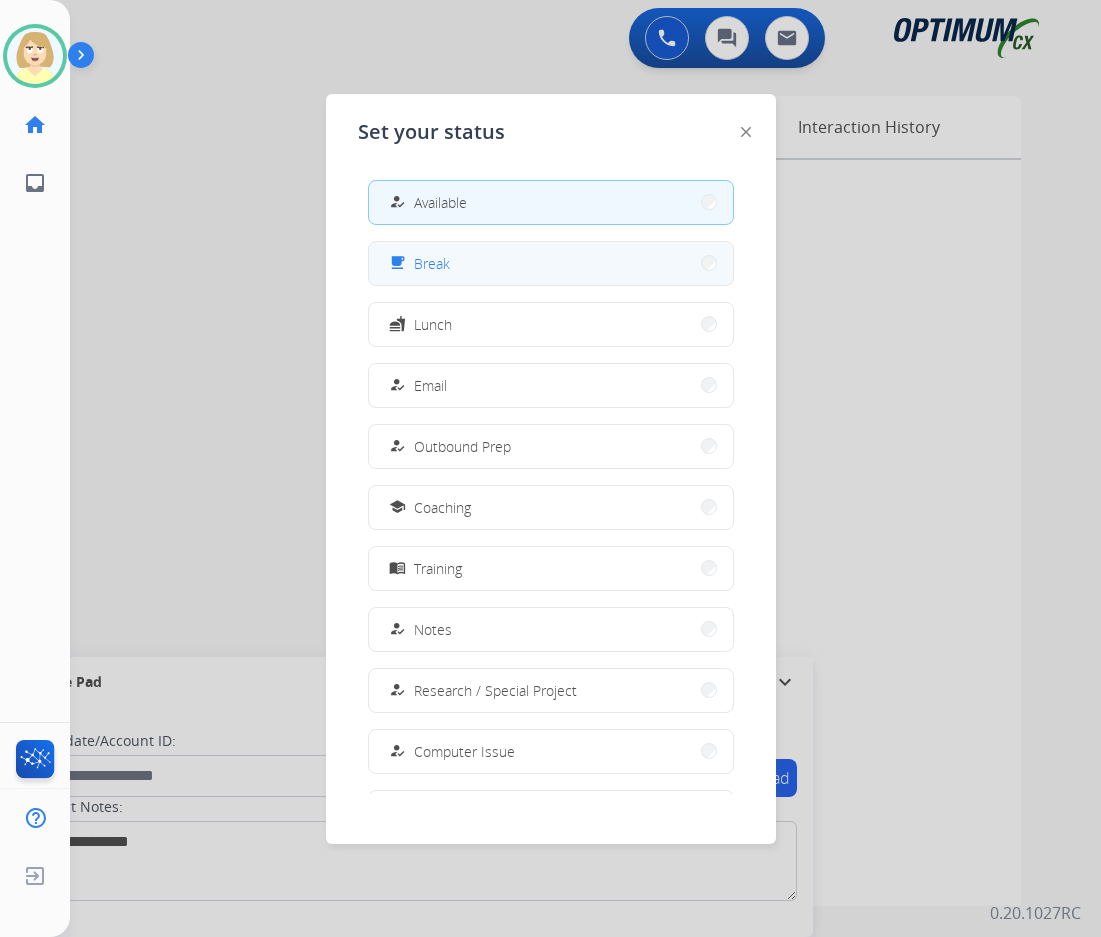 click on "free_breakfast Break" at bounding box center (551, 263) 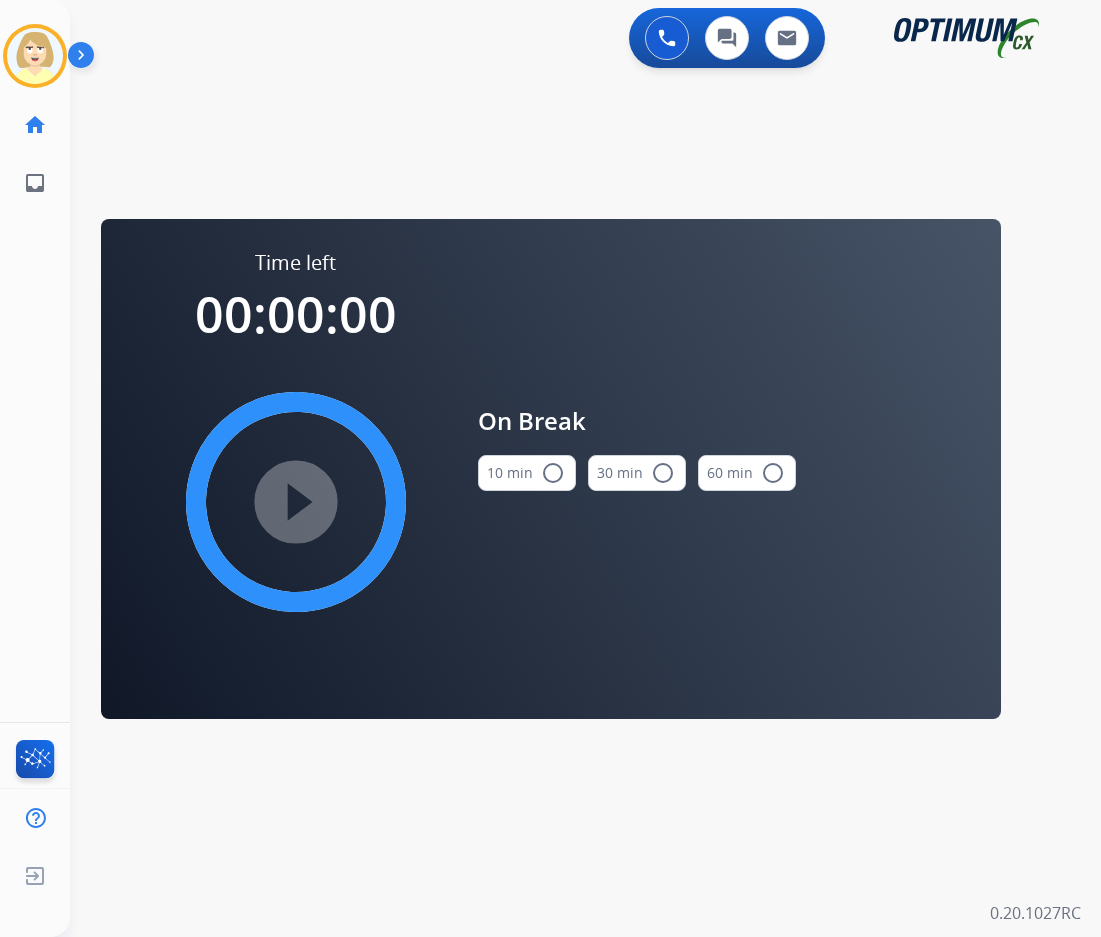 drag, startPoint x: 556, startPoint y: 473, endPoint x: 251, endPoint y: 483, distance: 305.16388 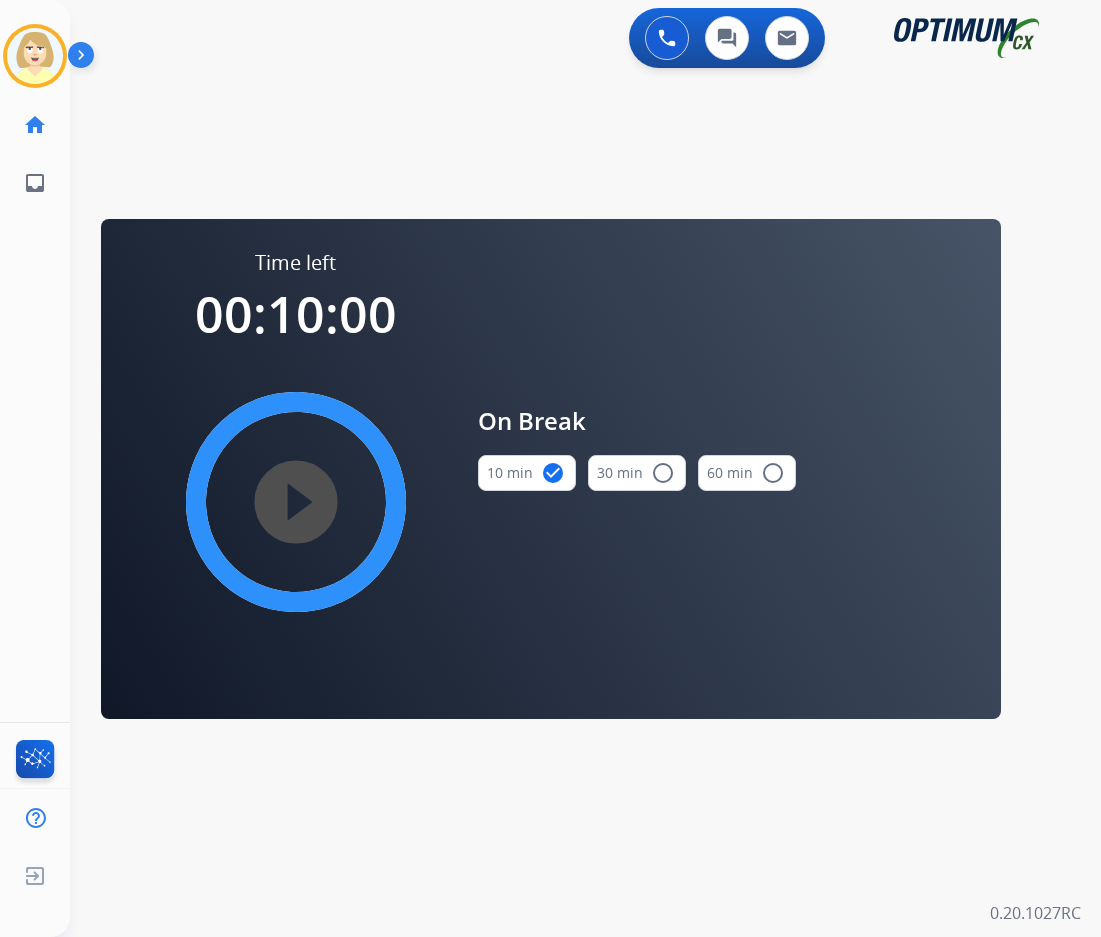 click on "play_circle_filled" at bounding box center (296, 502) 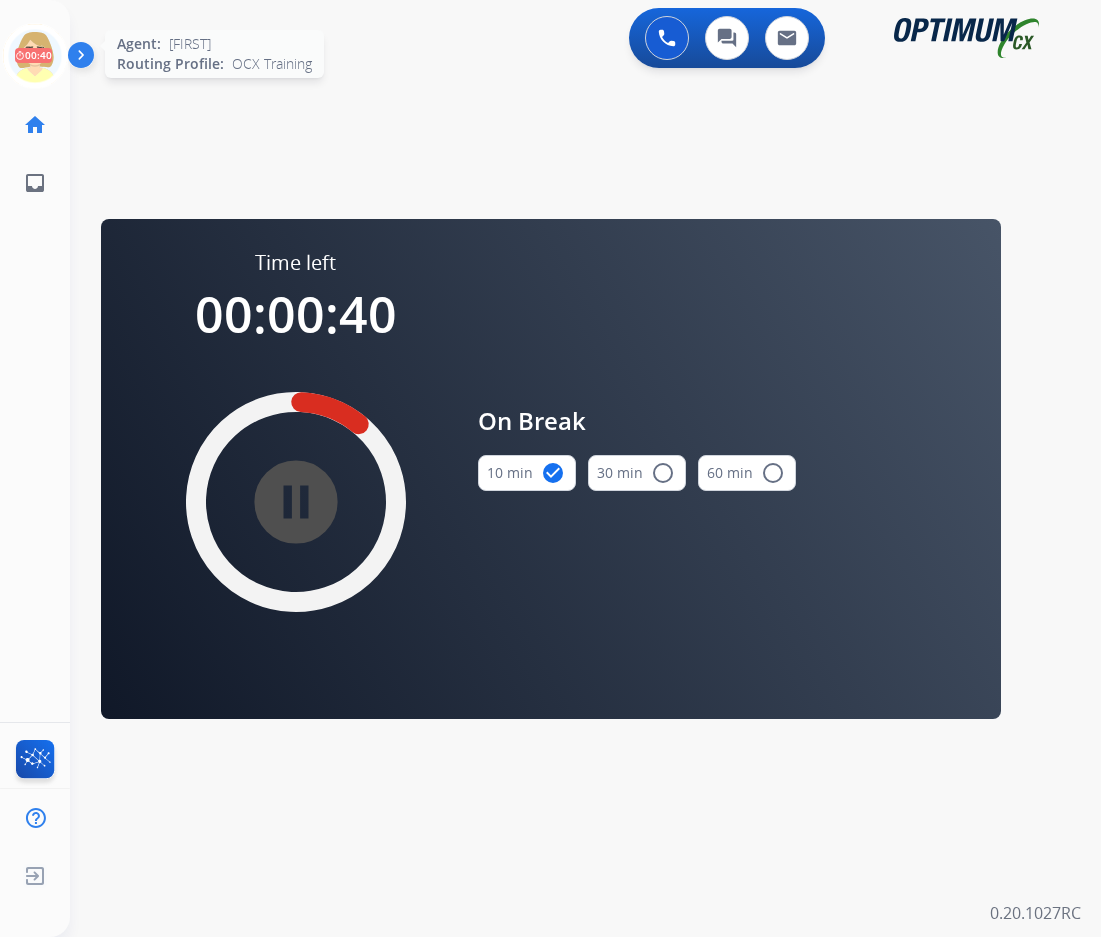 click 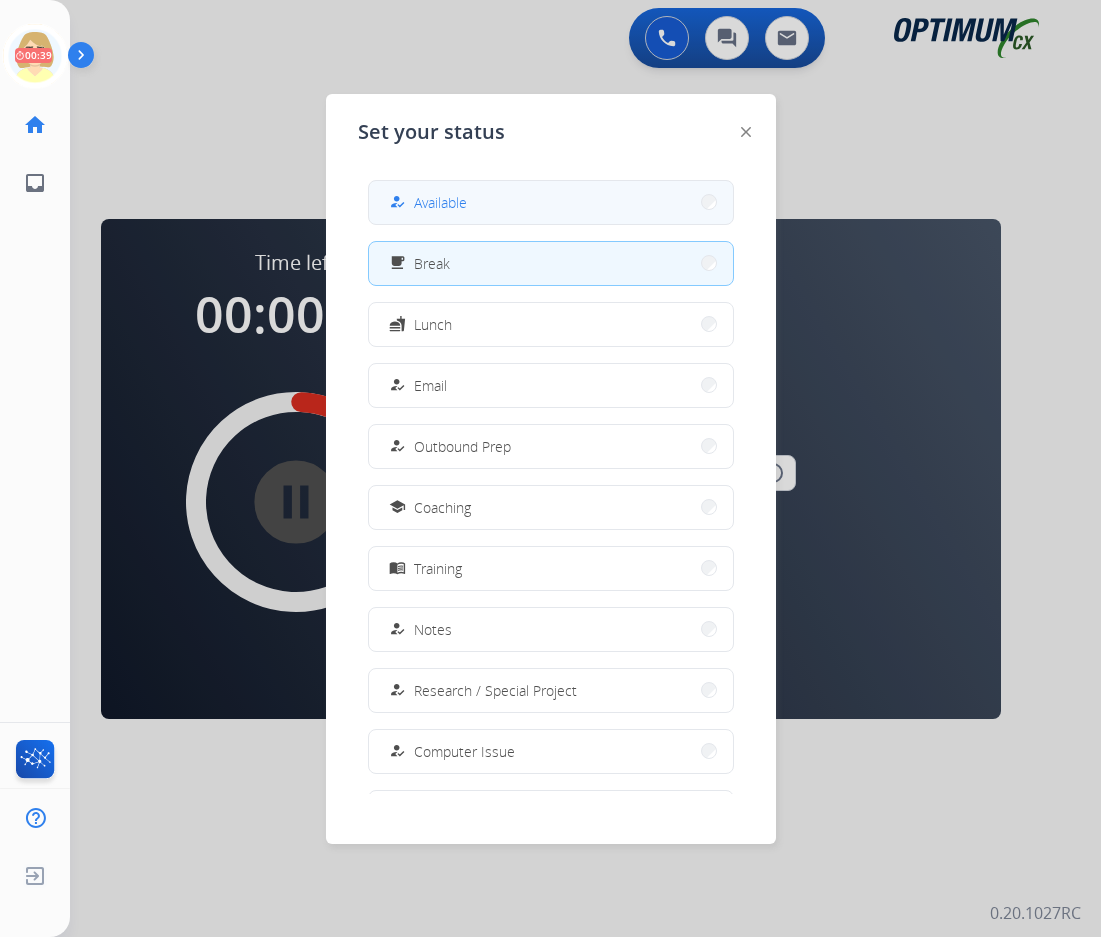click on "Available" at bounding box center (440, 202) 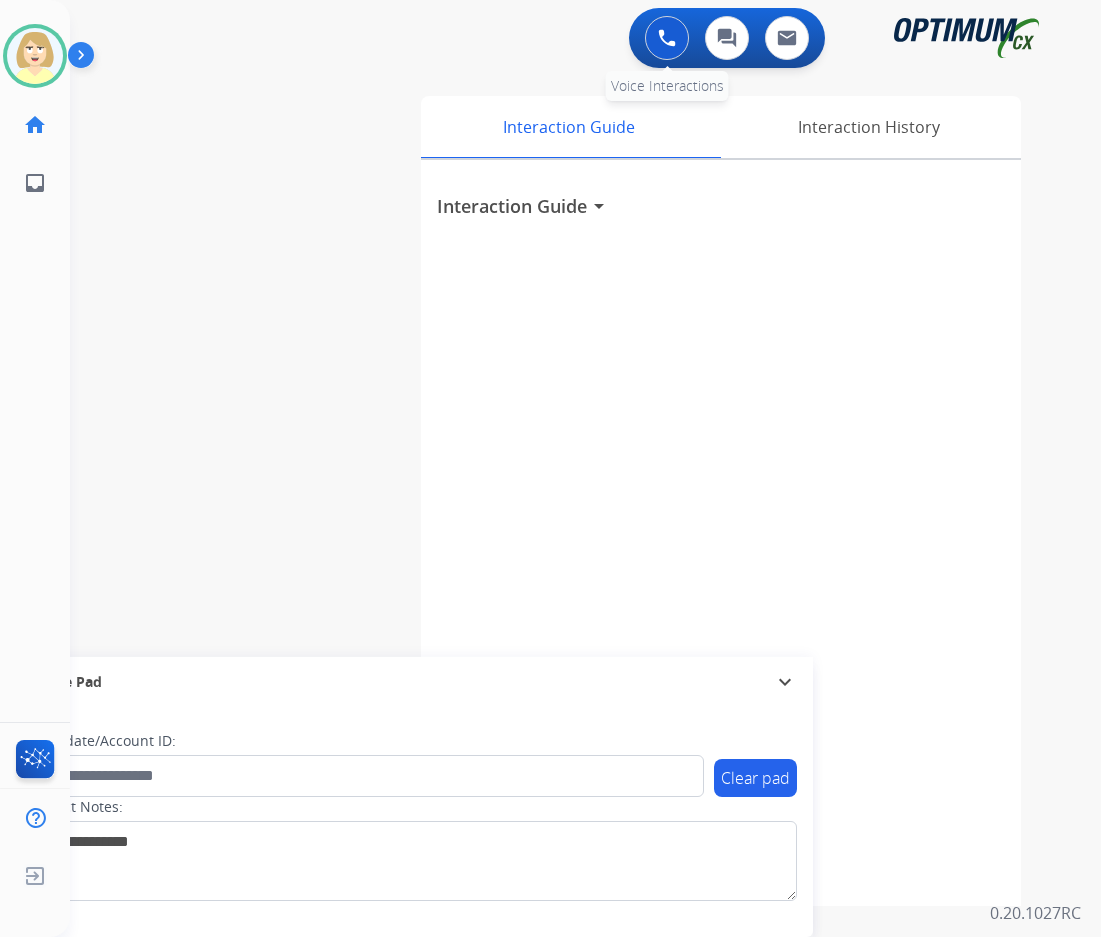 click at bounding box center [667, 38] 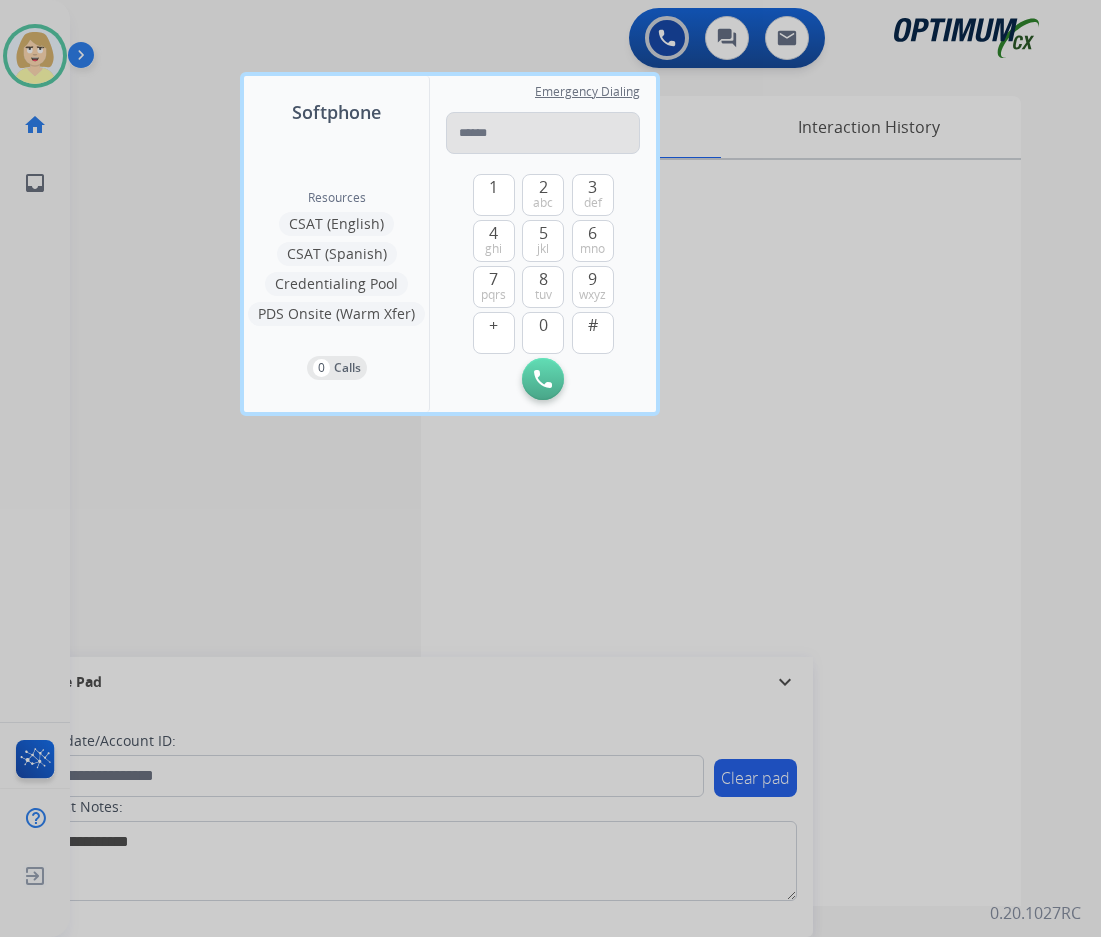 click at bounding box center (543, 133) 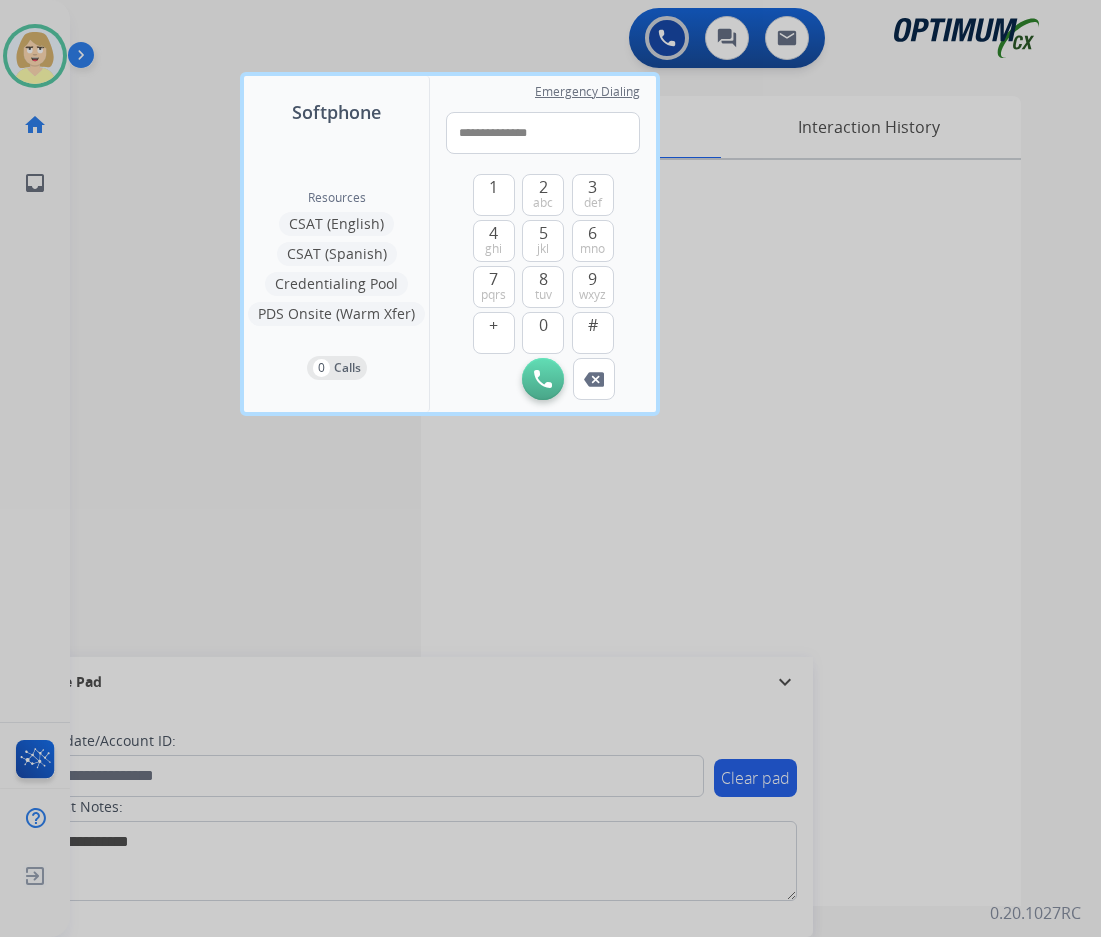 type on "**********" 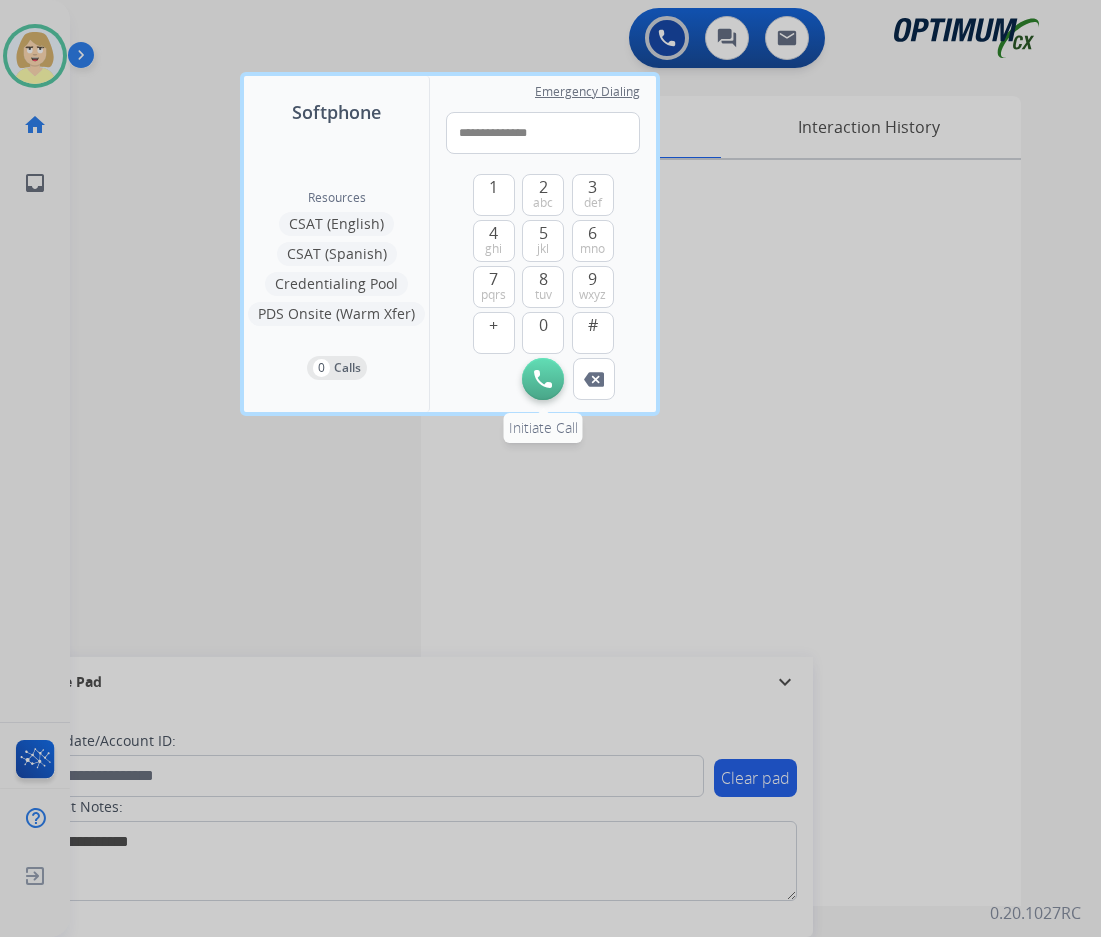 click at bounding box center [543, 379] 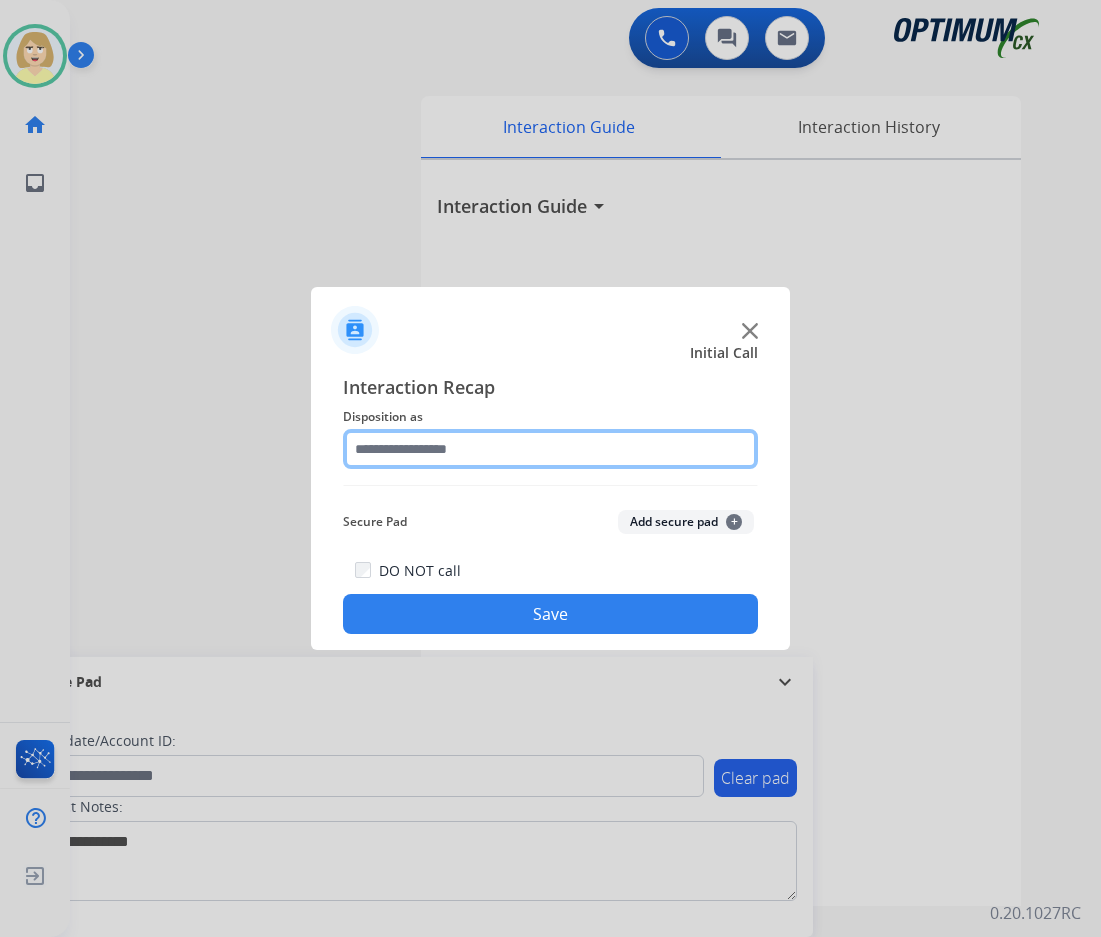 click 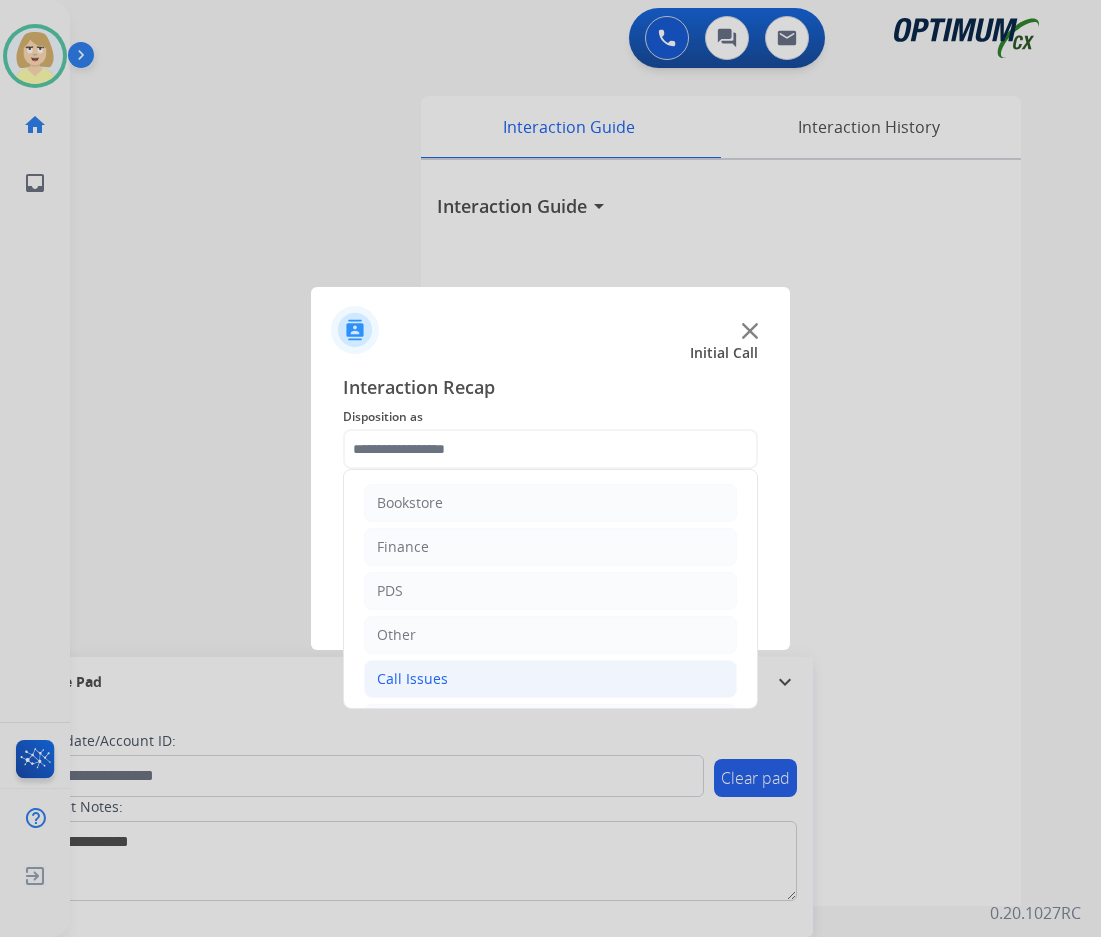 click on "Call Issues" 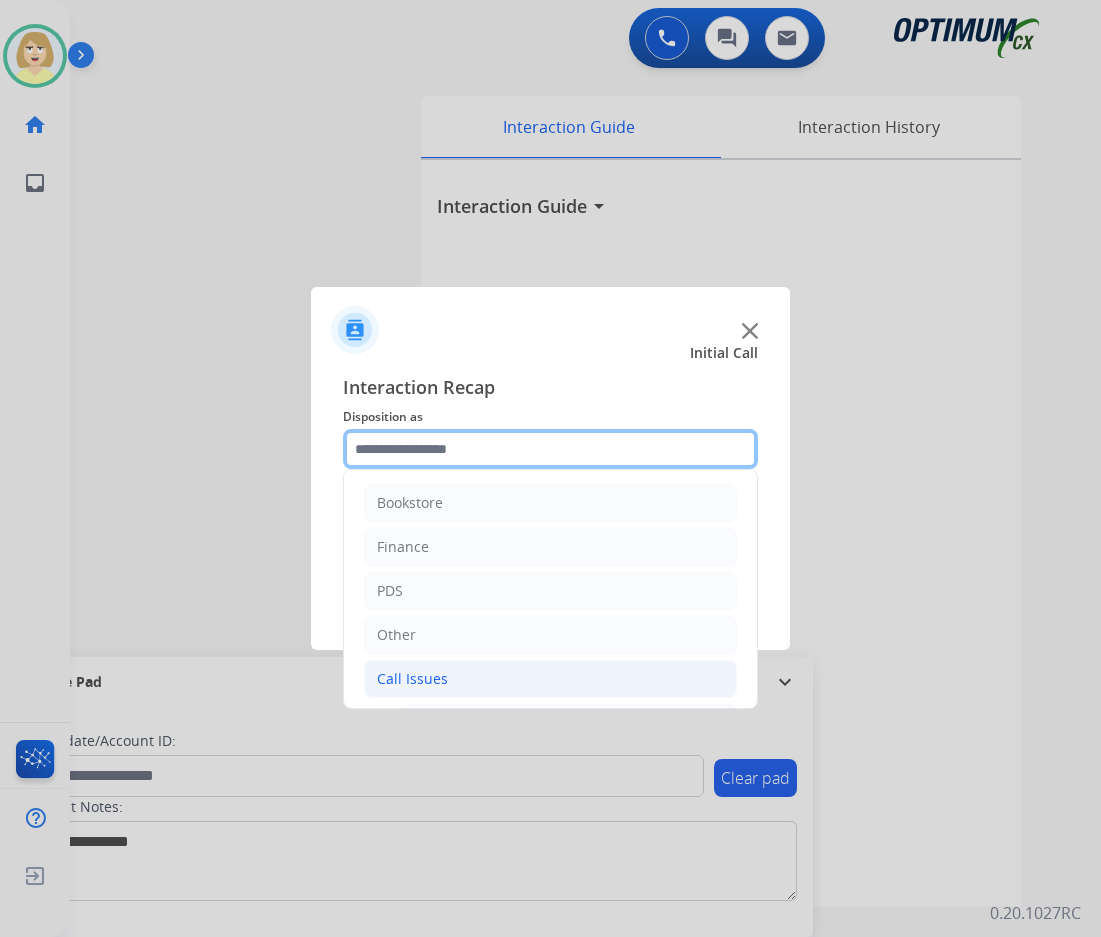 scroll, scrollTop: 200, scrollLeft: 0, axis: vertical 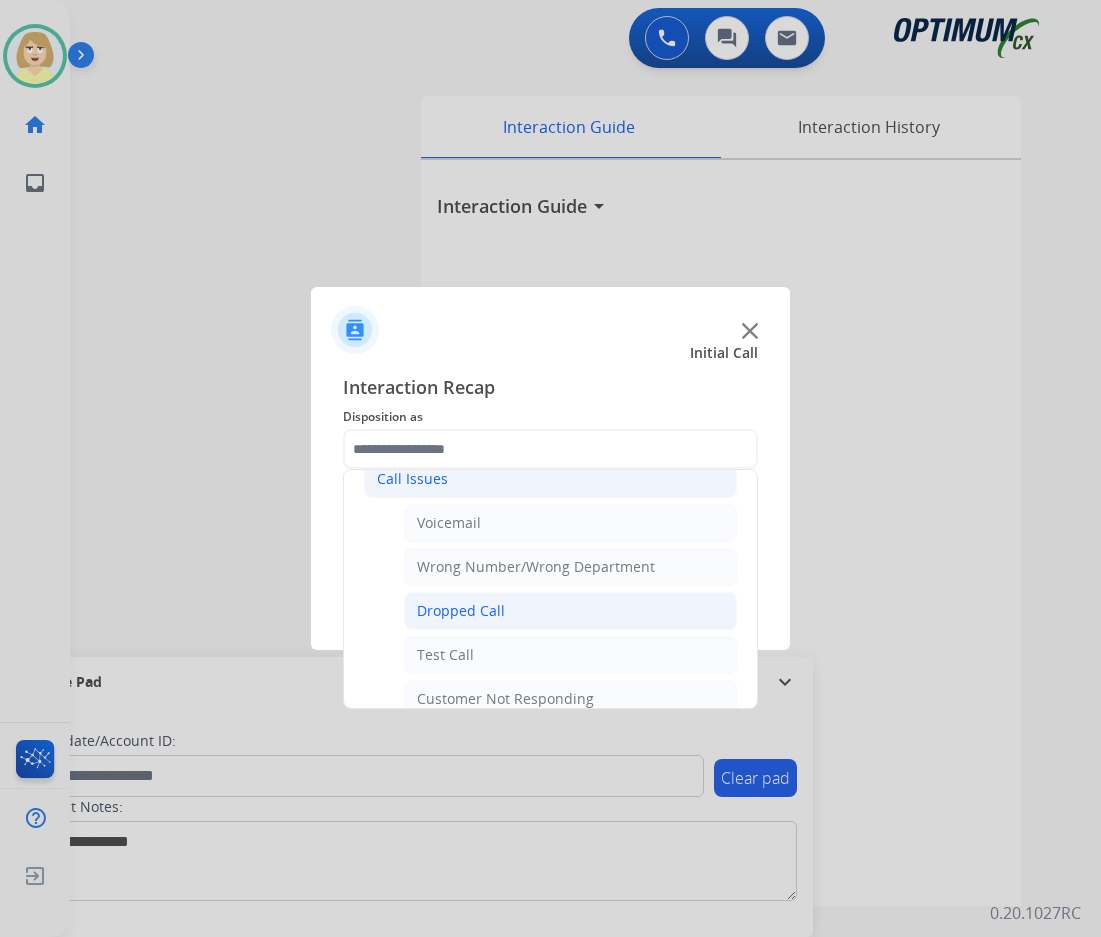 click on "Dropped Call" 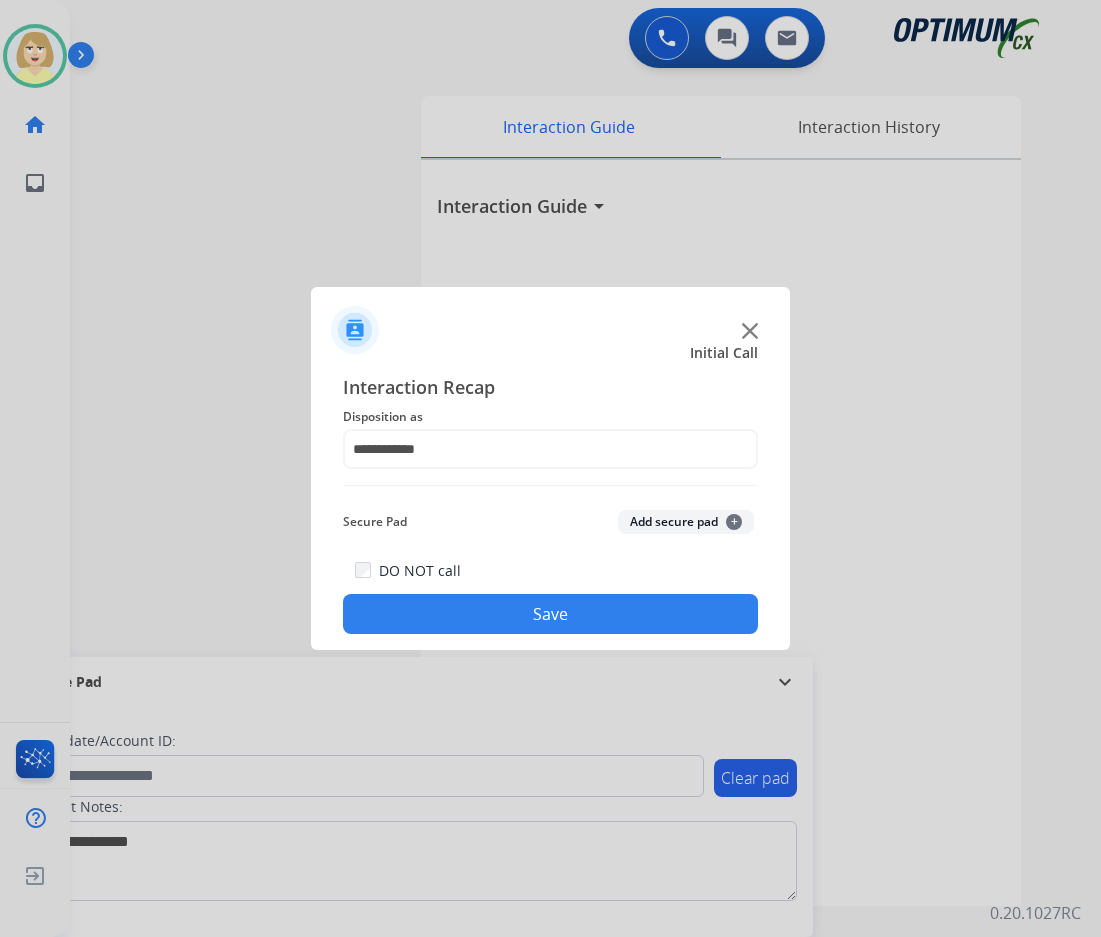 click on "Add secure pad  +" 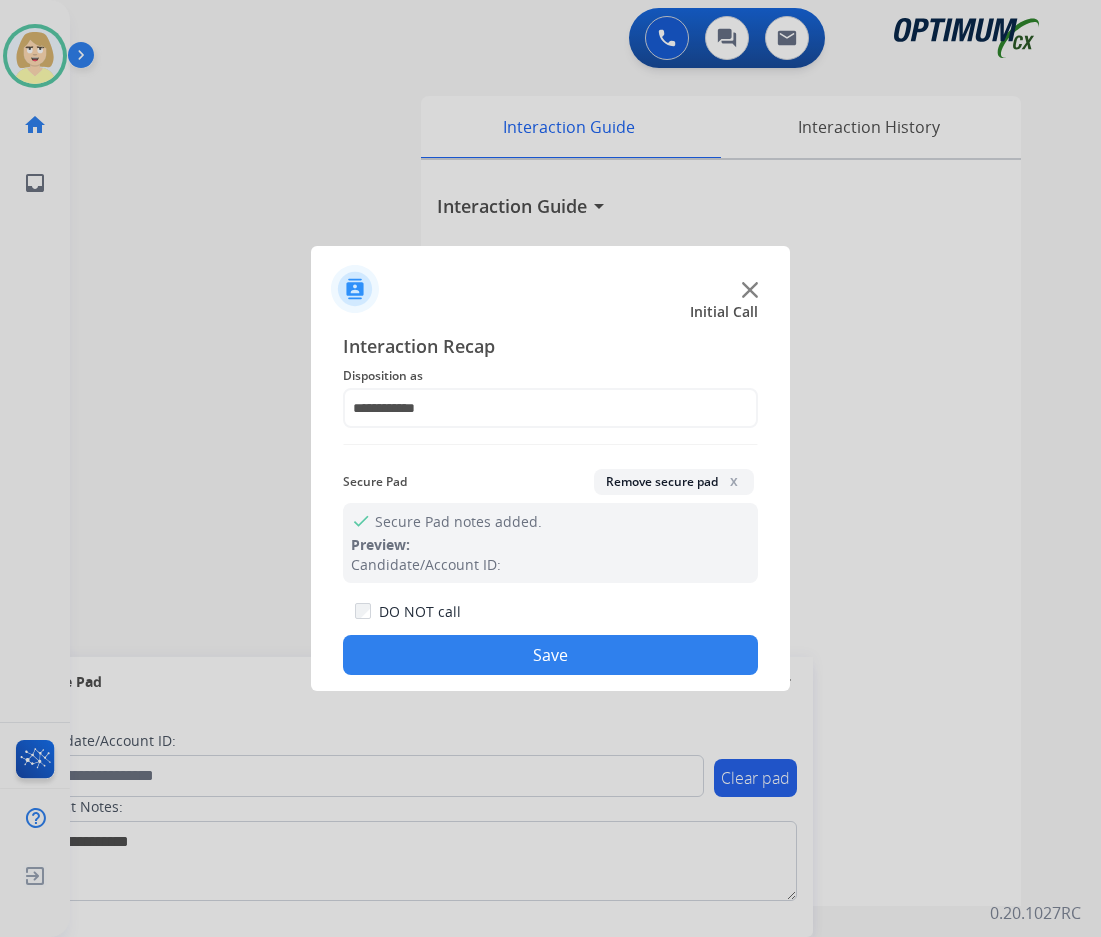 click on "Save" 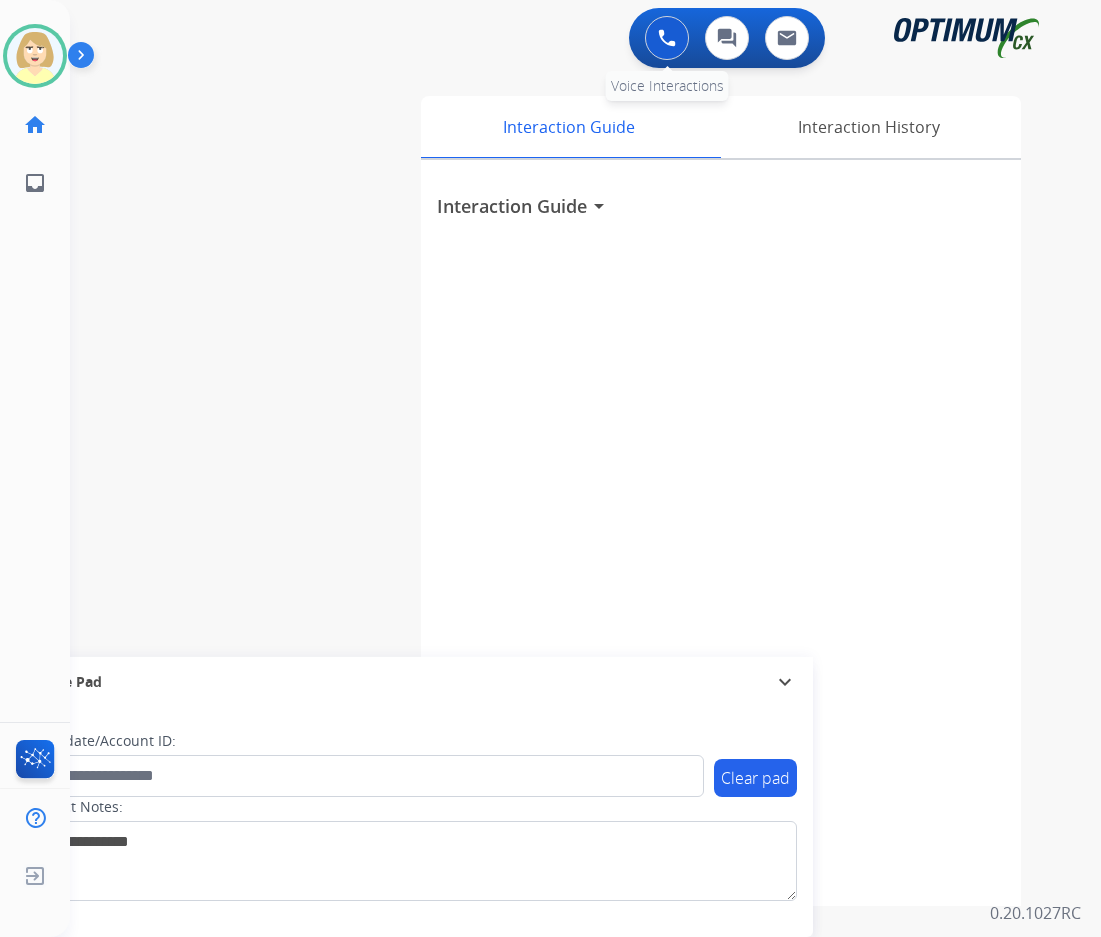 click at bounding box center (667, 38) 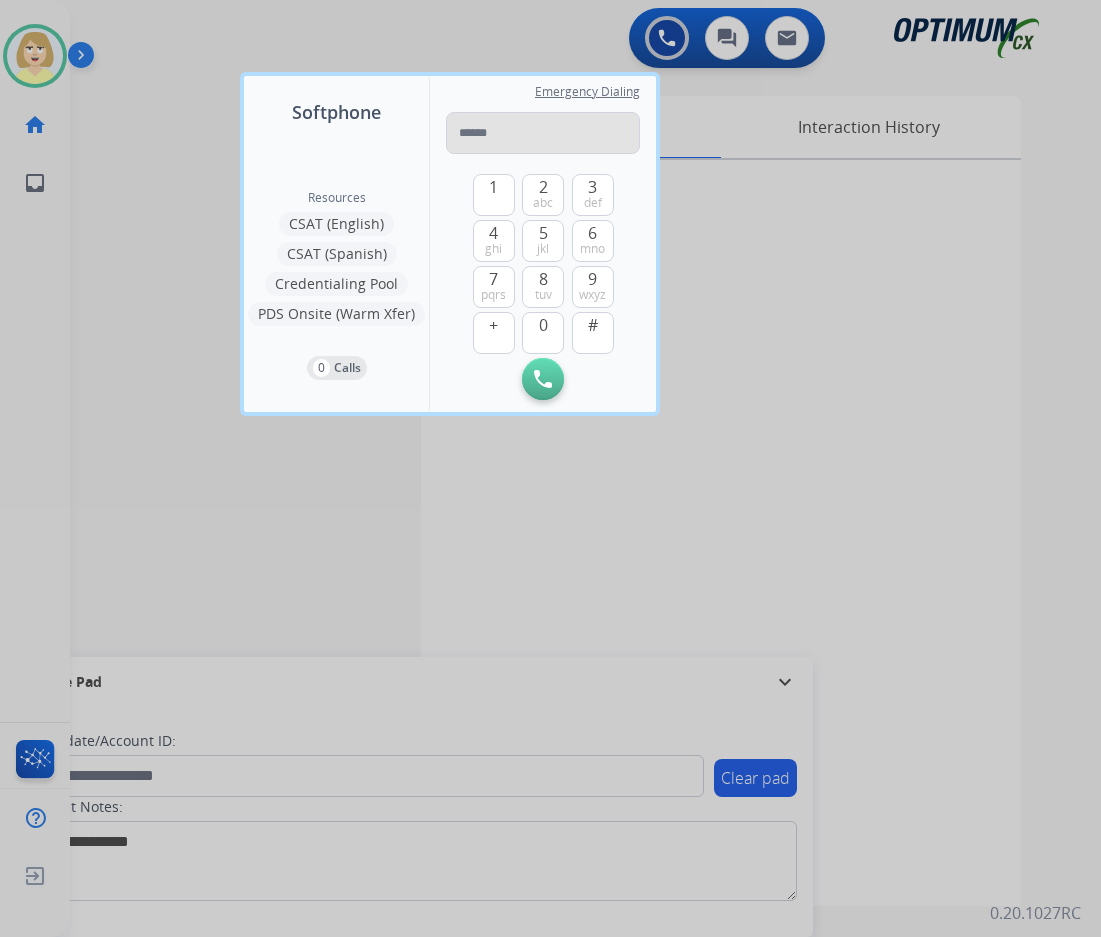 click at bounding box center [543, 133] 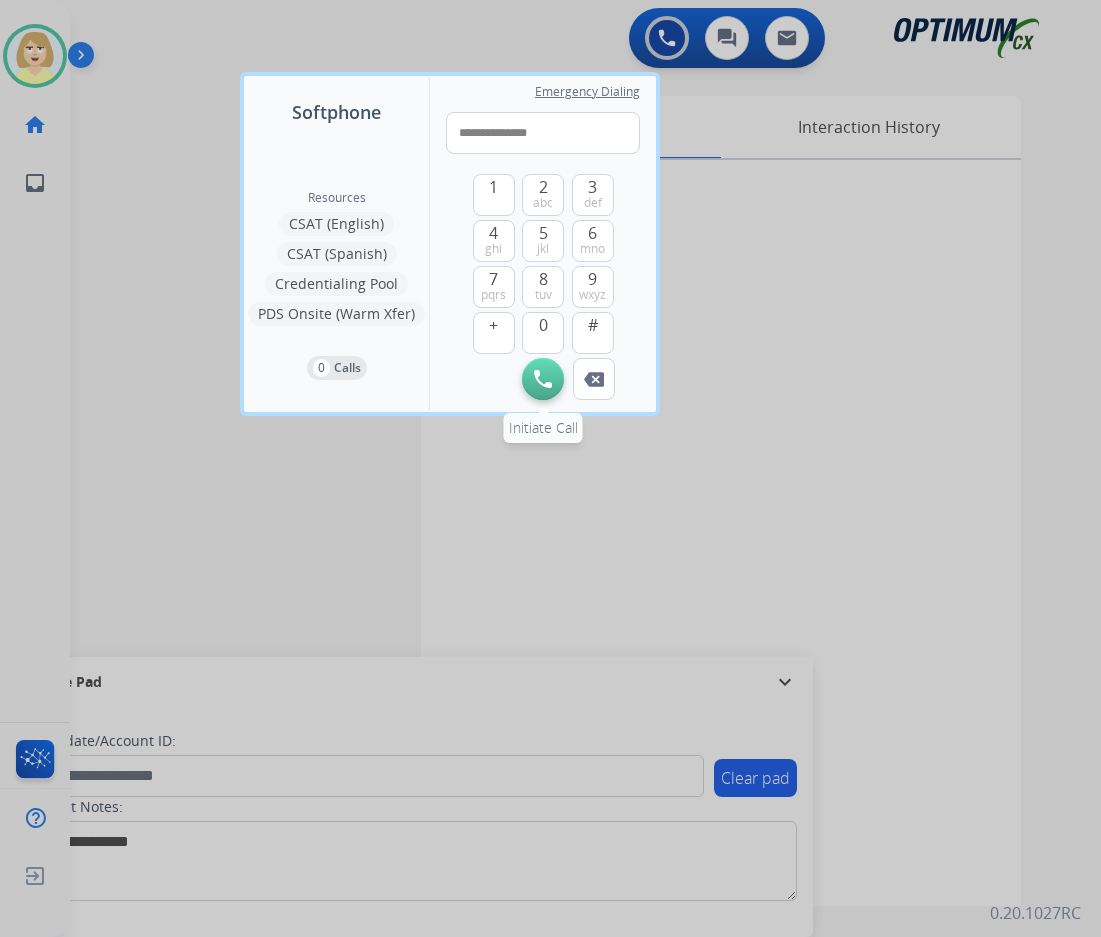 type on "**********" 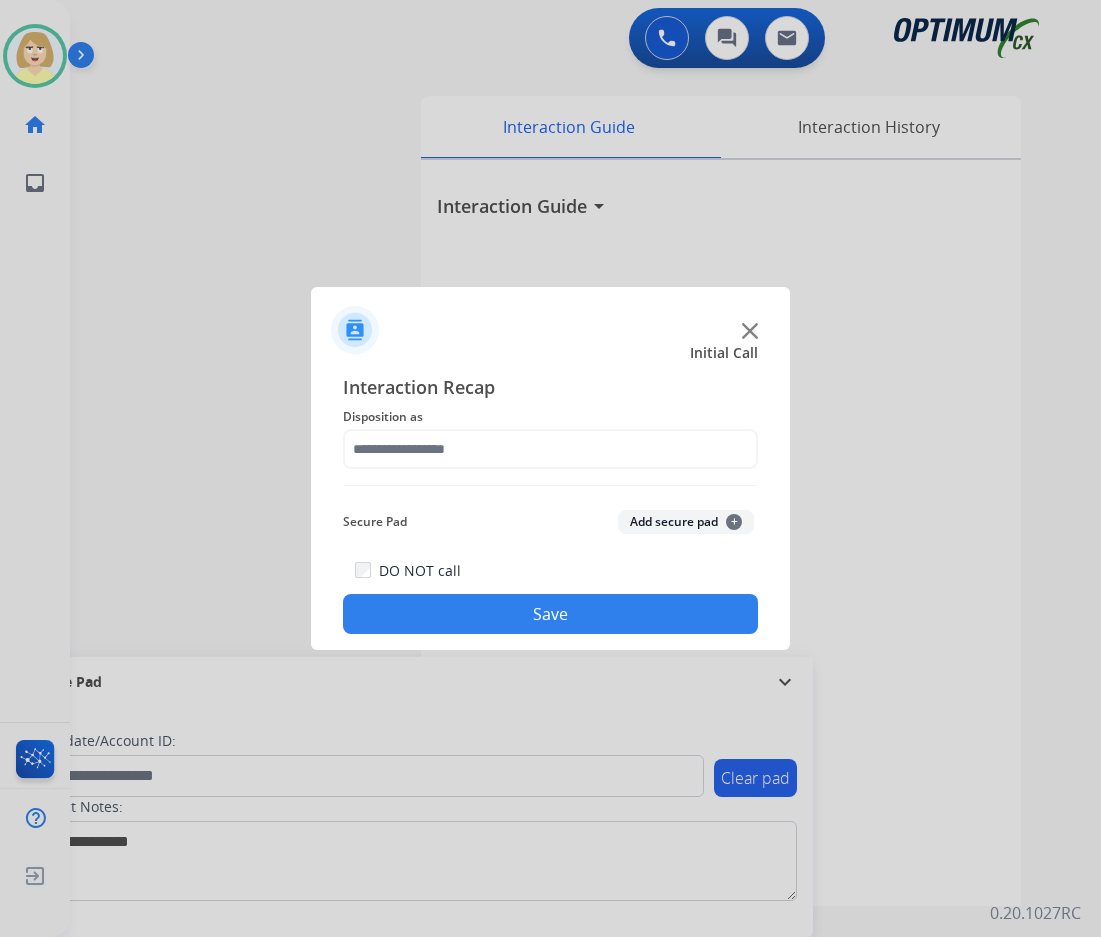 click at bounding box center (550, 468) 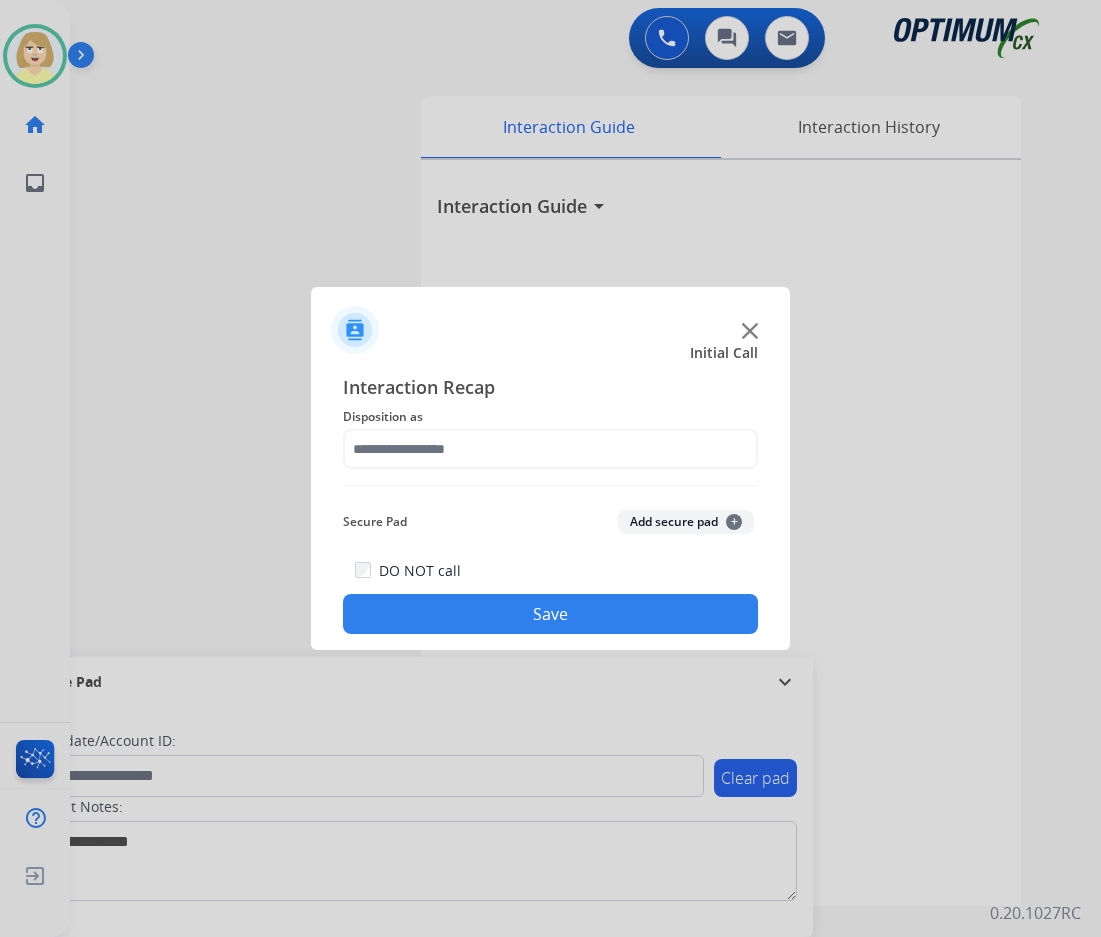 click at bounding box center [550, 468] 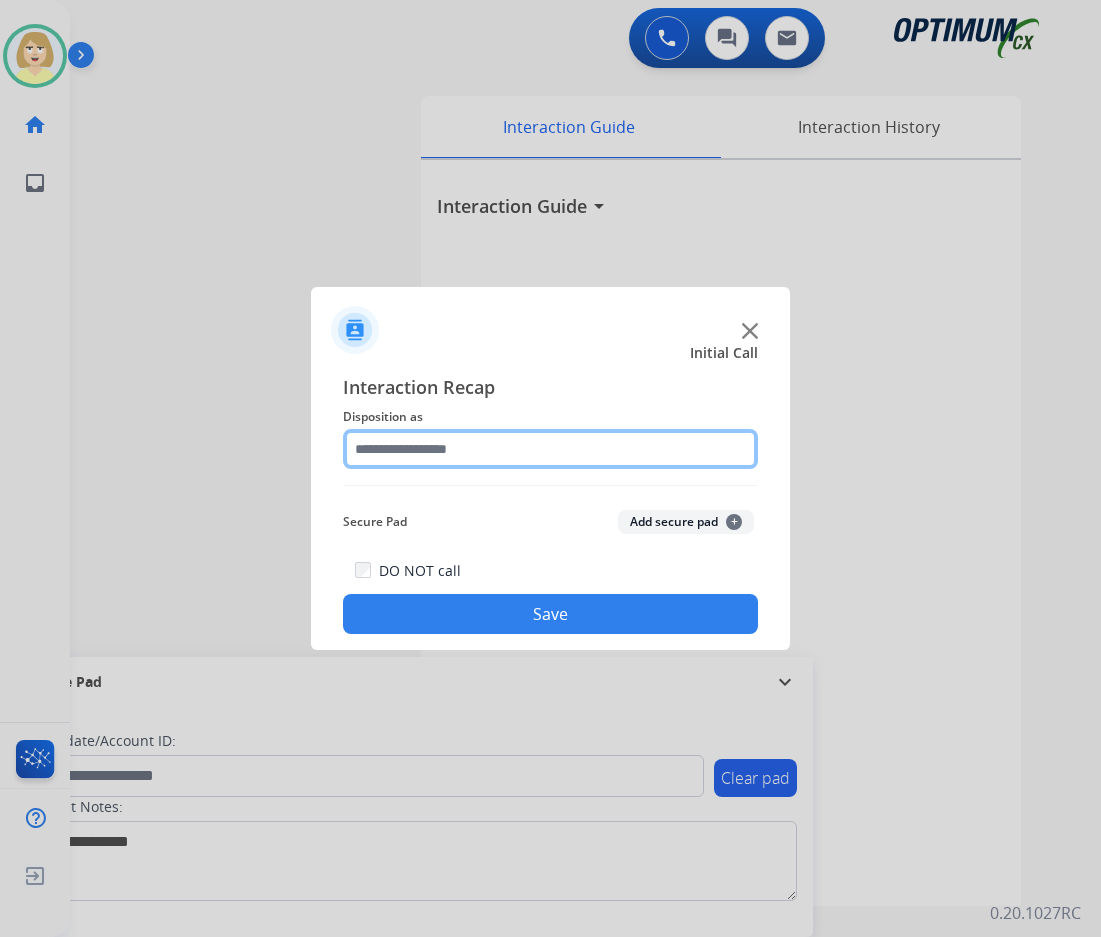 click 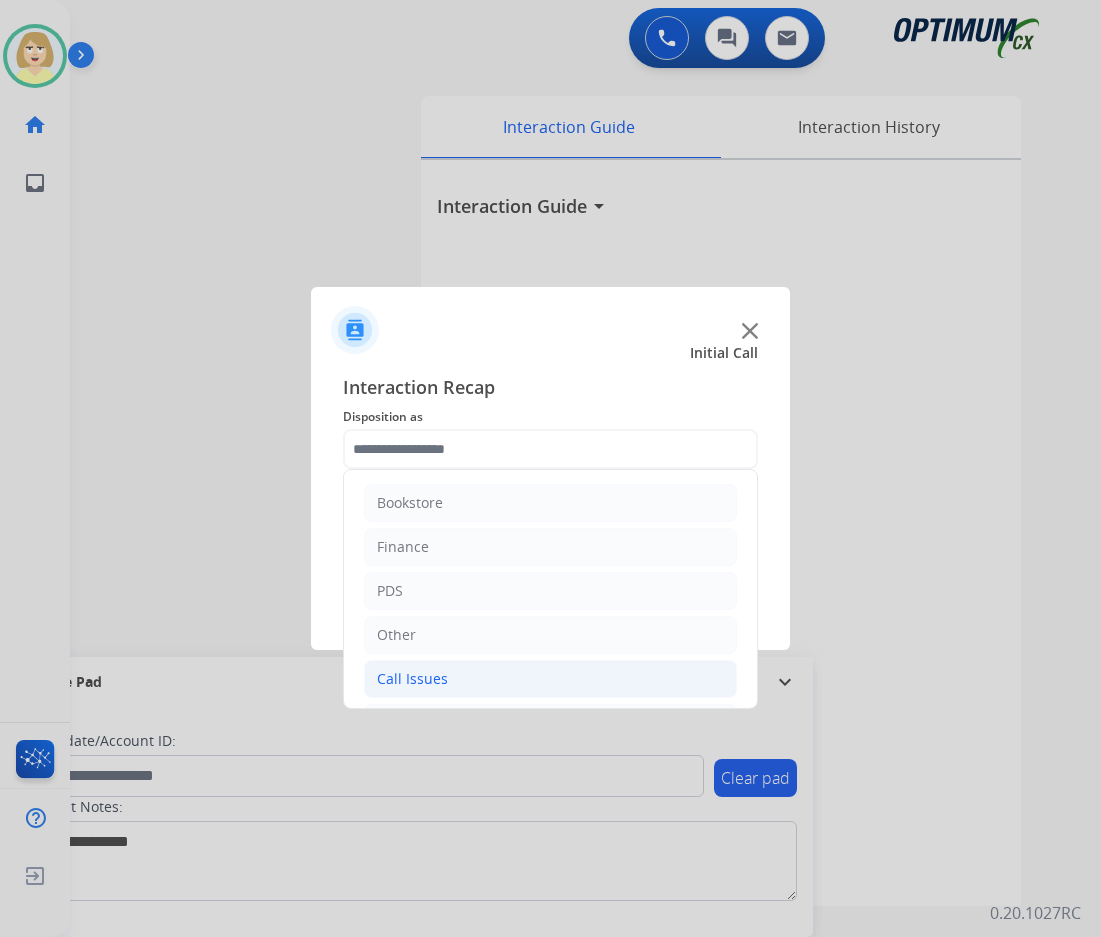 click on "Call Issues" 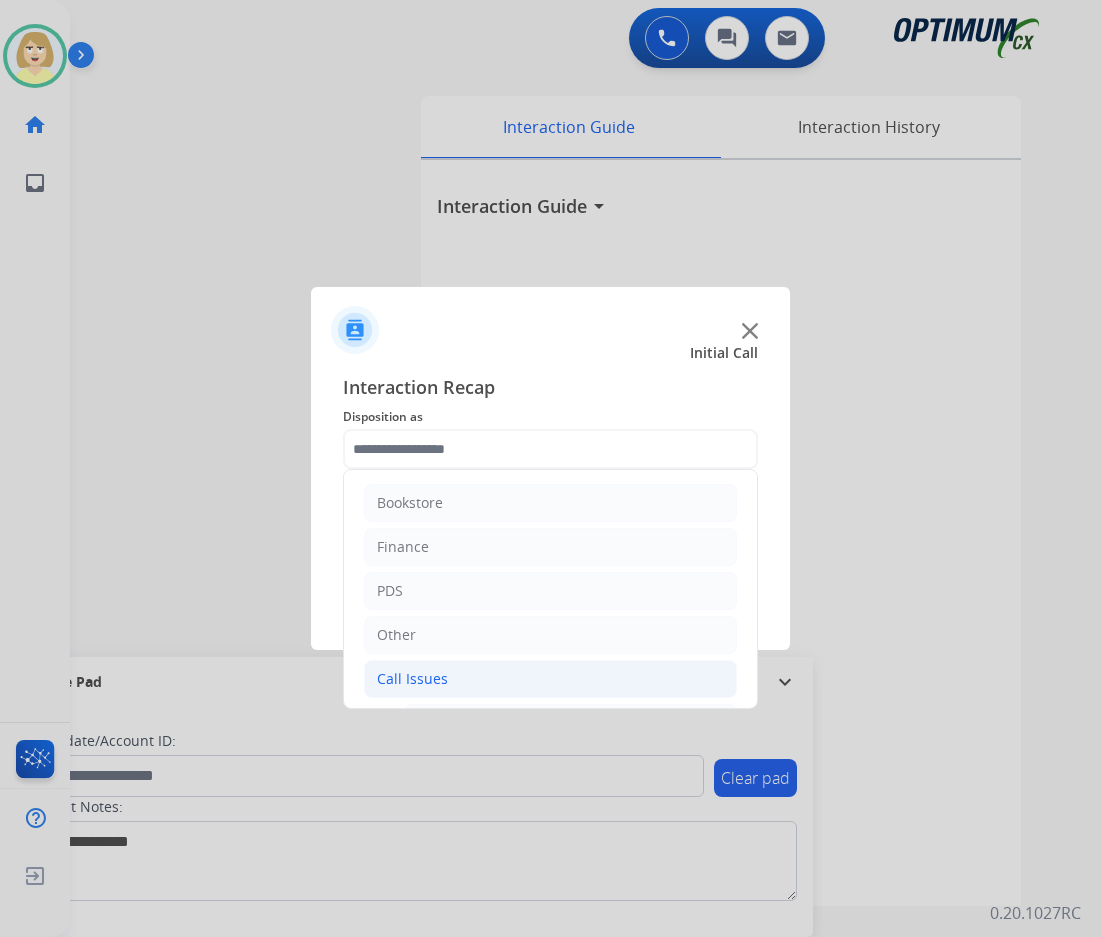 click on "Call Issues" 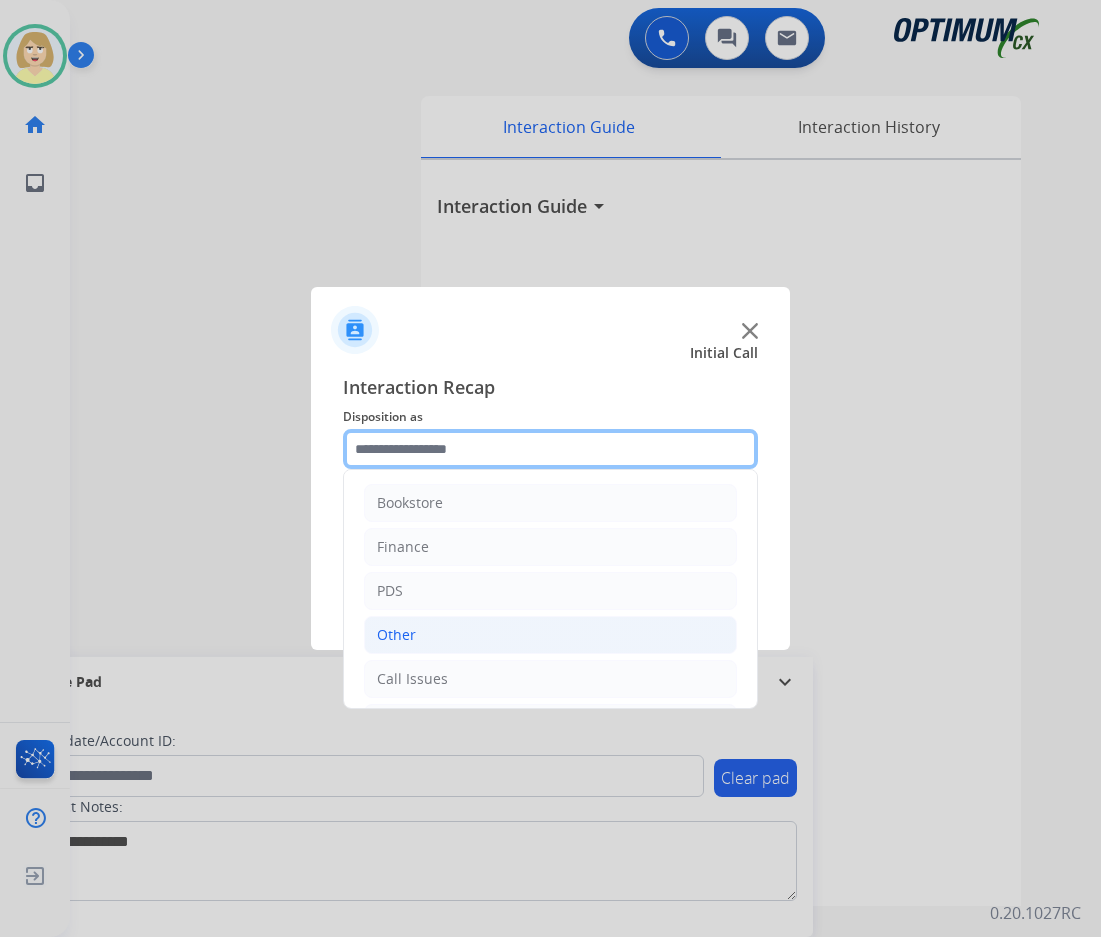 scroll, scrollTop: 136, scrollLeft: 0, axis: vertical 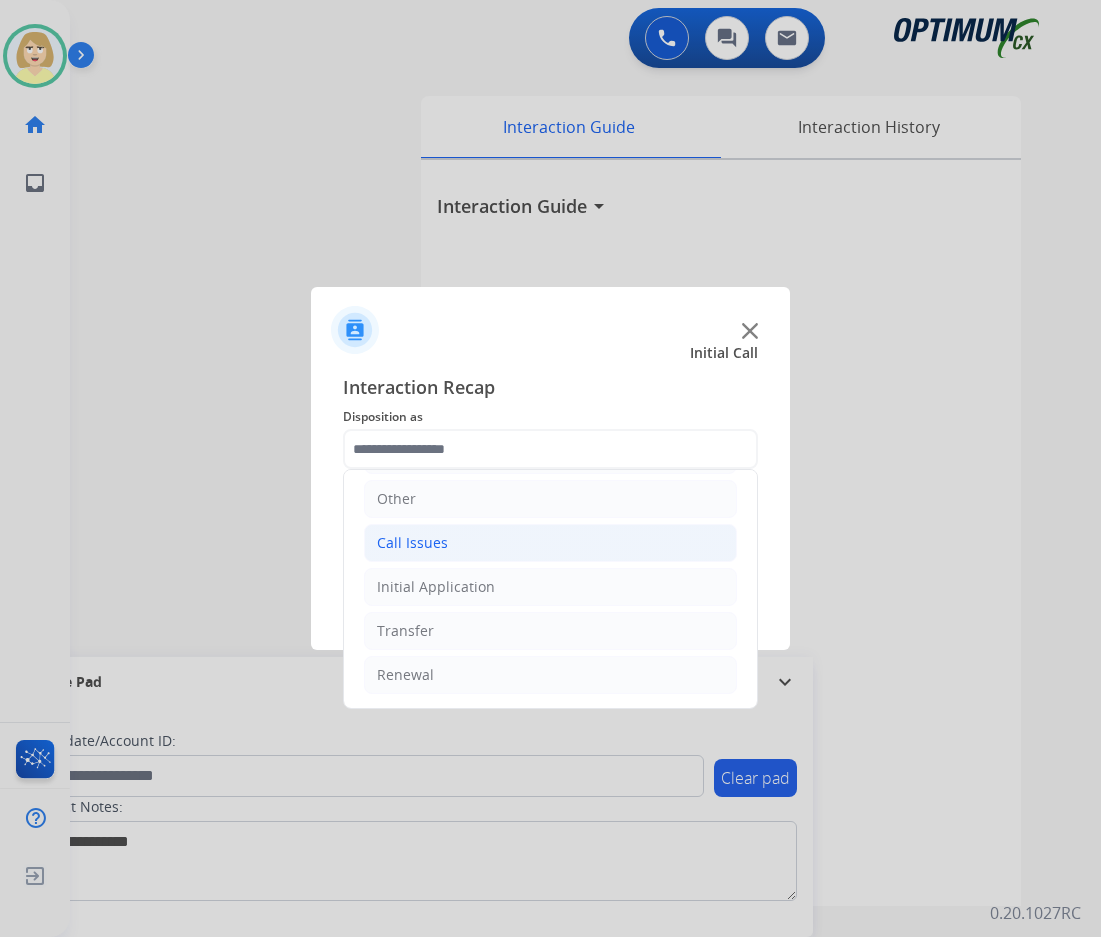 click on "Call Issues" 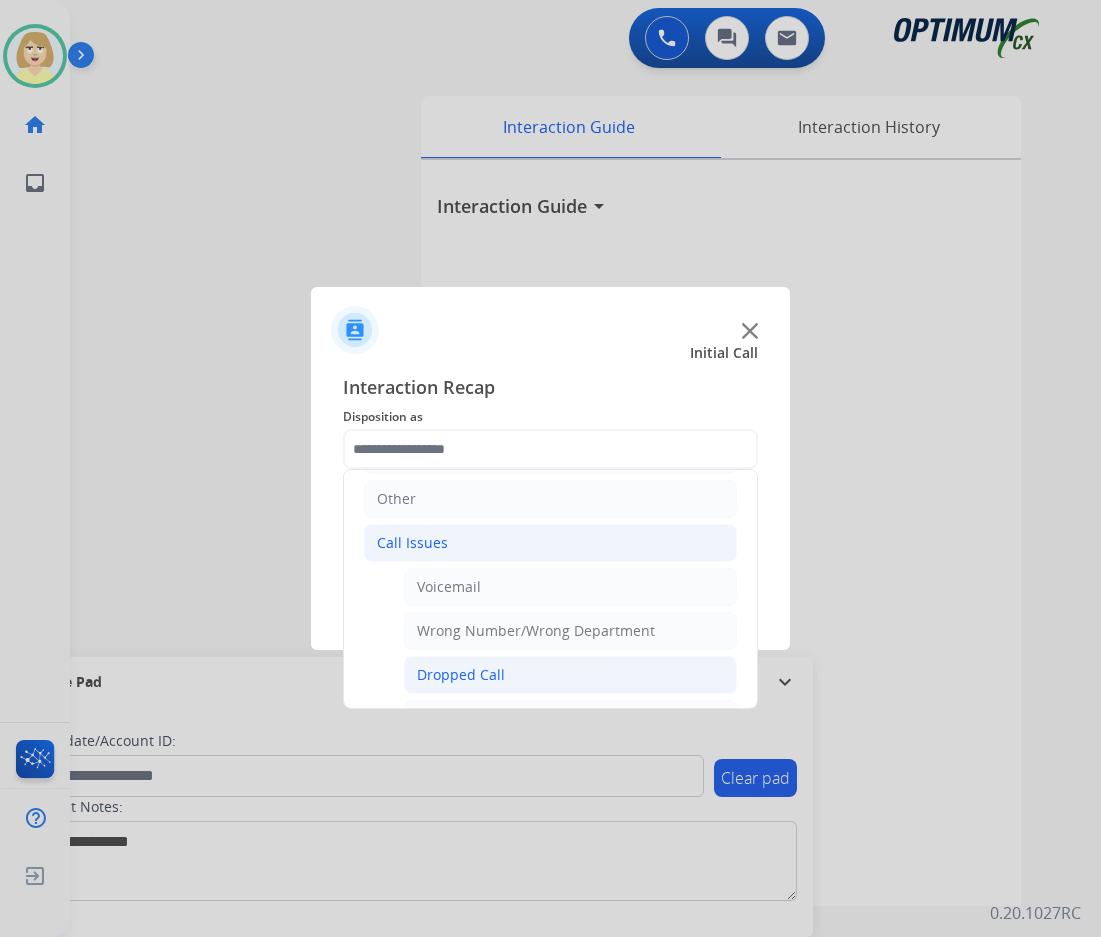 click on "Dropped Call" 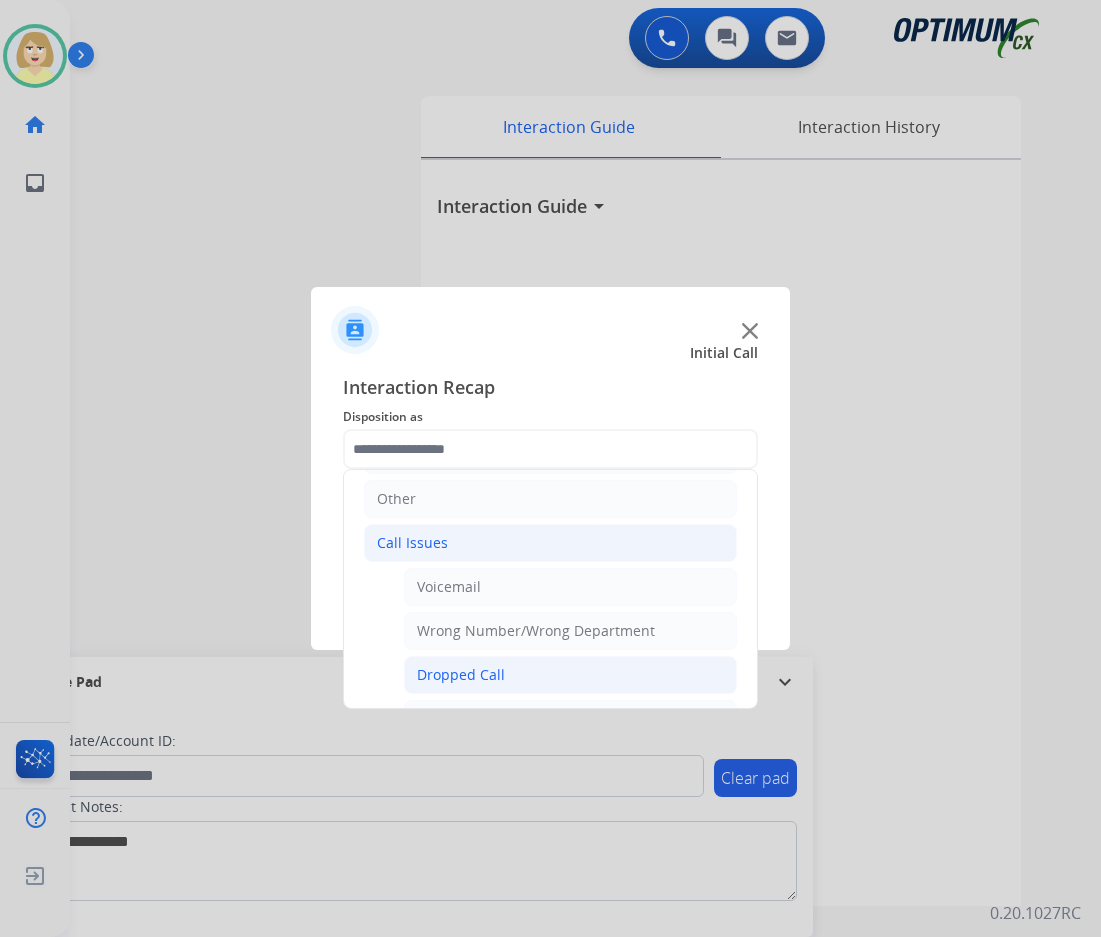 type on "**********" 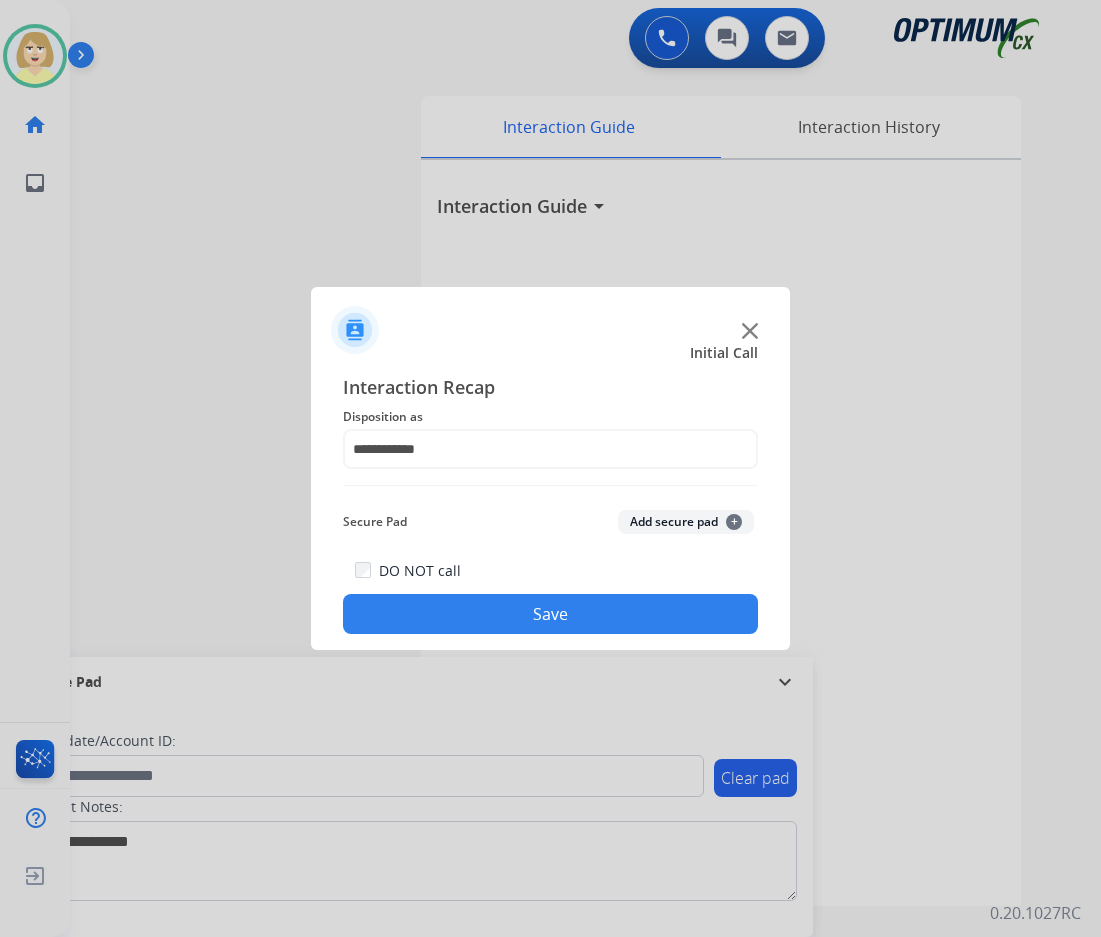 click on "Add secure pad  +" 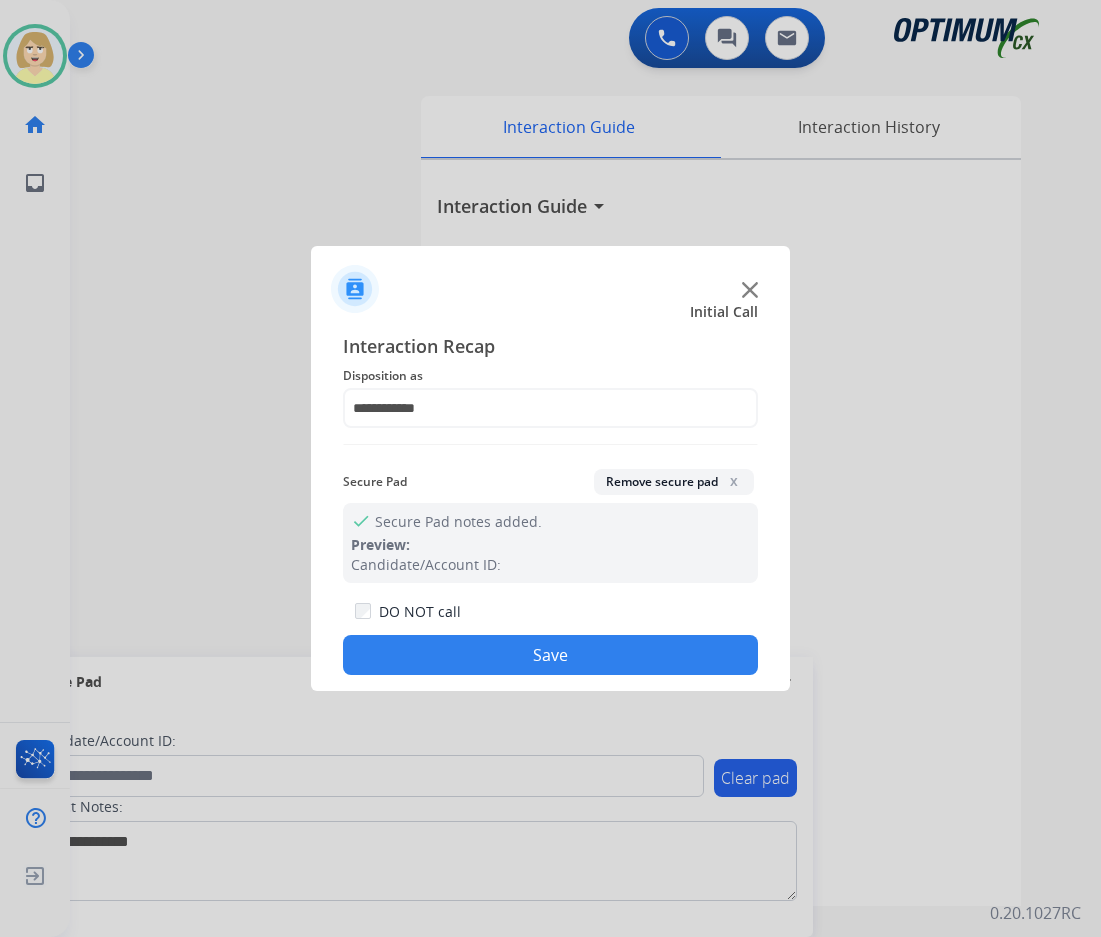 click on "Save" 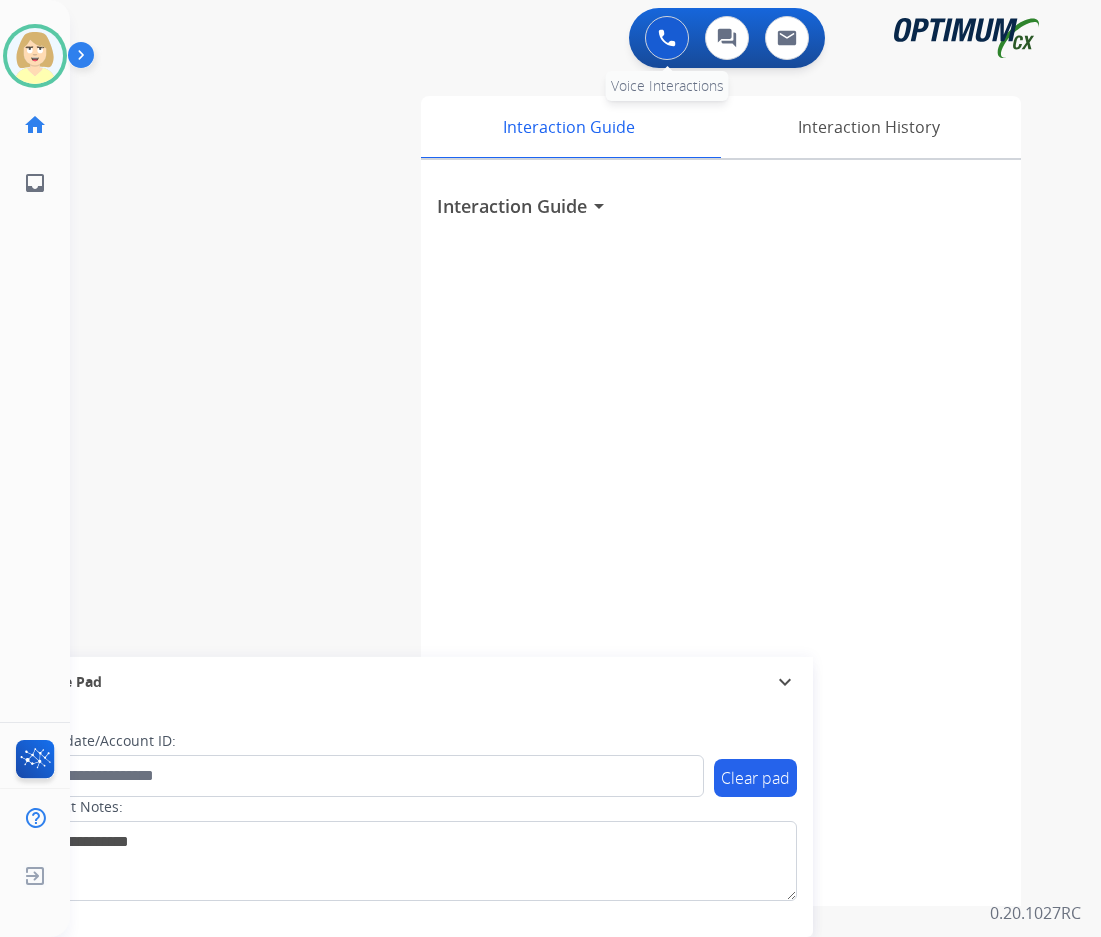 click at bounding box center (667, 38) 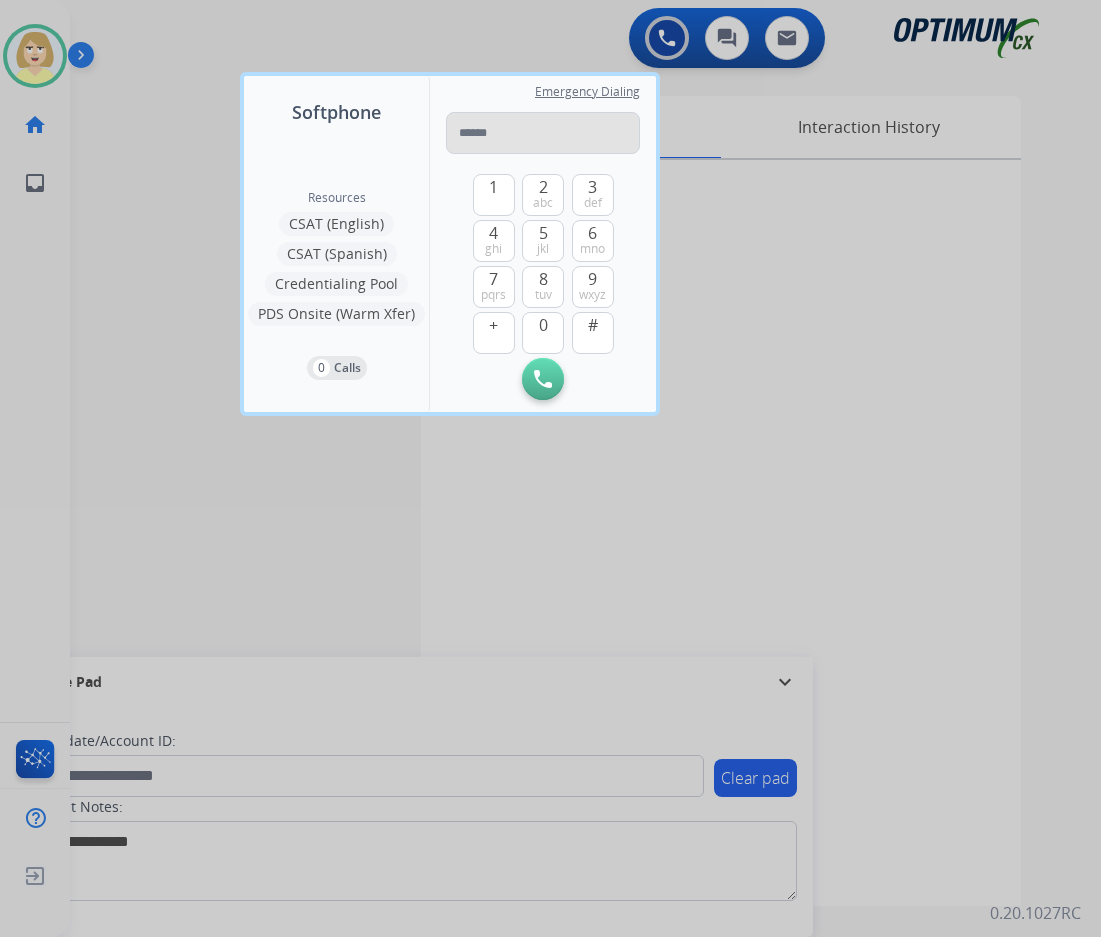 click at bounding box center [543, 133] 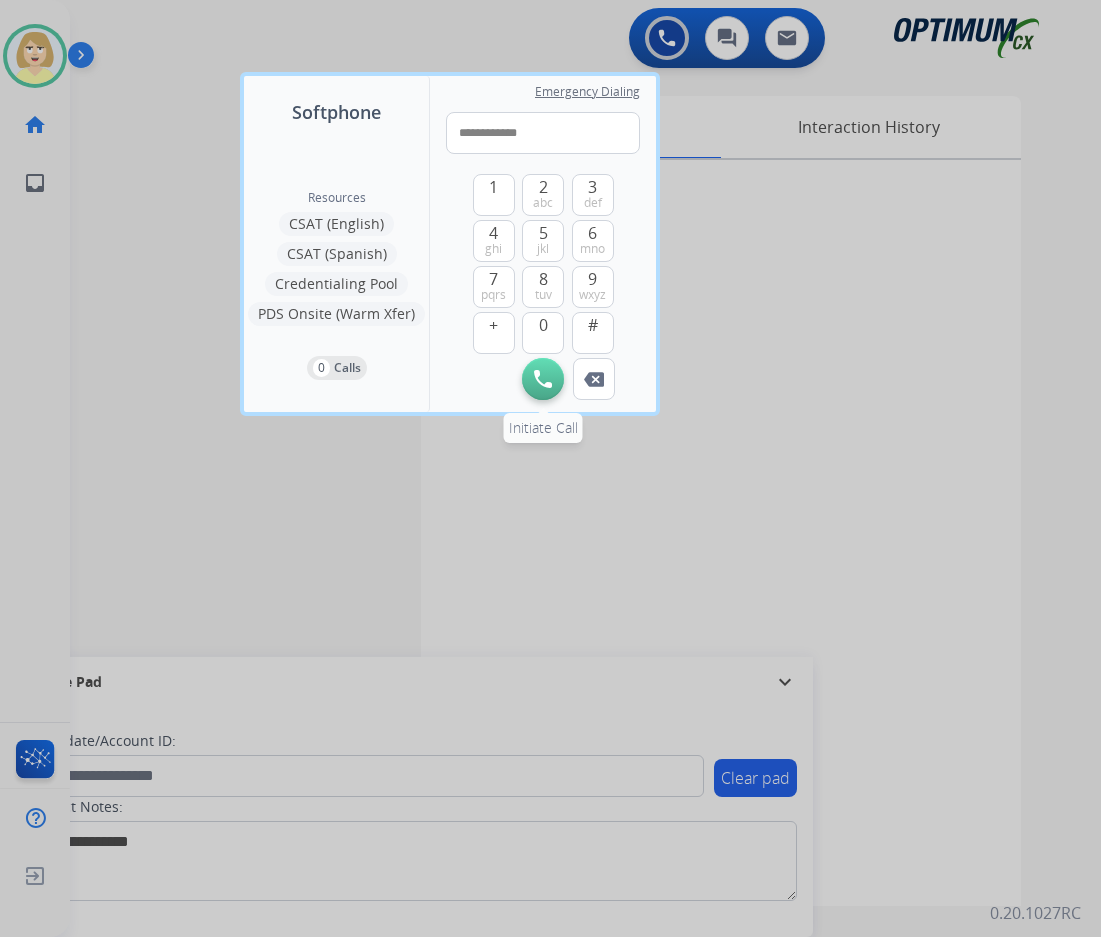 type on "**********" 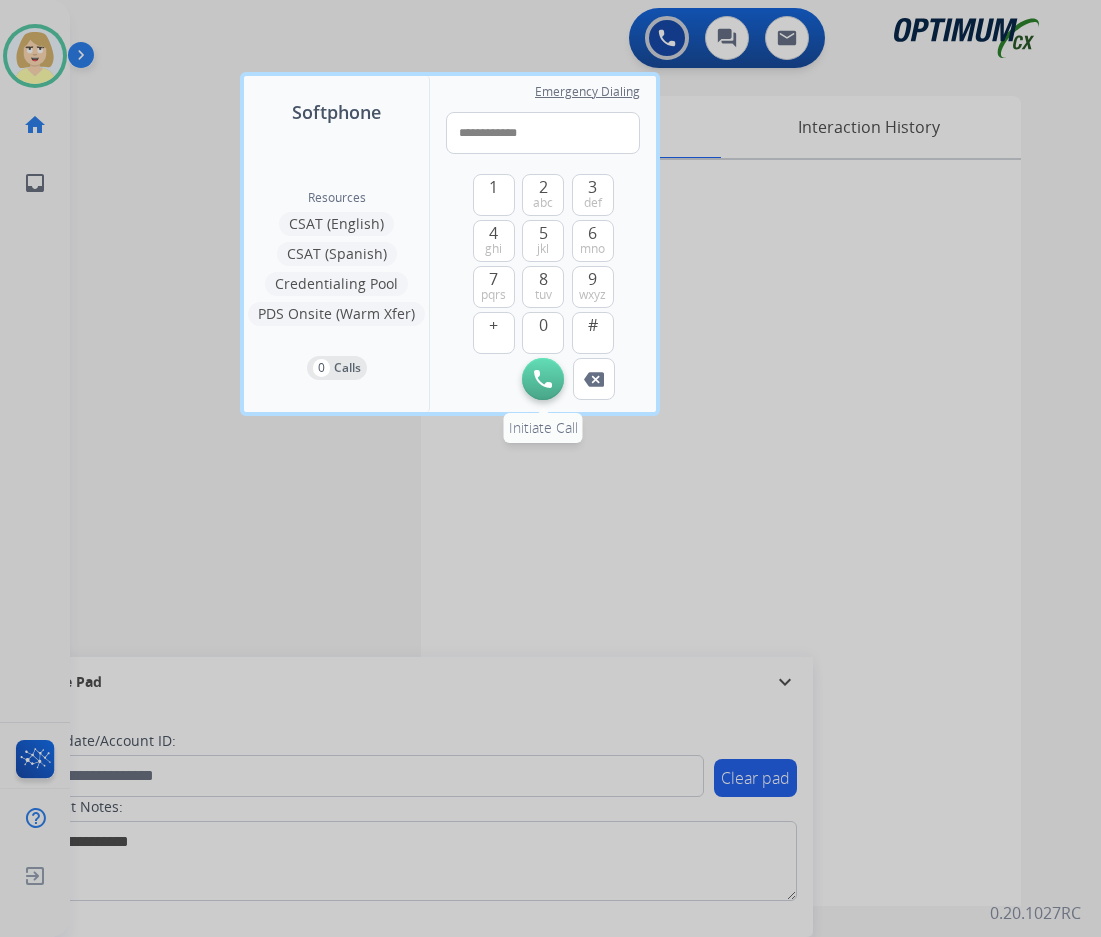 click on "Initiate Call" at bounding box center [543, 379] 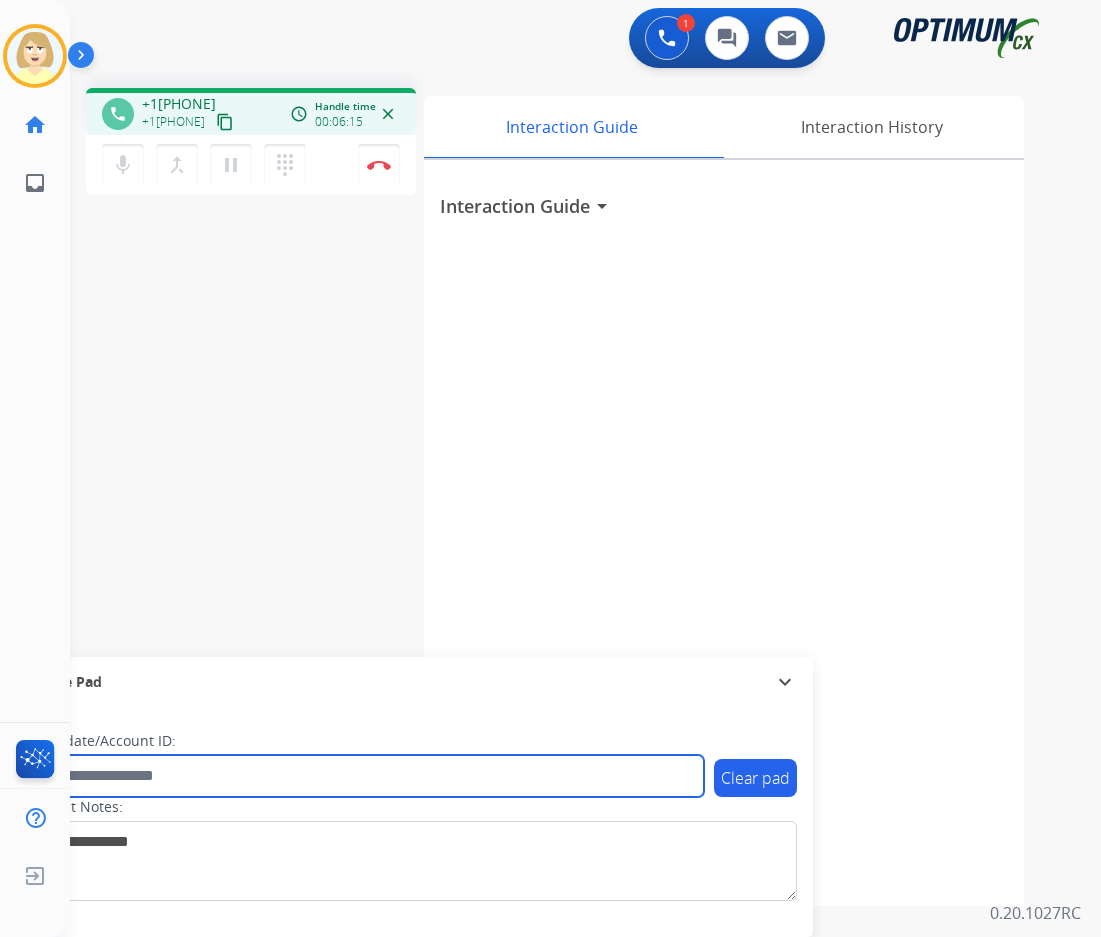 click at bounding box center (365, 776) 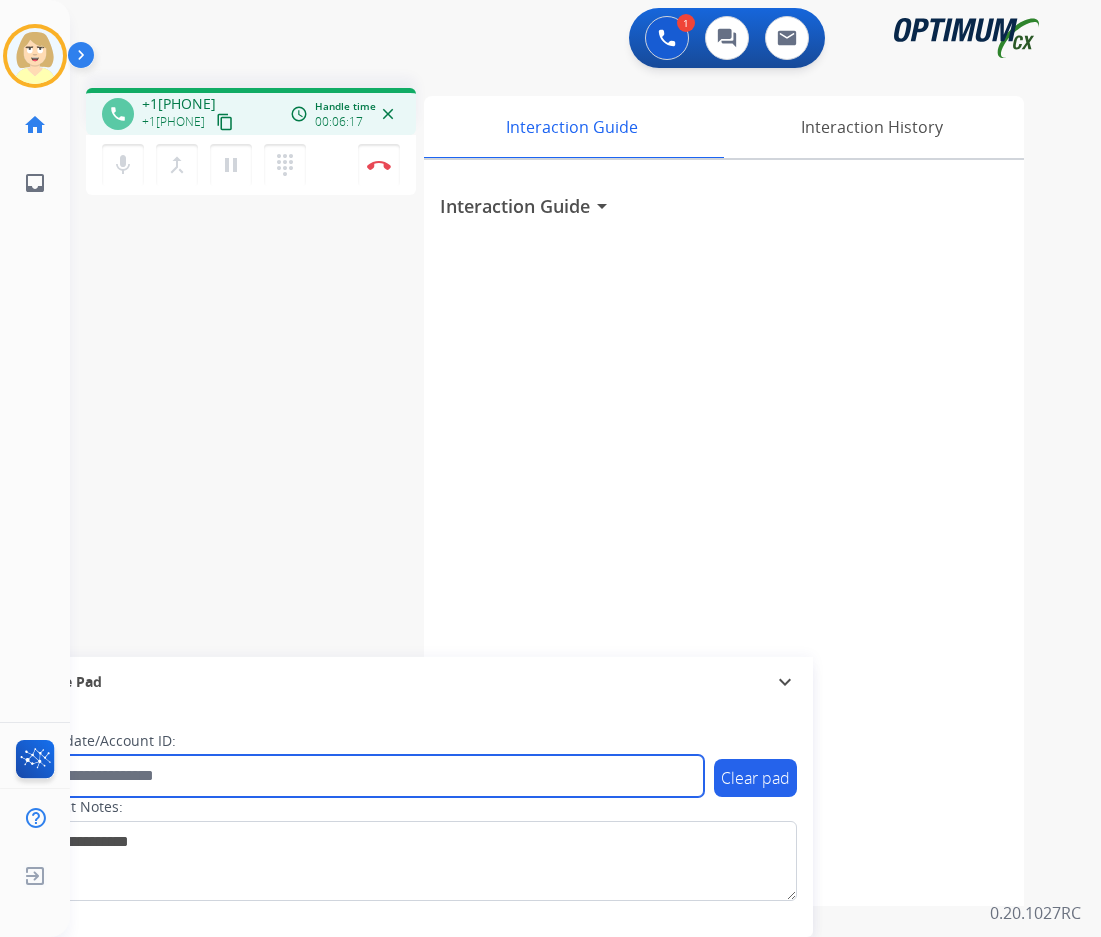 paste on "*******" 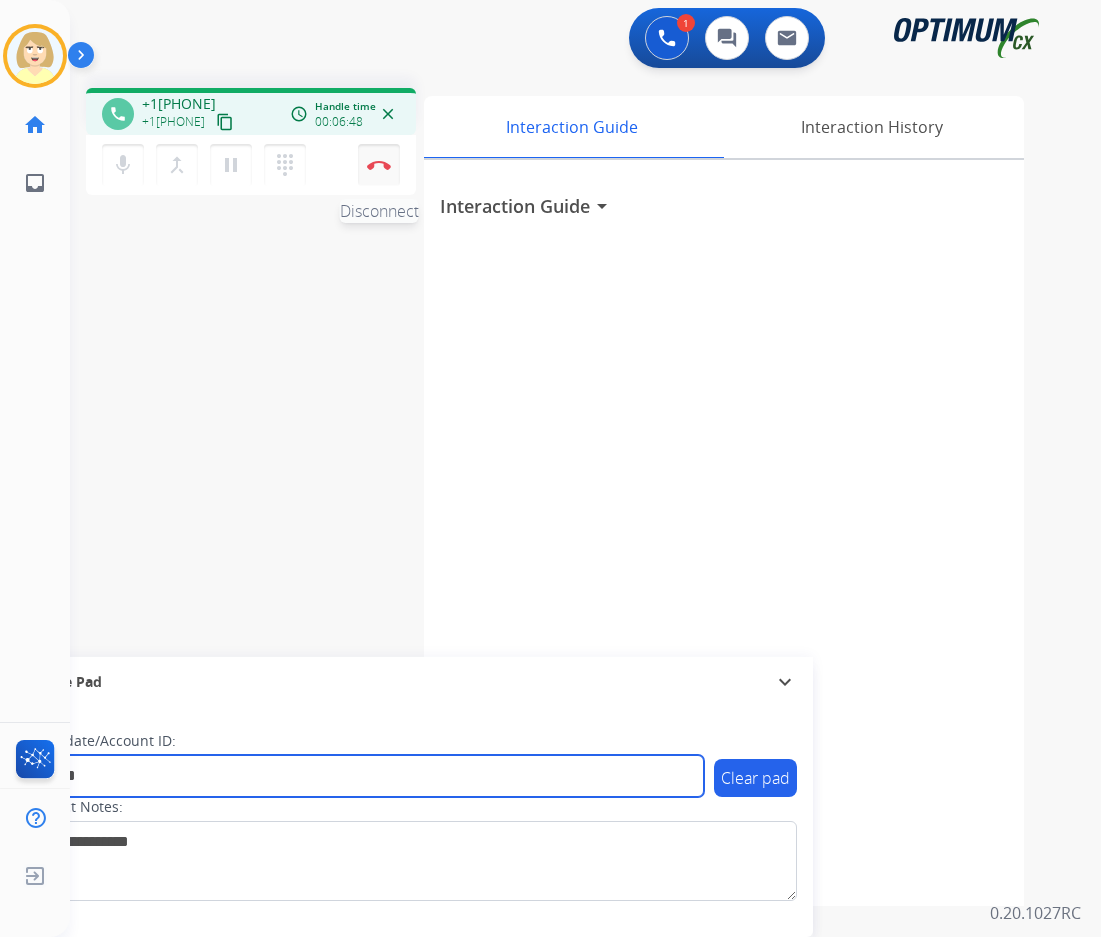 type on "*******" 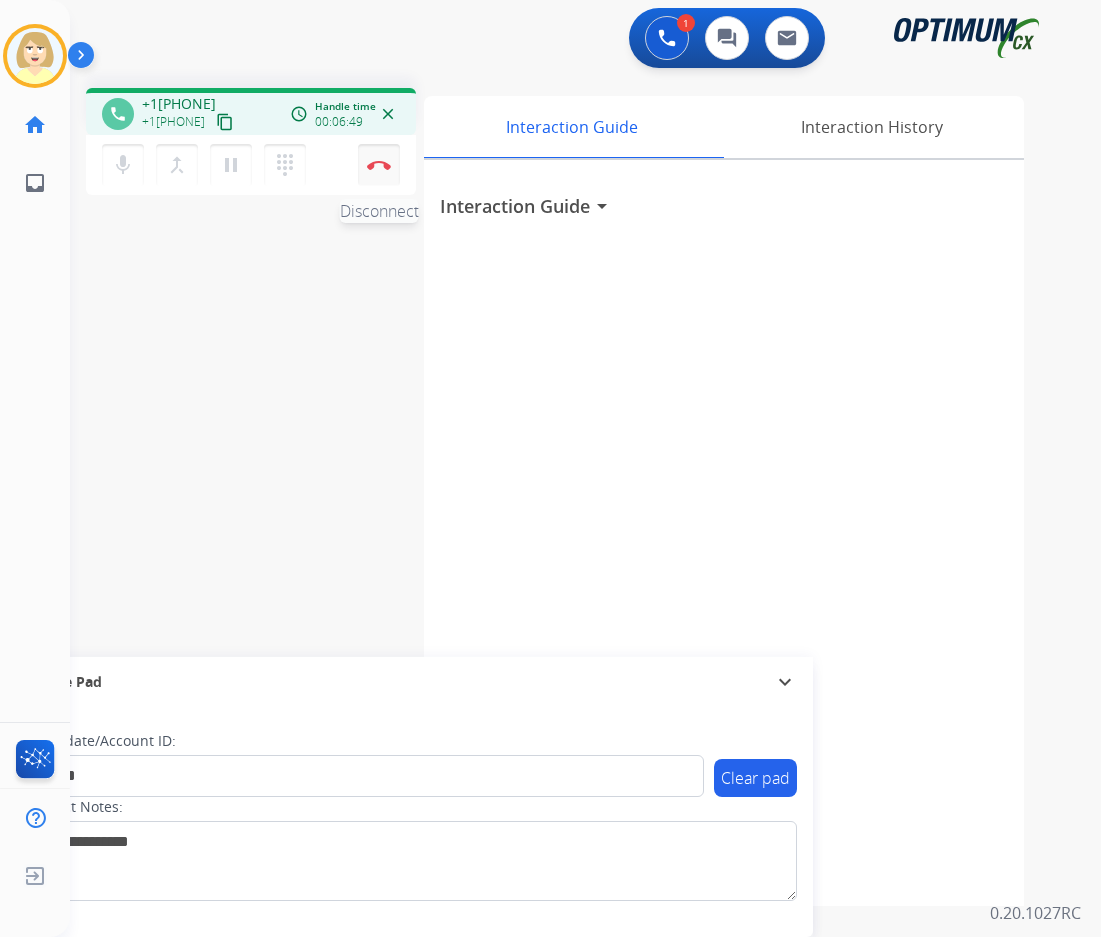 click on "Disconnect" at bounding box center (379, 165) 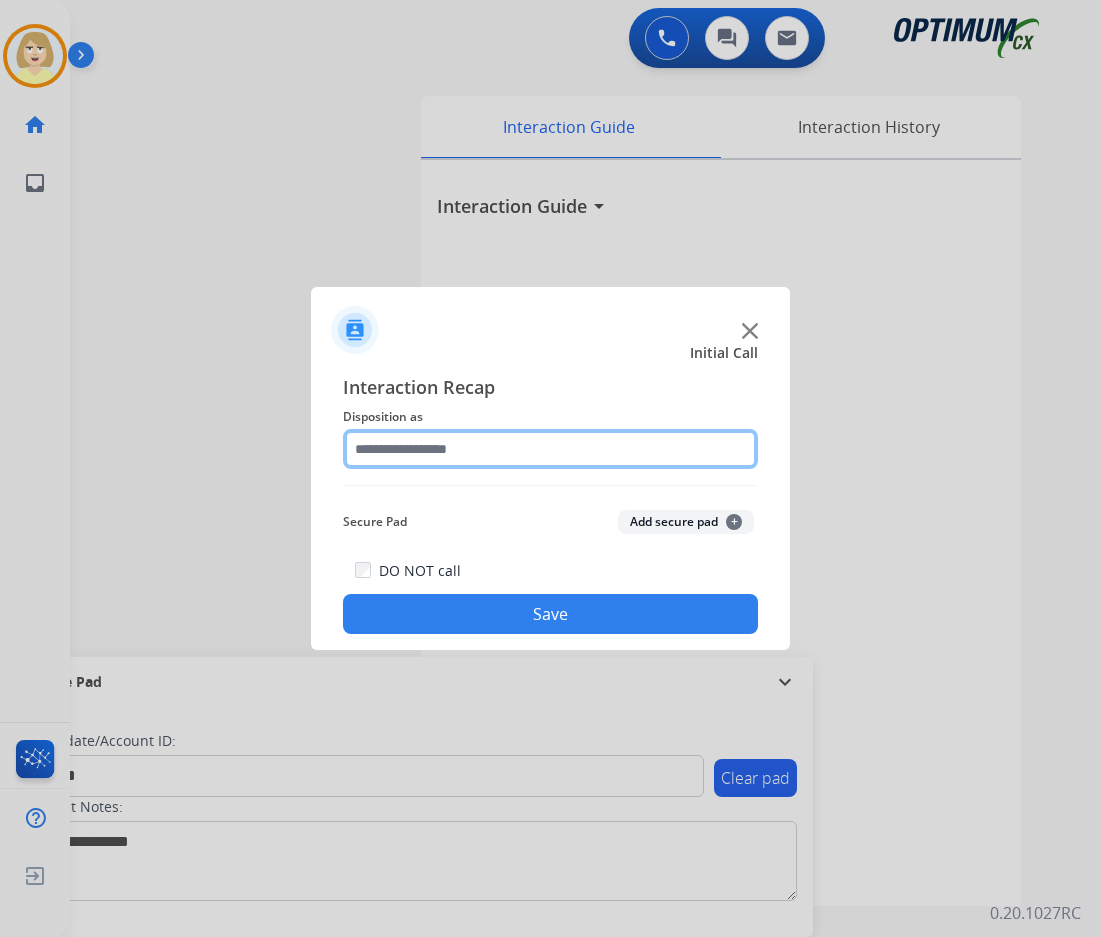 click 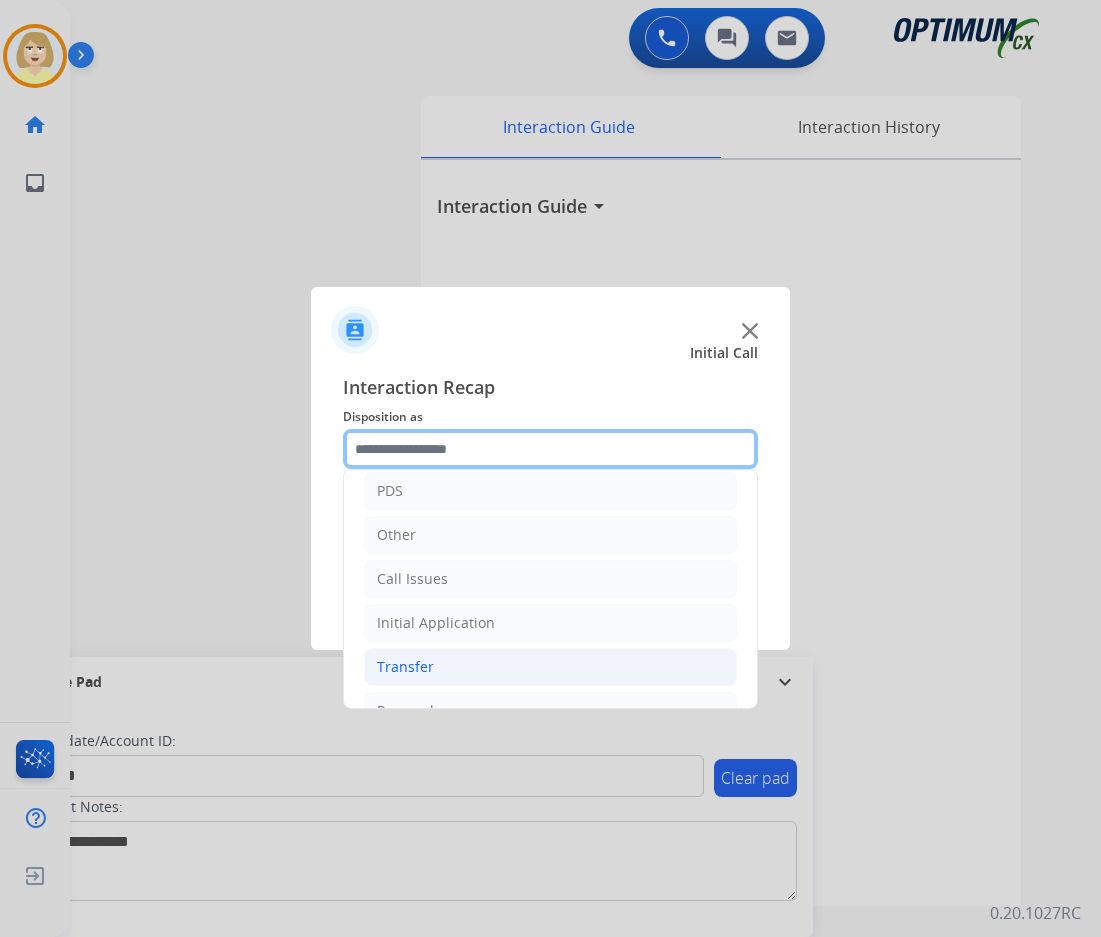scroll, scrollTop: 136, scrollLeft: 0, axis: vertical 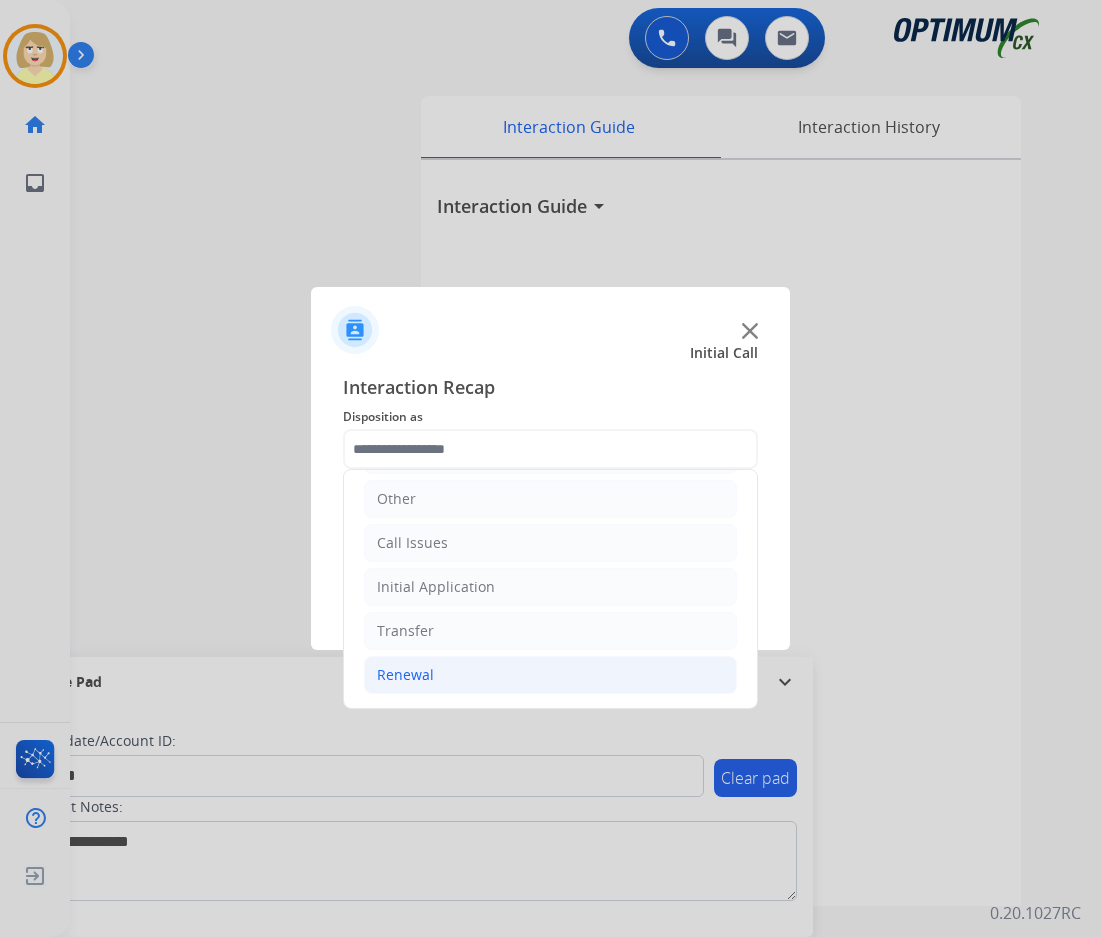 click on "Renewal" 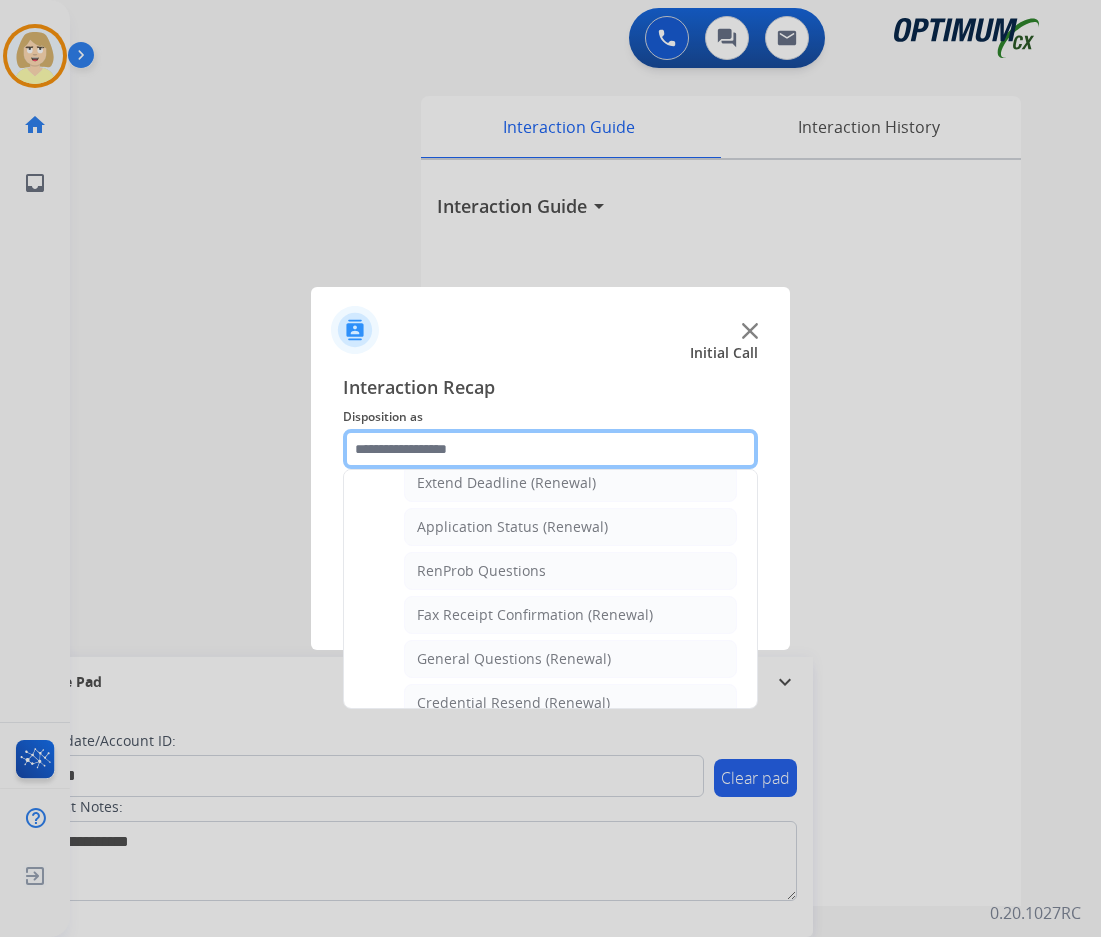 scroll, scrollTop: 536, scrollLeft: 0, axis: vertical 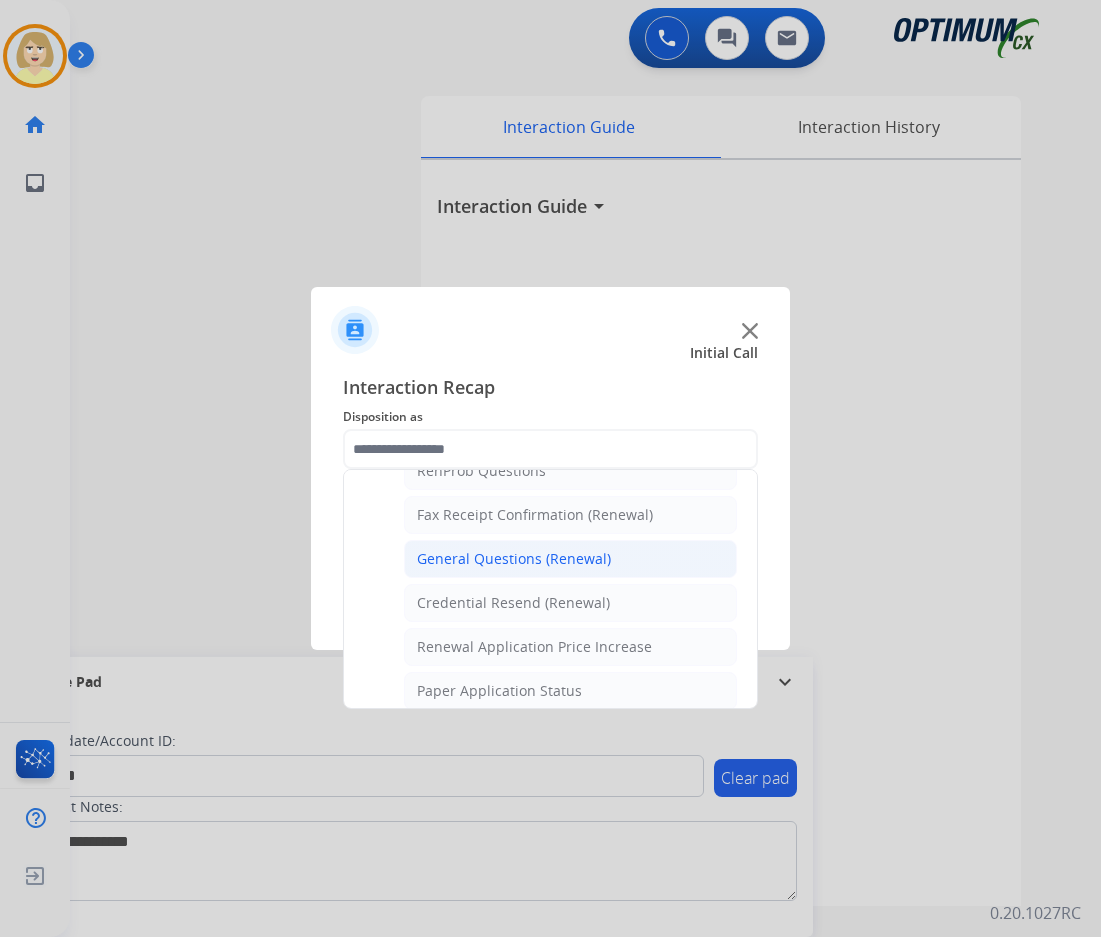 click on "General Questions (Renewal)" 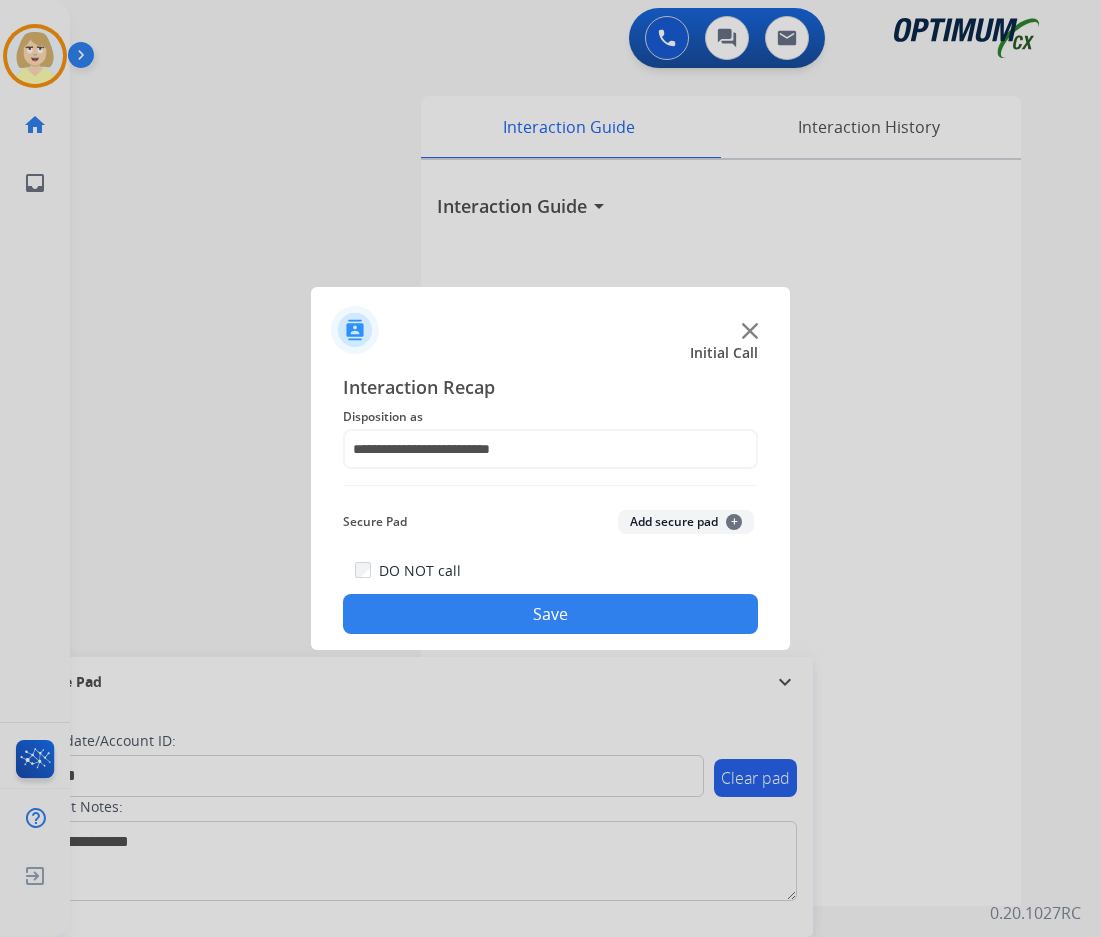 click on "Add secure pad  +" 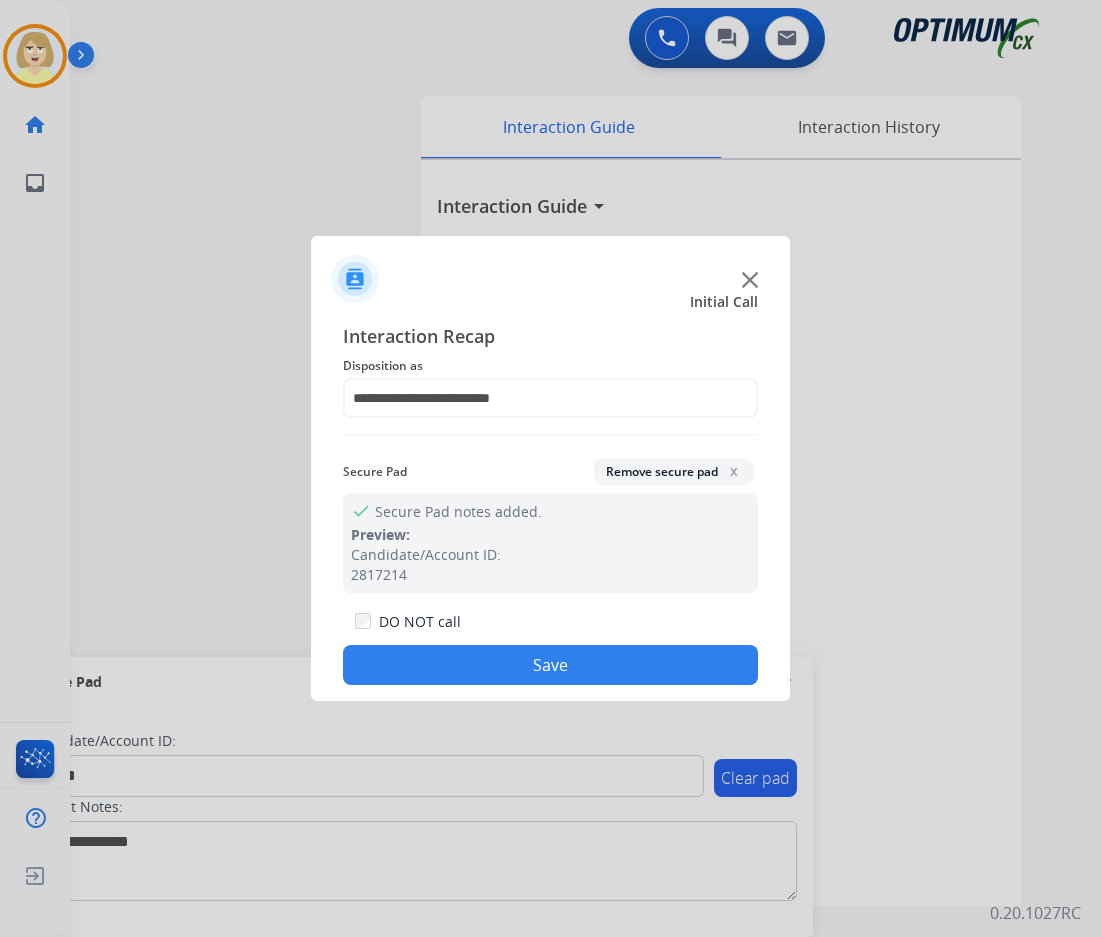 click on "Save" 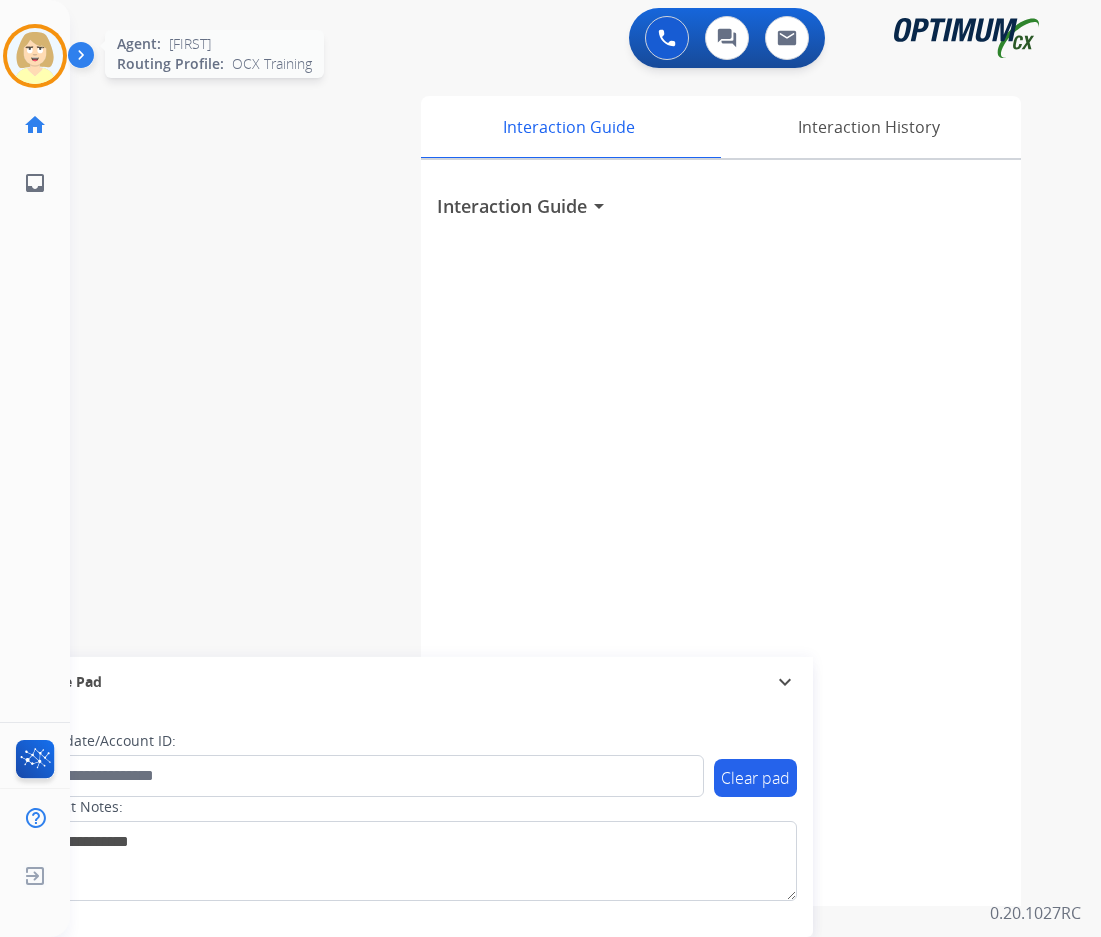 click at bounding box center (35, 56) 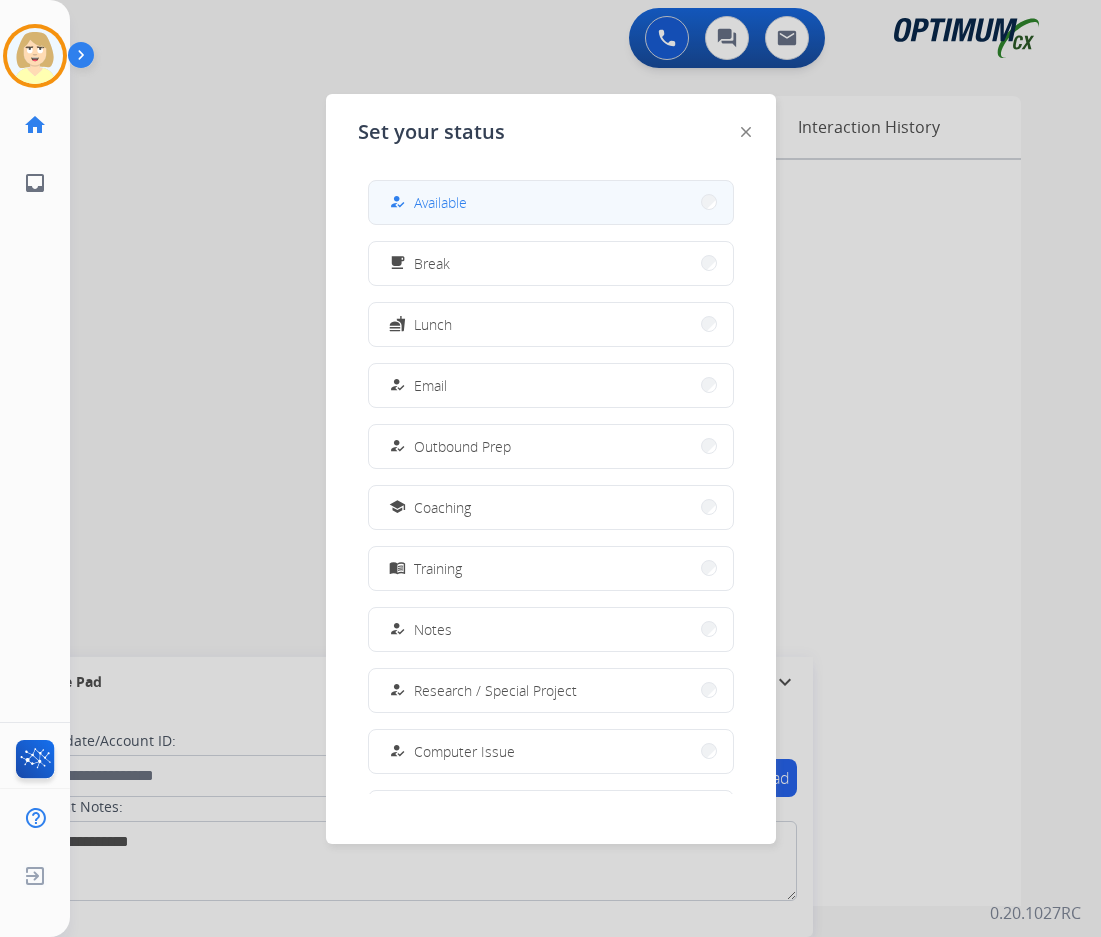 click on "Available" at bounding box center [440, 202] 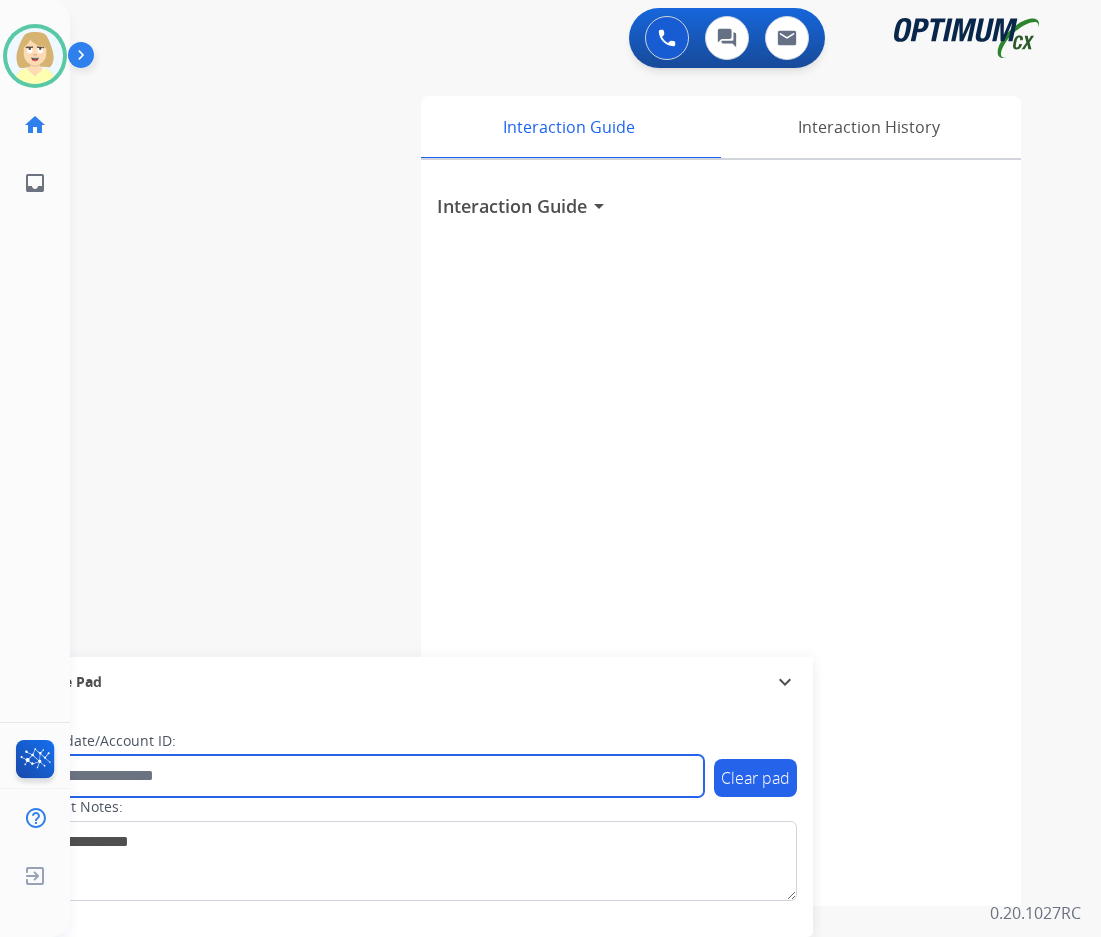 click at bounding box center (365, 776) 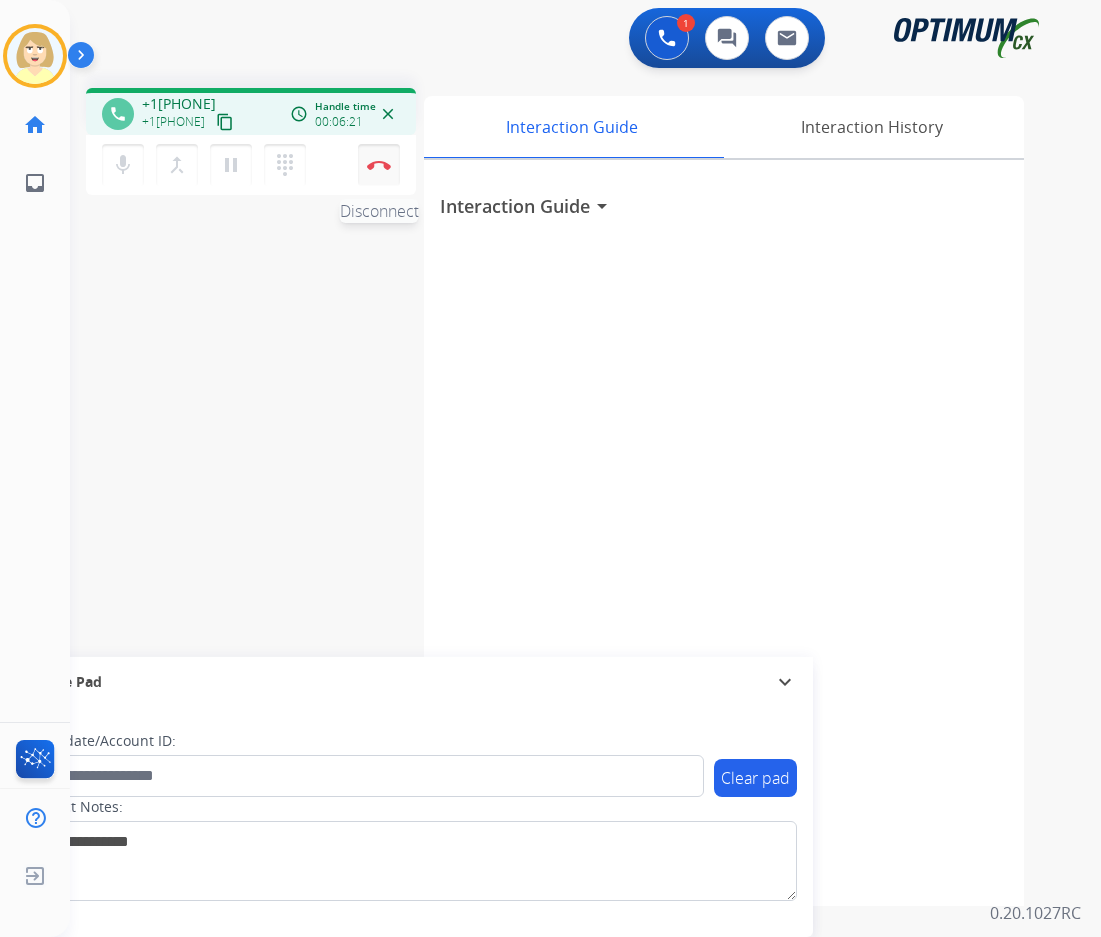 drag, startPoint x: 362, startPoint y: 142, endPoint x: 373, endPoint y: 152, distance: 14.866069 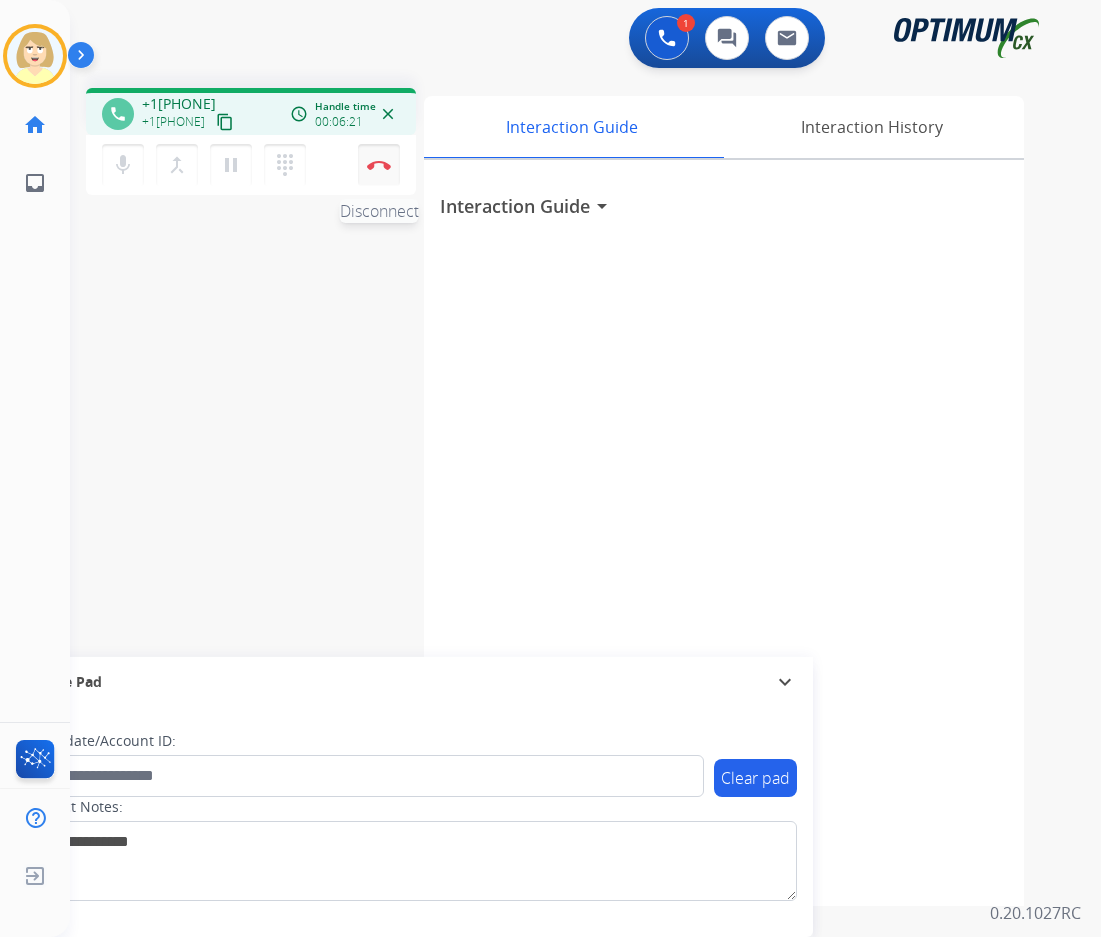 click on "mic Mute merge_type Bridge pause Hold dialpad Dialpad Disconnect" at bounding box center (251, 165) 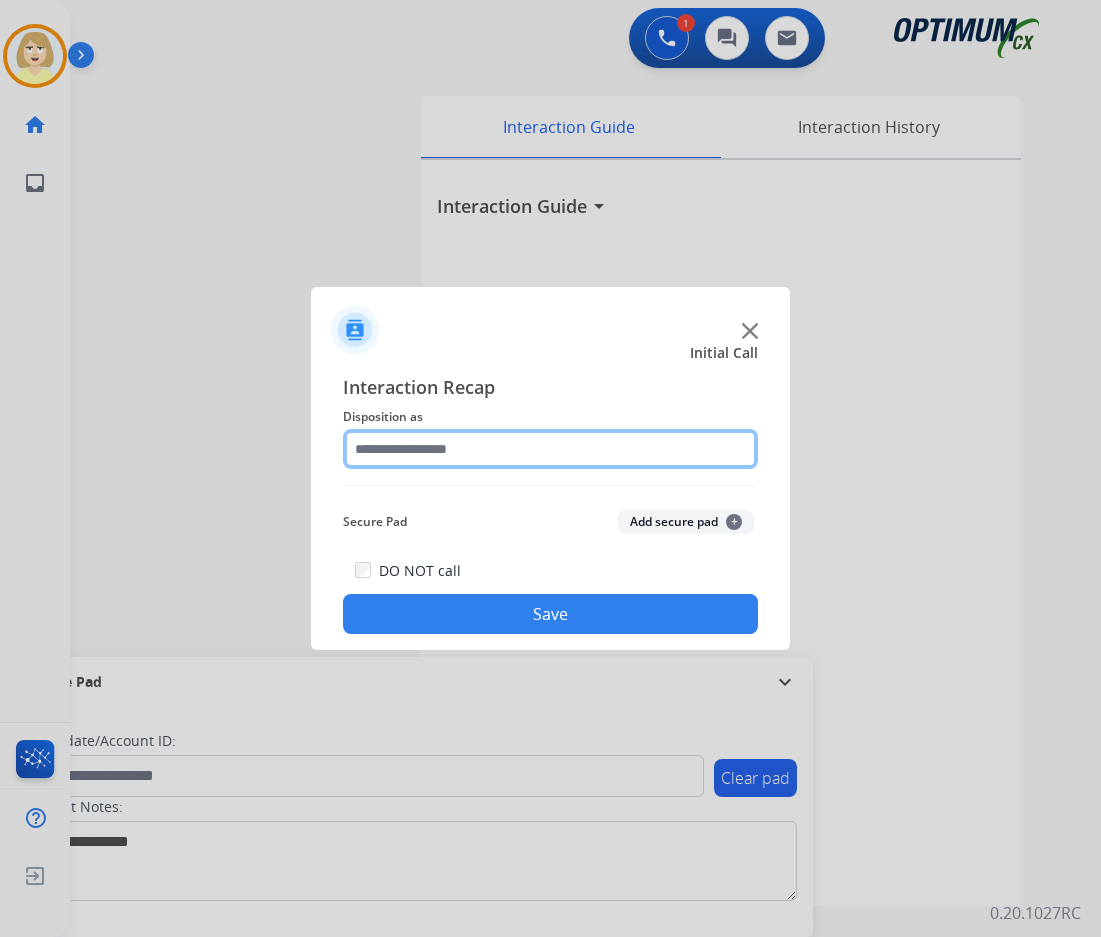 click 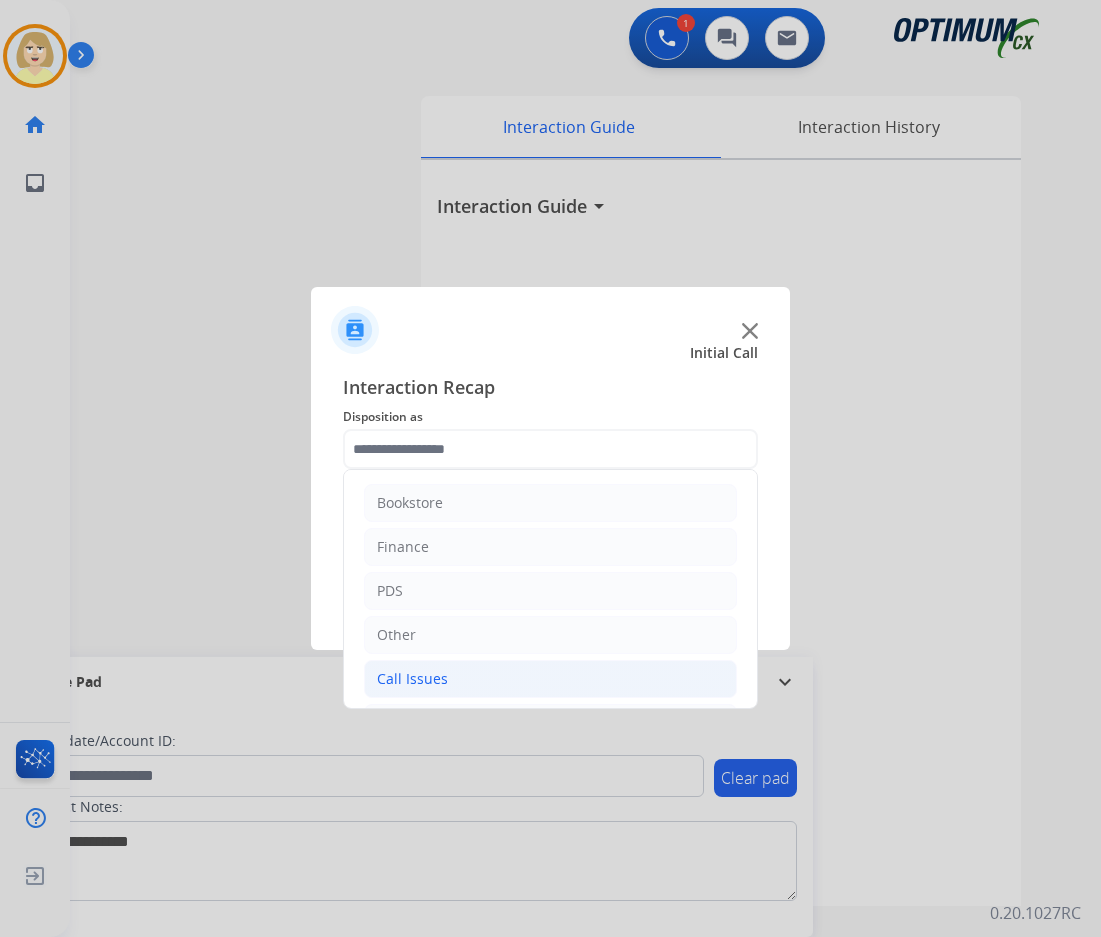 click on "Call Issues" 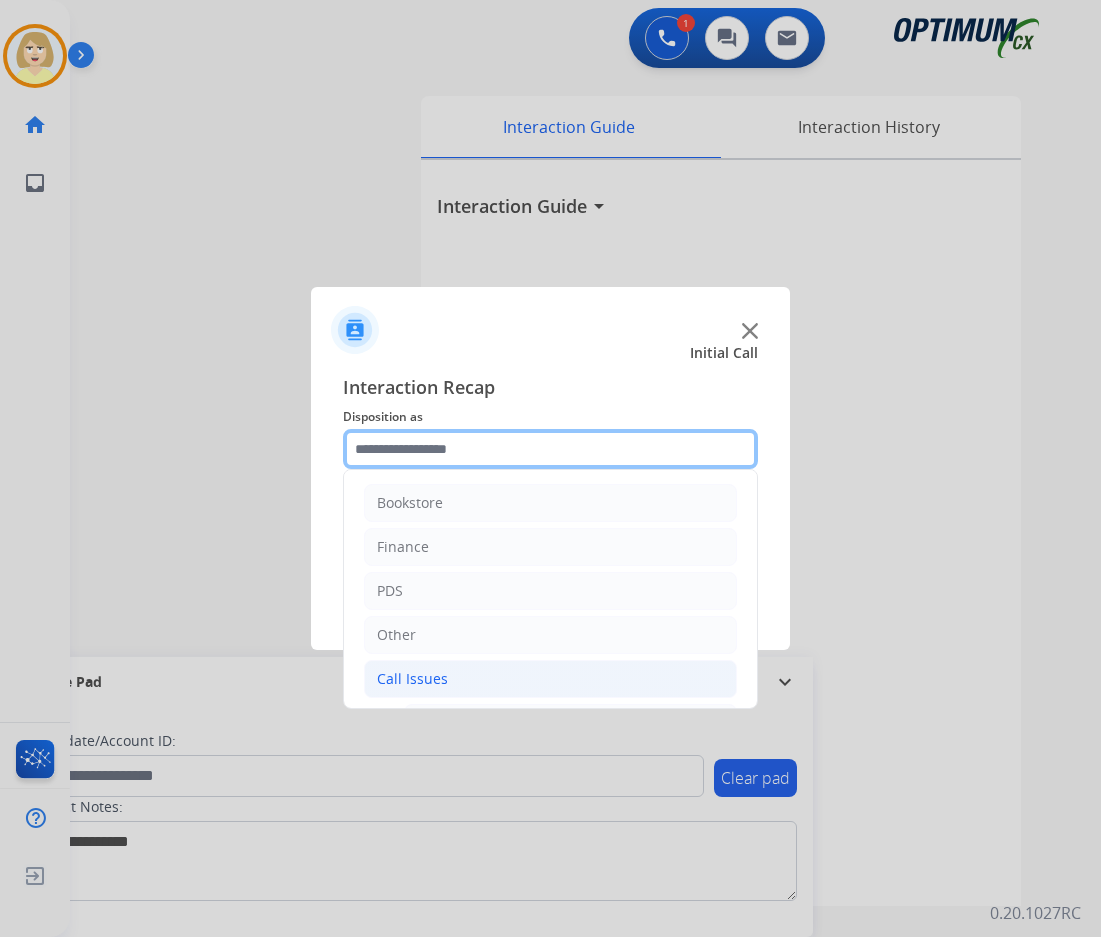 scroll, scrollTop: 200, scrollLeft: 0, axis: vertical 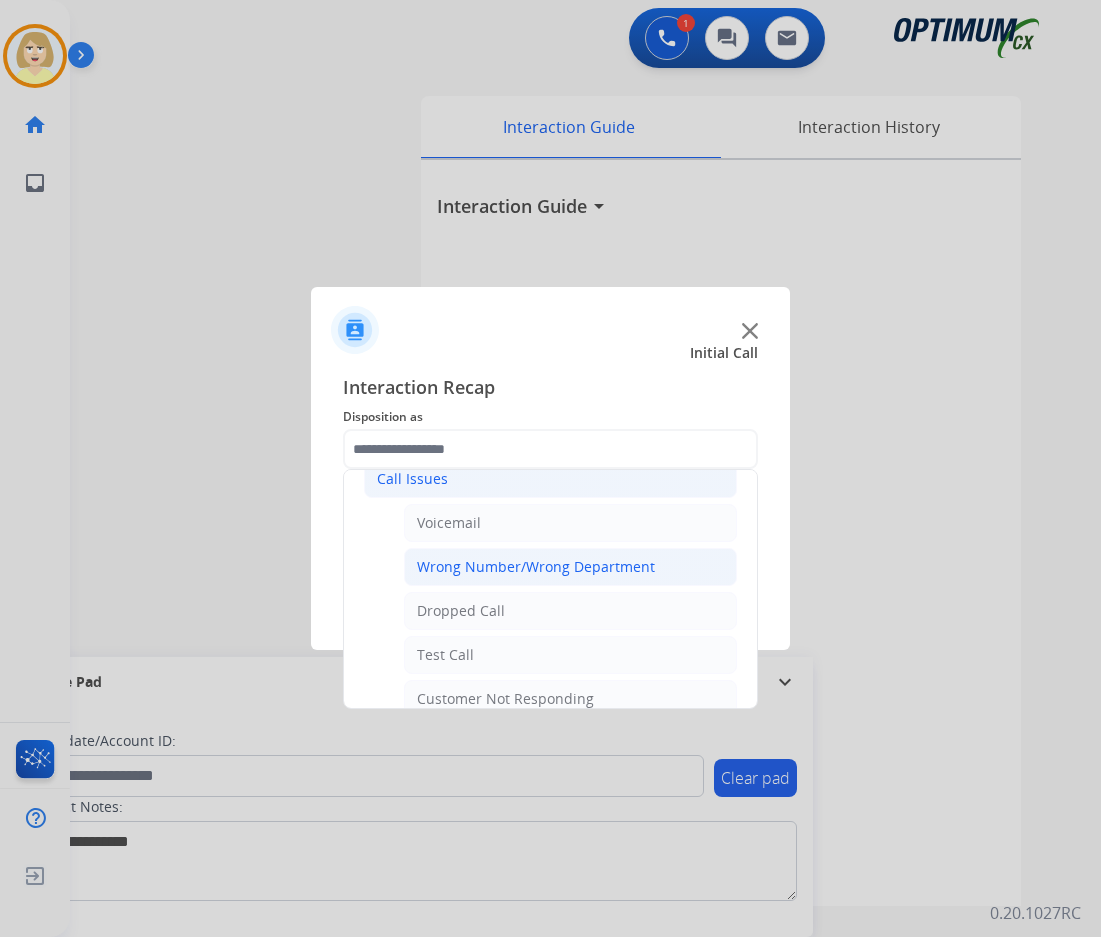 click on "Wrong Number/Wrong Department" 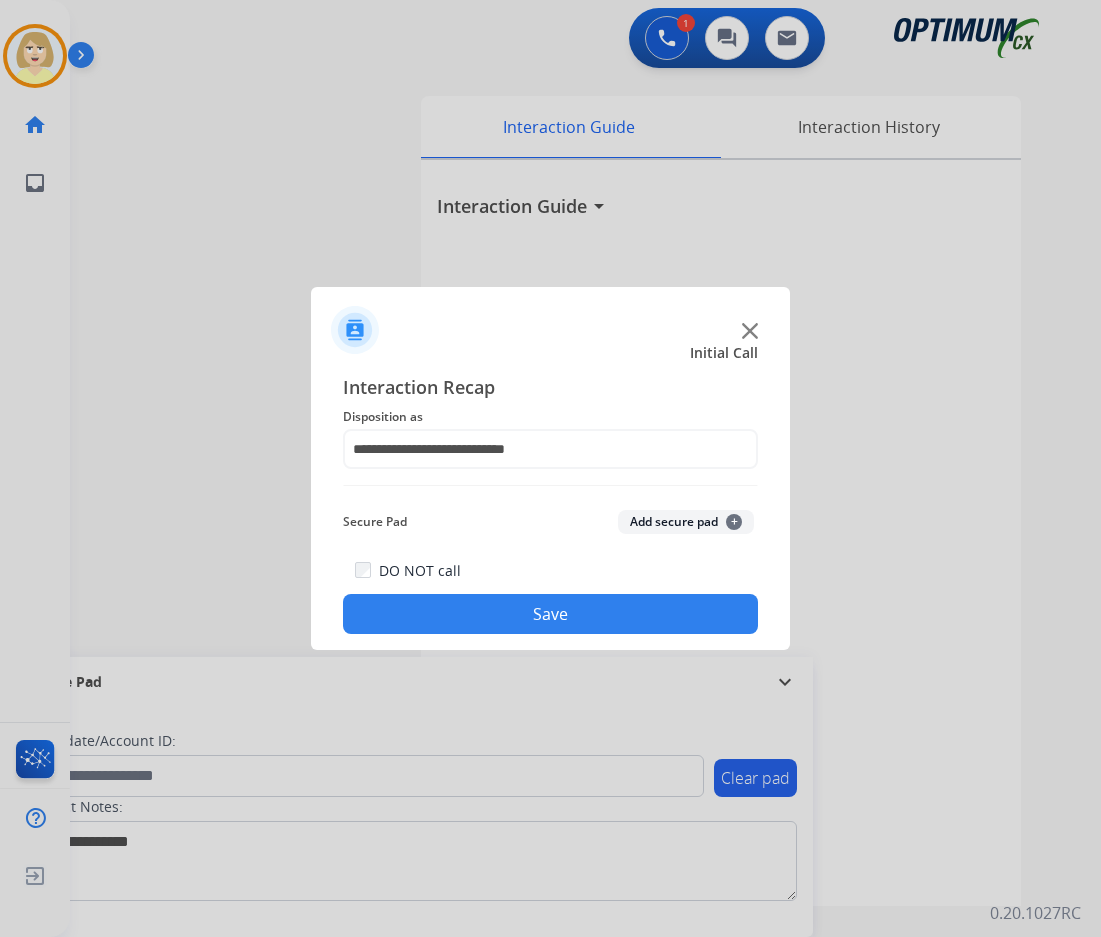 click on "Add secure pad  +" 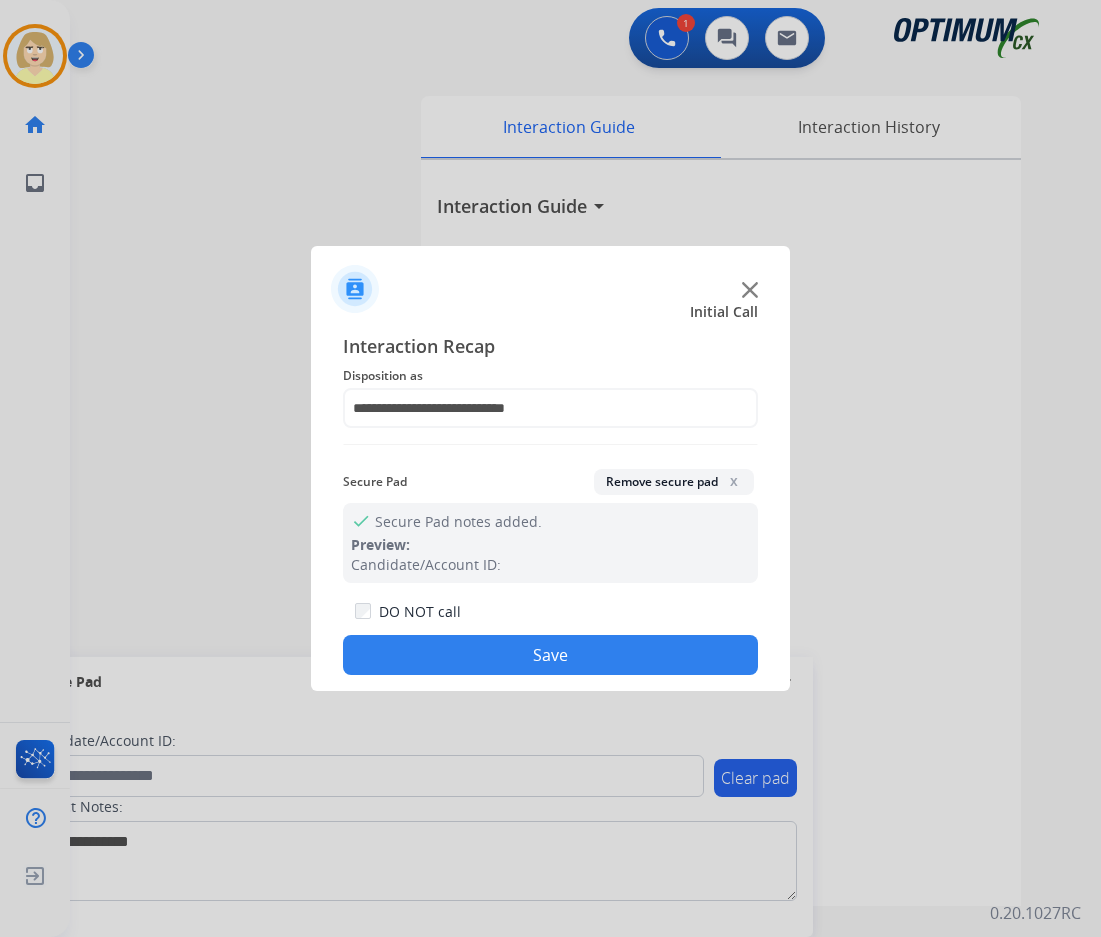 click on "Save" 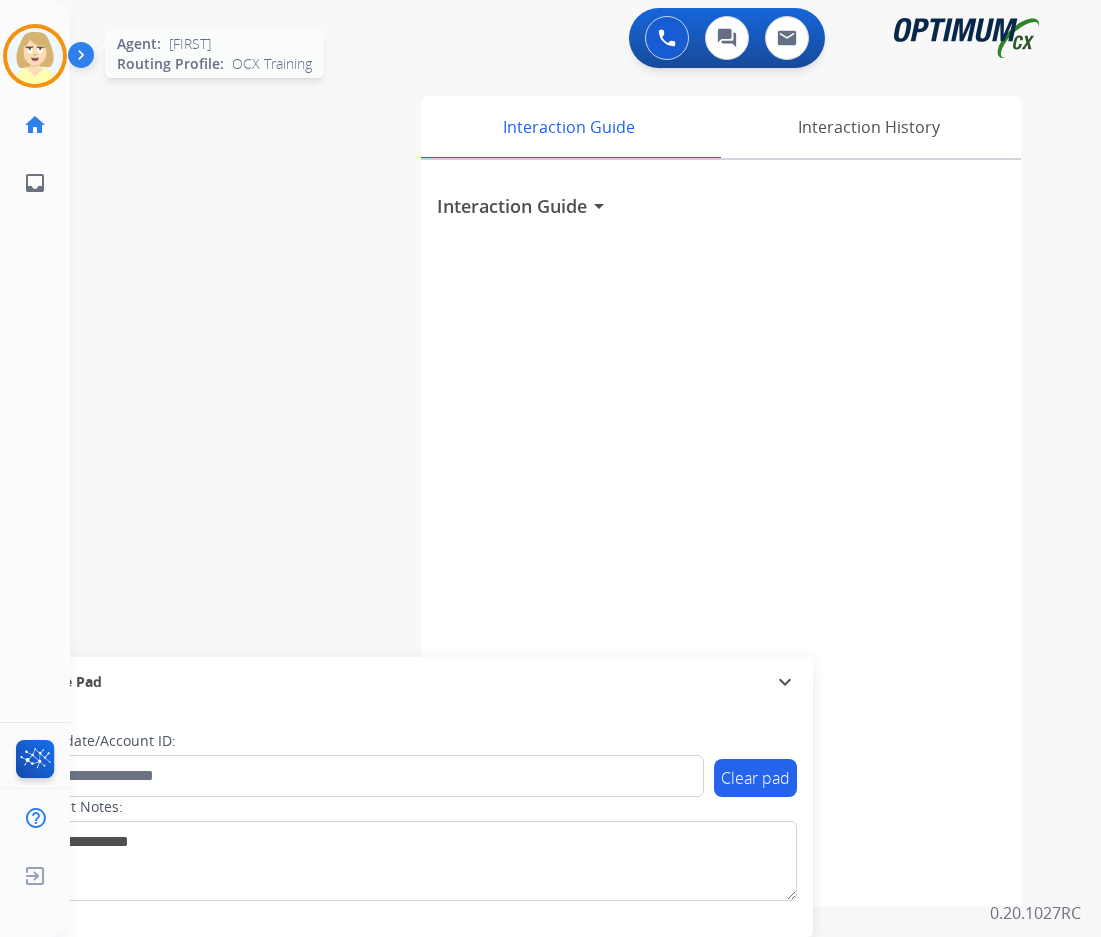 click at bounding box center [35, 56] 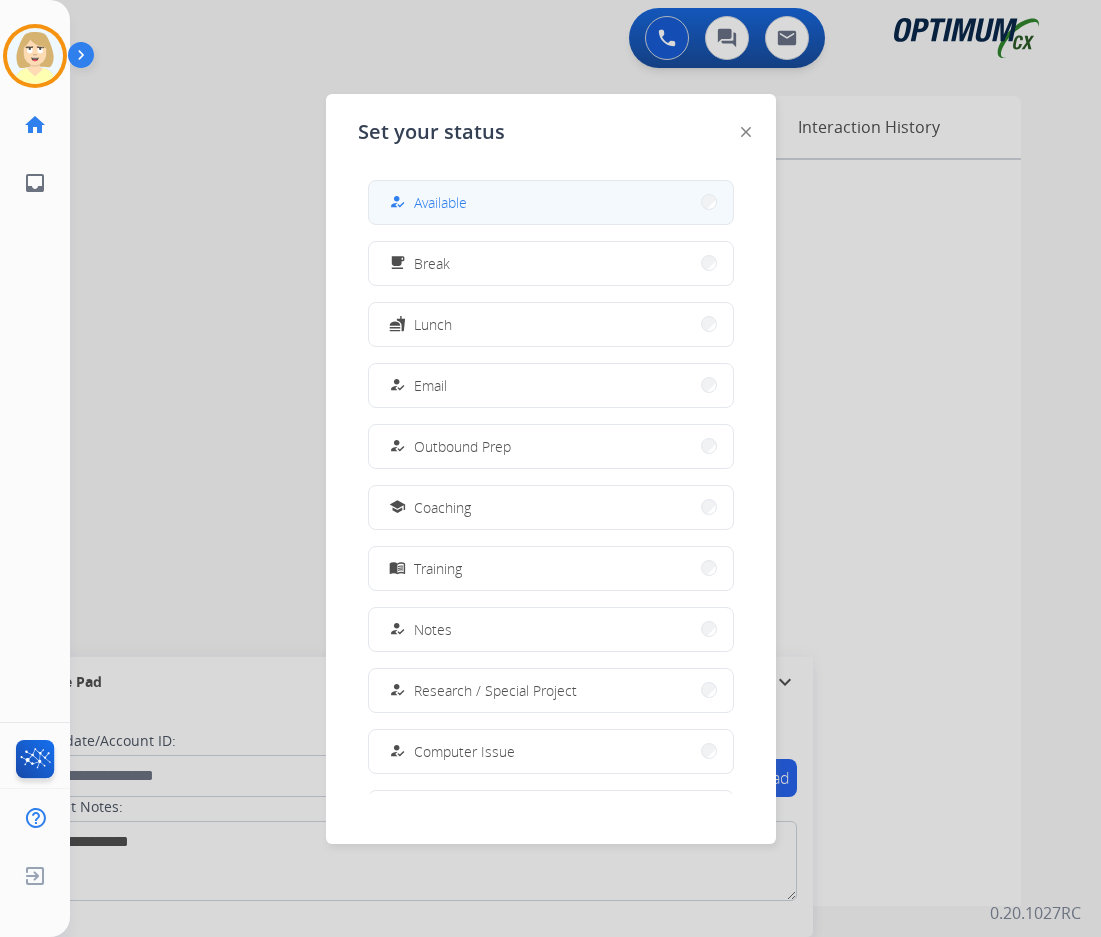 click on "how_to_reg Available" at bounding box center [426, 202] 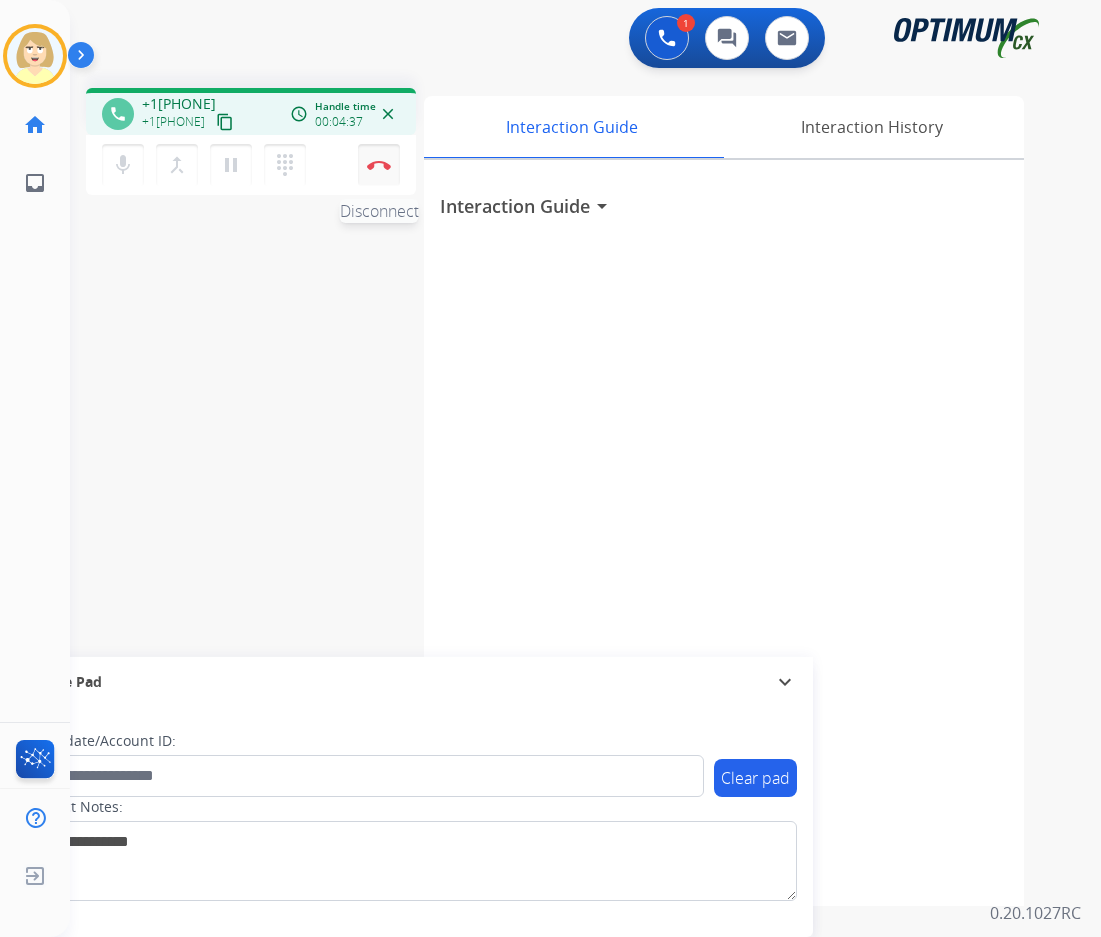 click at bounding box center [379, 165] 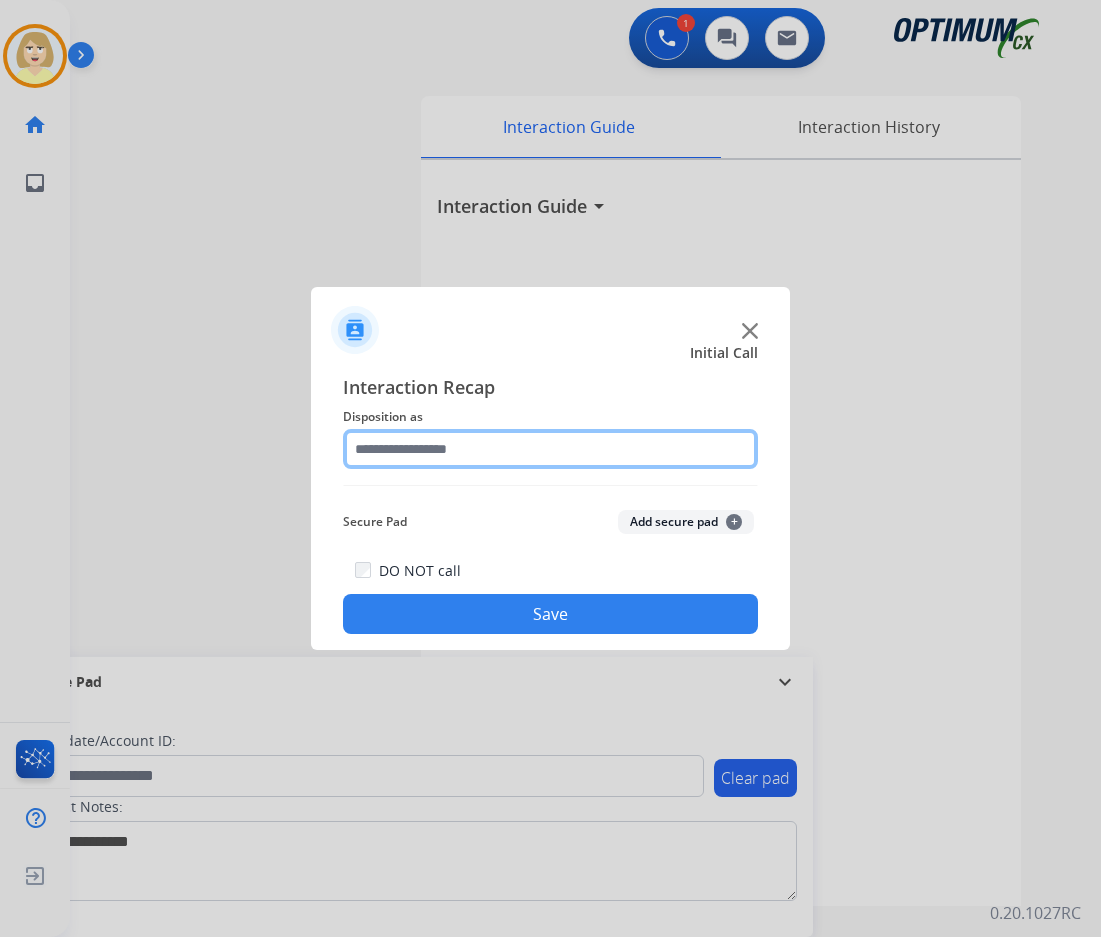 click 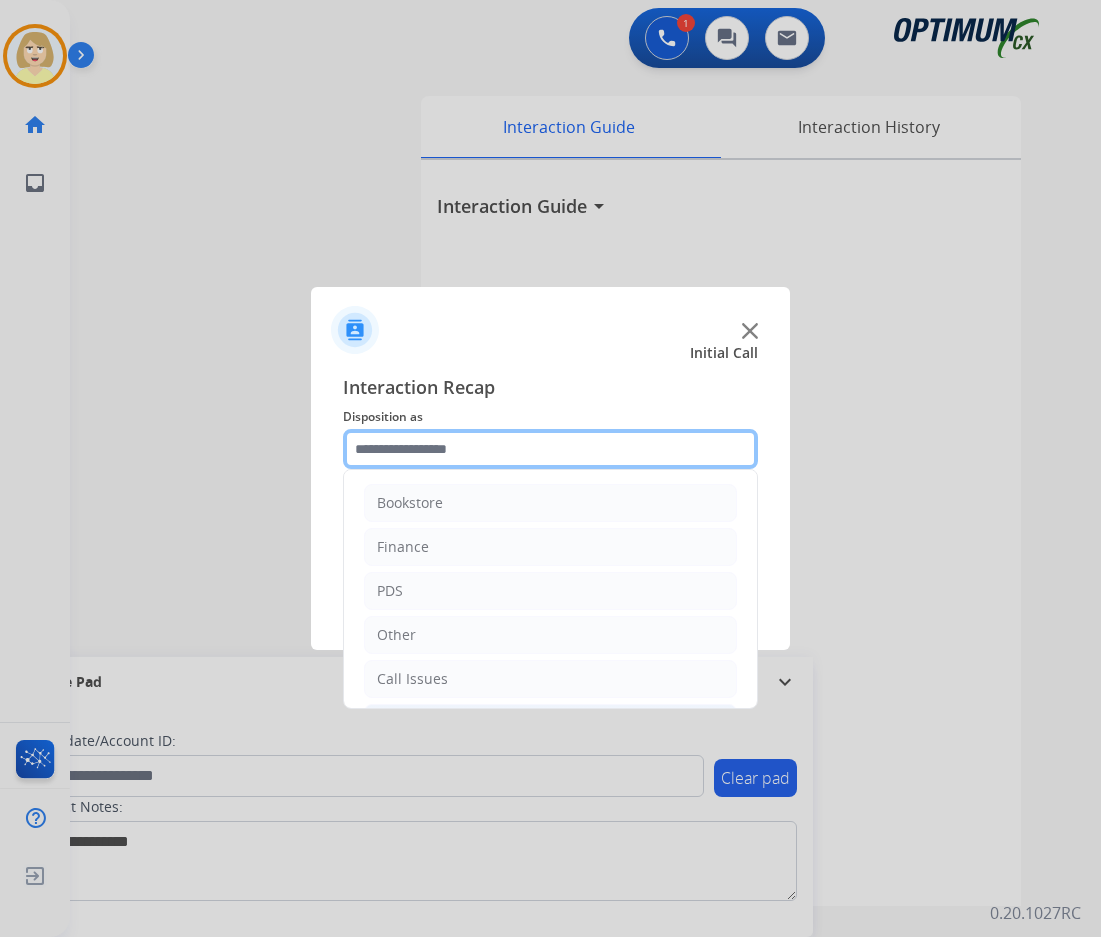 scroll, scrollTop: 100, scrollLeft: 0, axis: vertical 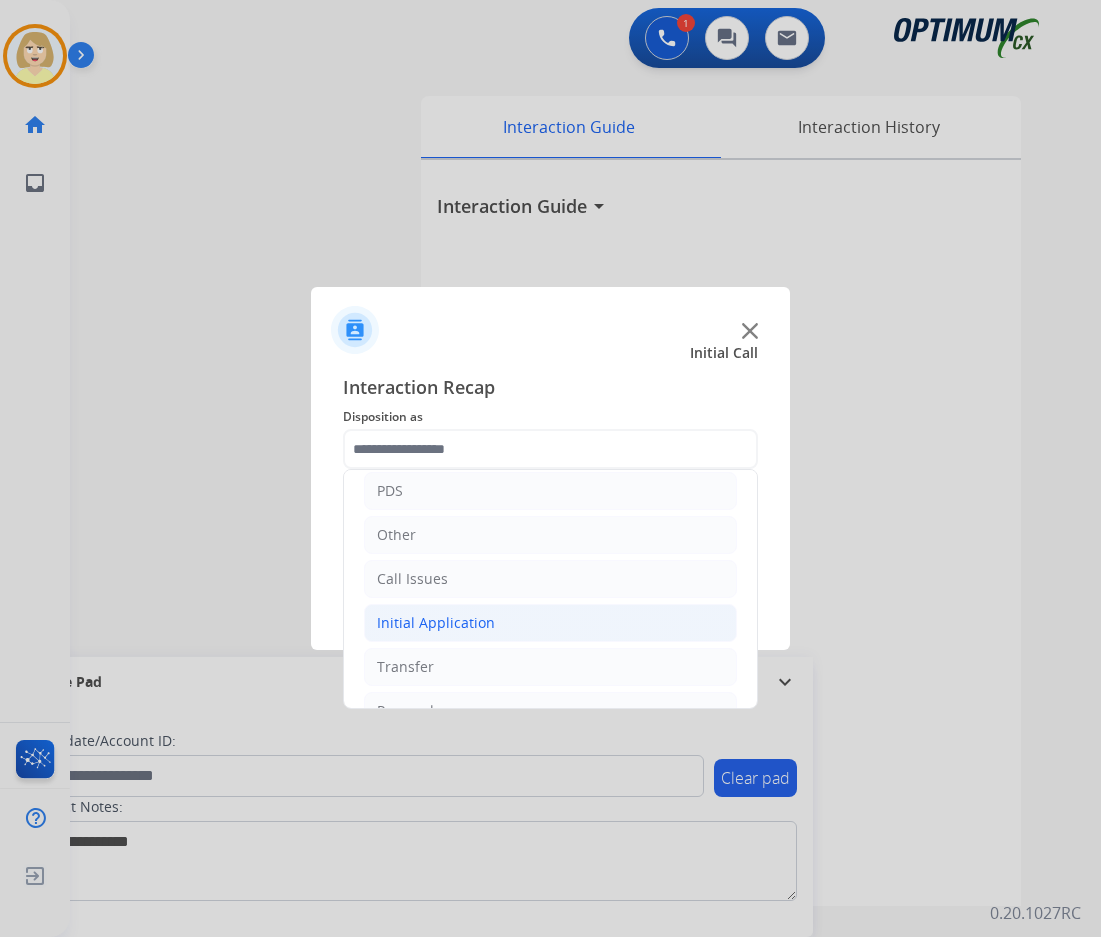 click on "Initial Application" 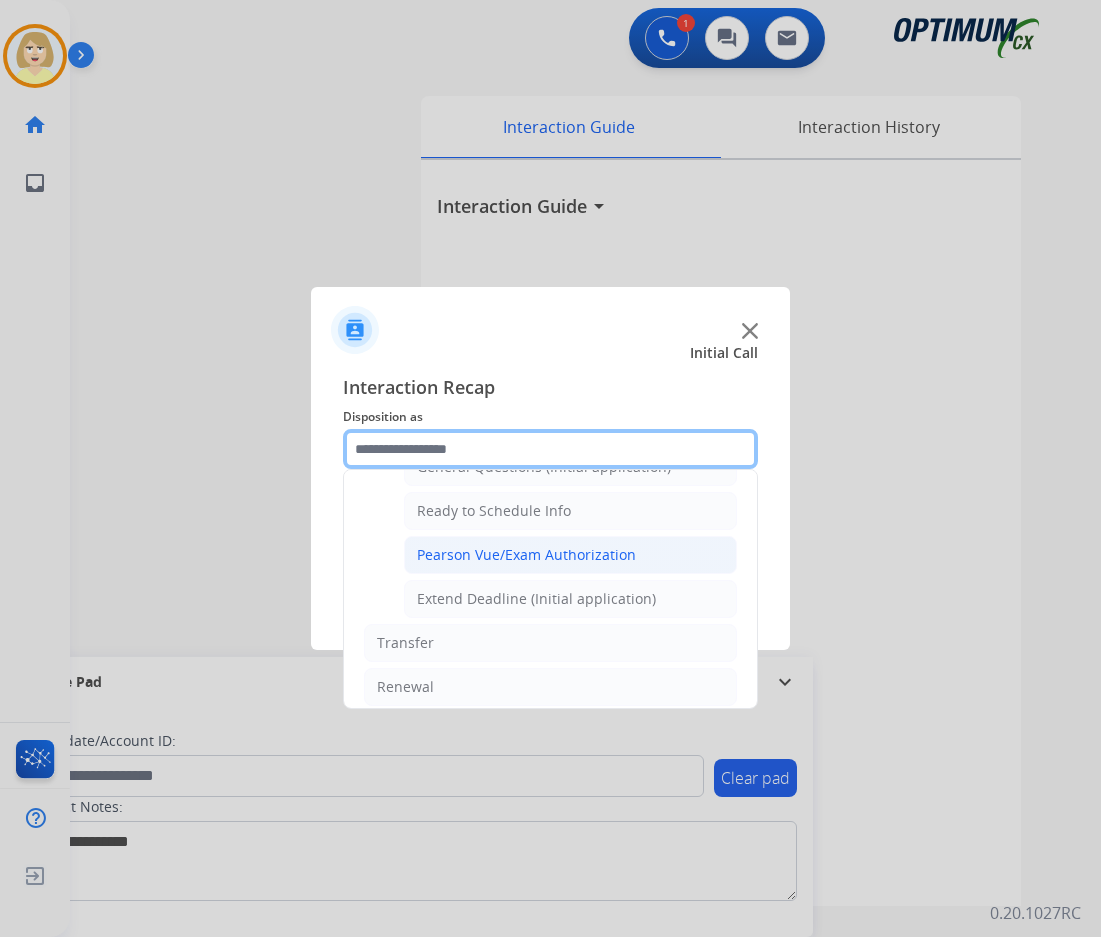 scroll, scrollTop: 1100, scrollLeft: 0, axis: vertical 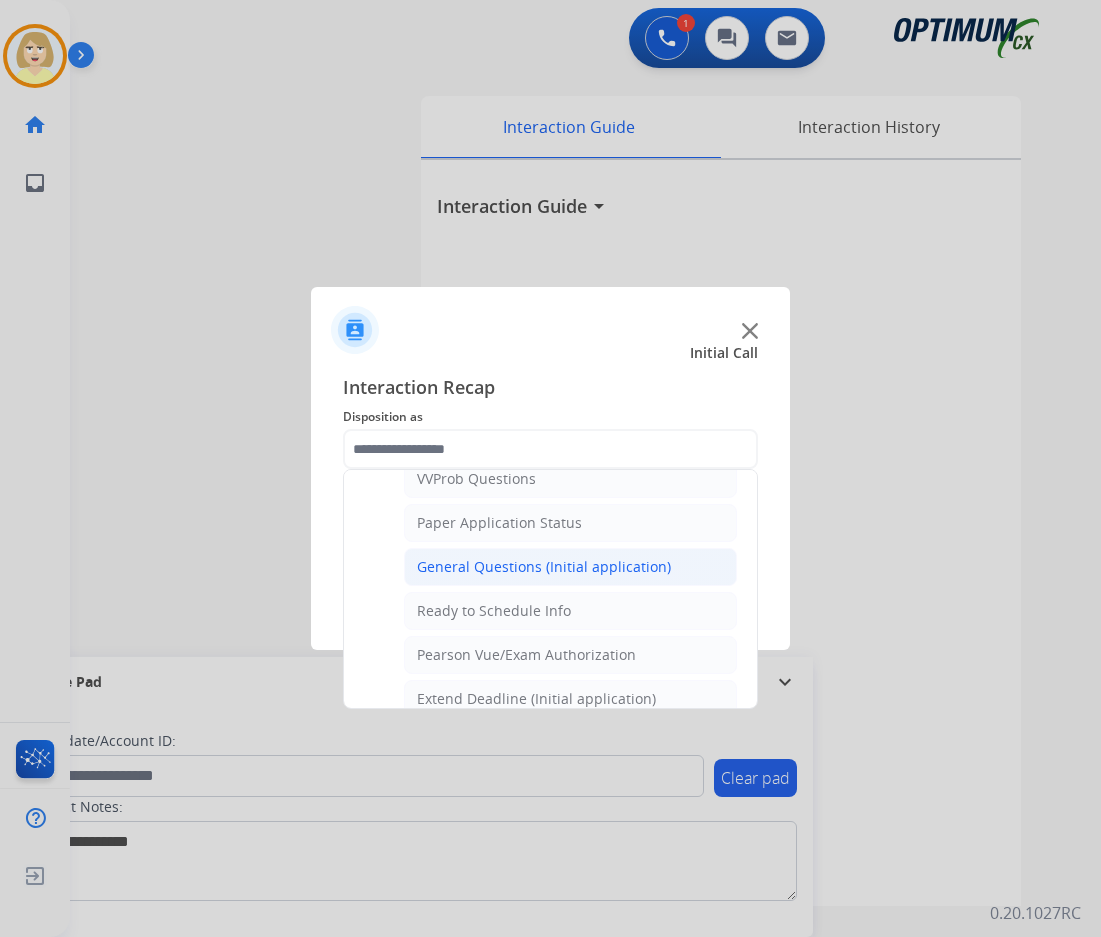 click on "General Questions (Initial application)" 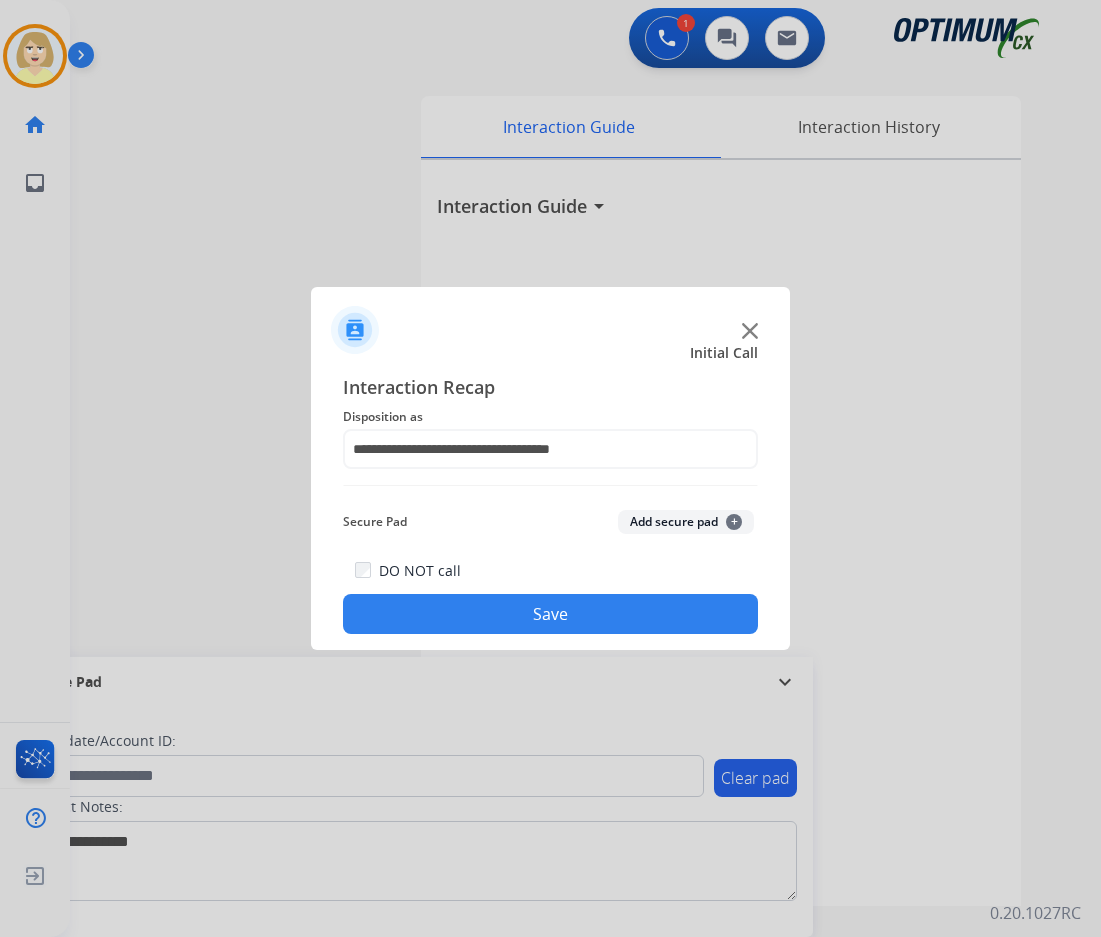 click on "Add secure pad  +" 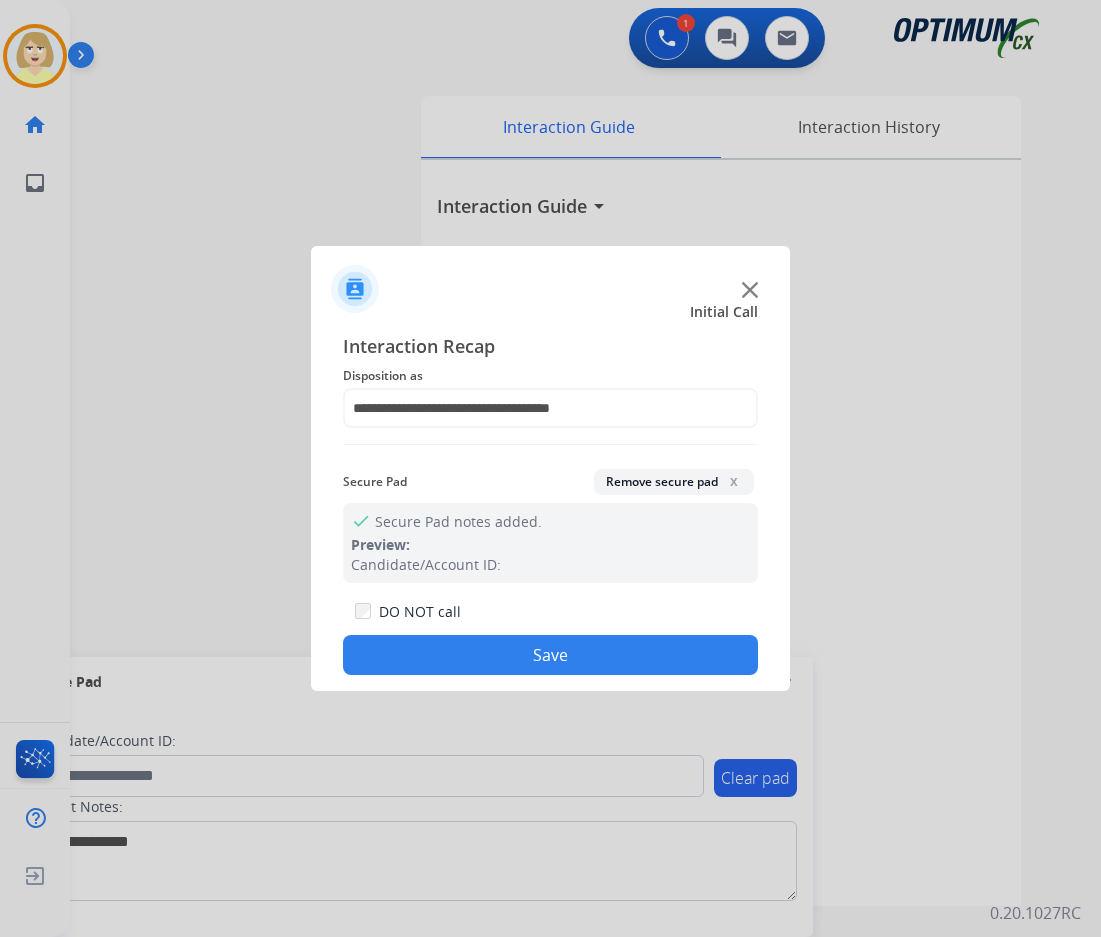 drag, startPoint x: 499, startPoint y: 657, endPoint x: 199, endPoint y: 341, distance: 435.72467 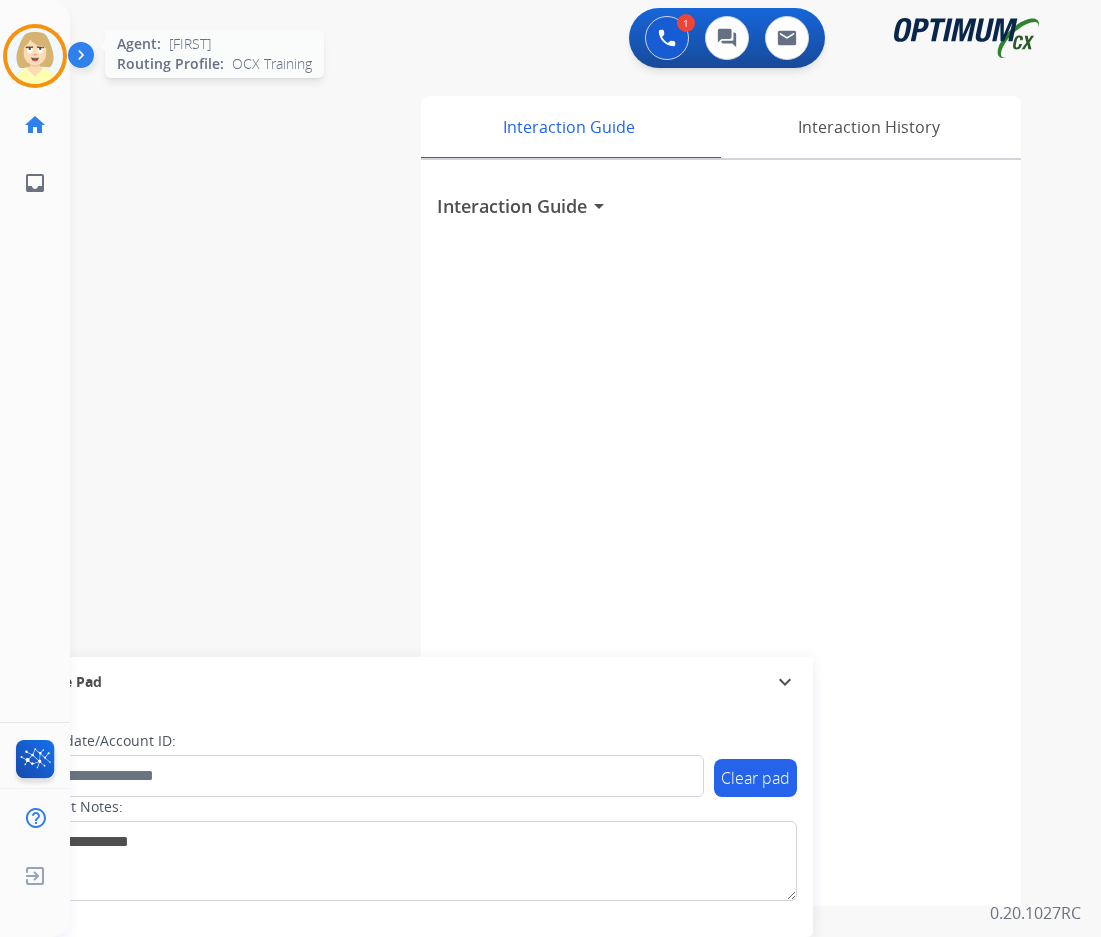 click at bounding box center (35, 56) 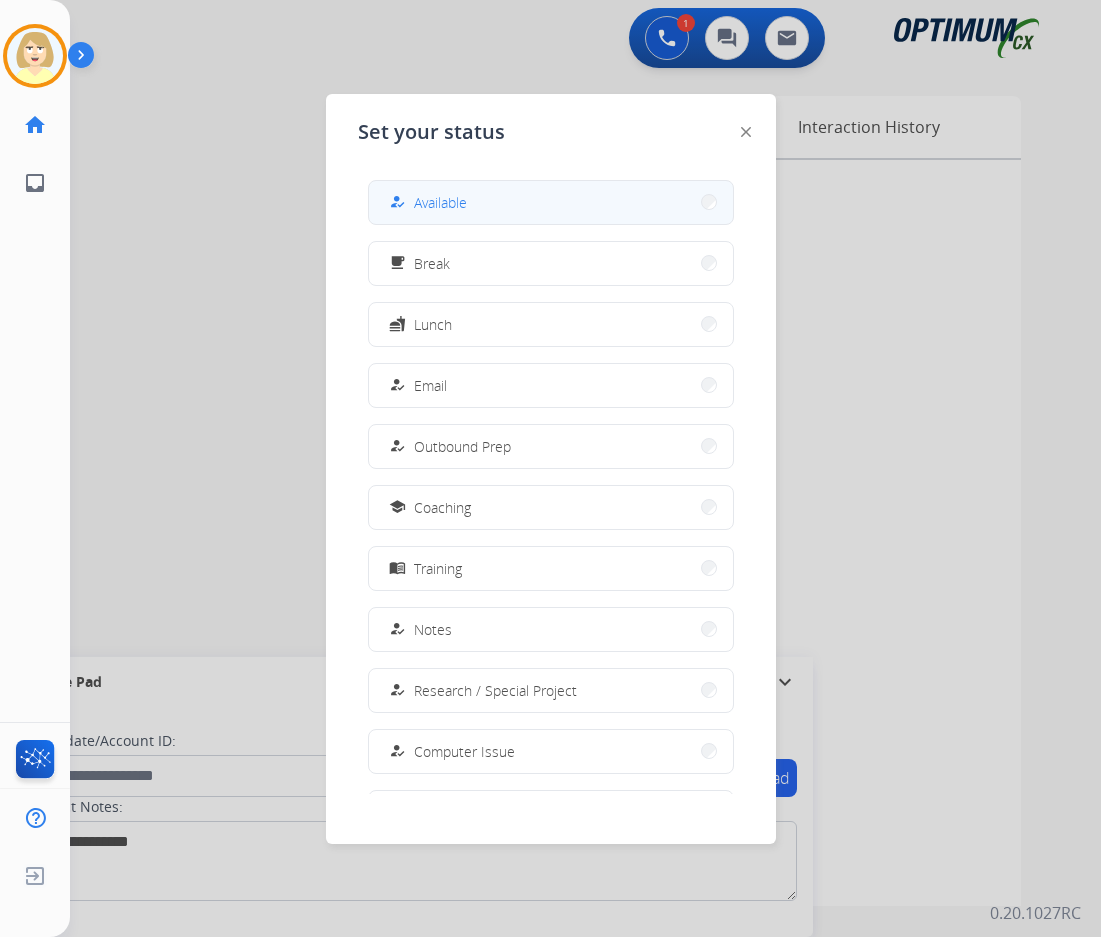 click on "Available" at bounding box center [440, 202] 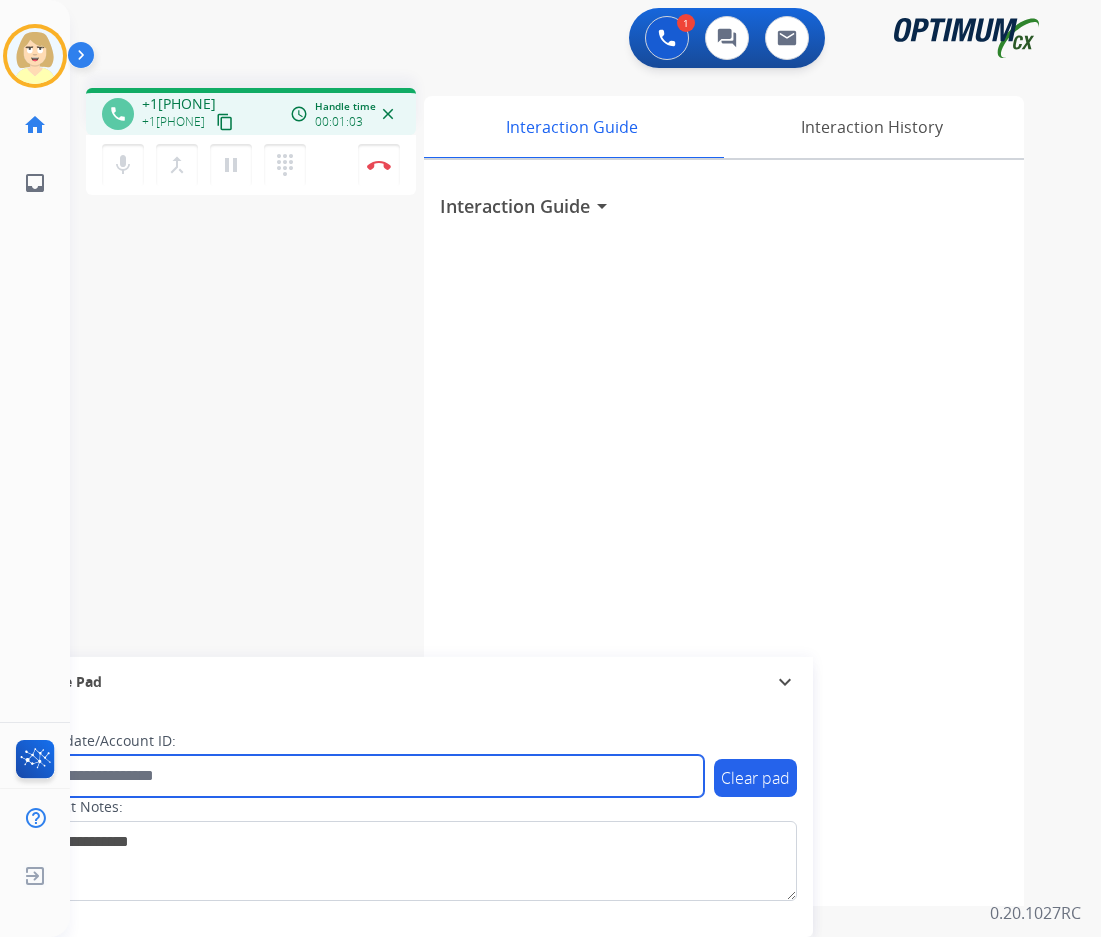 click at bounding box center [365, 776] 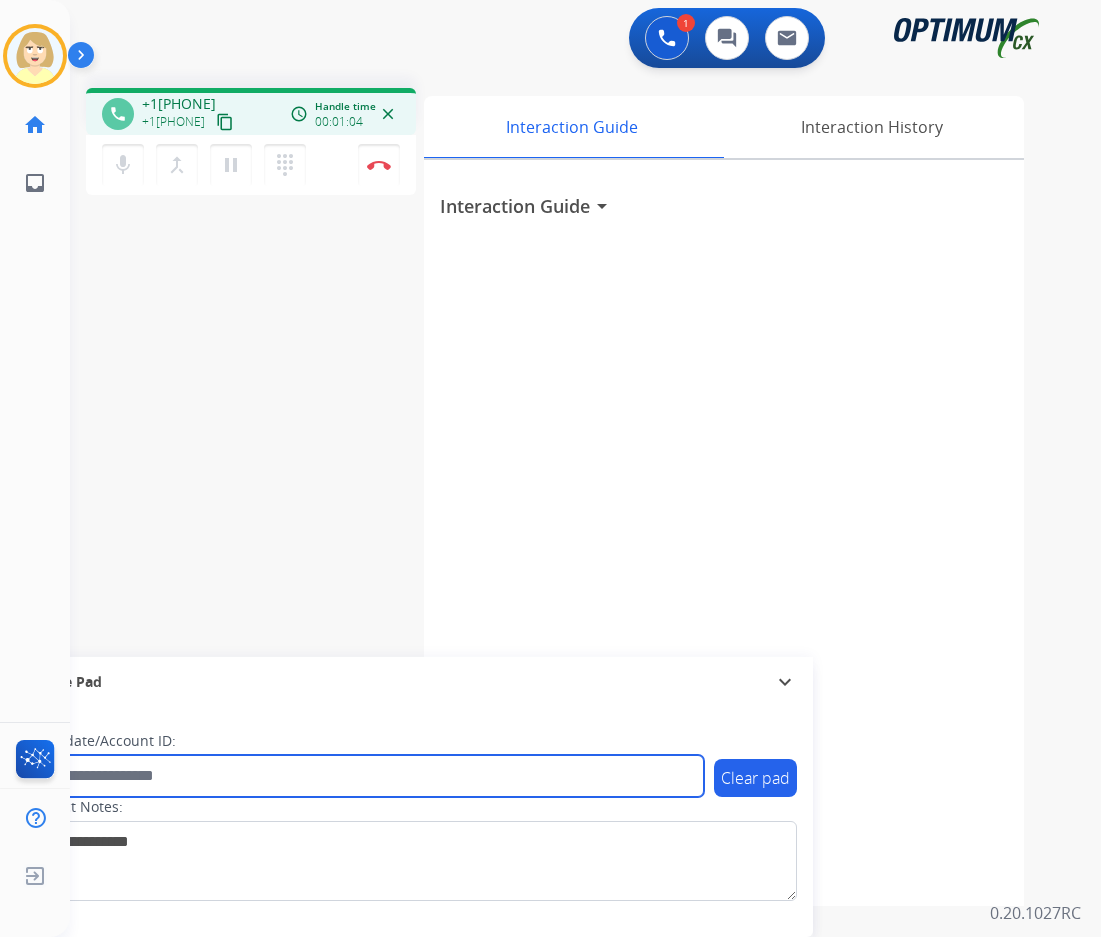 paste on "*******" 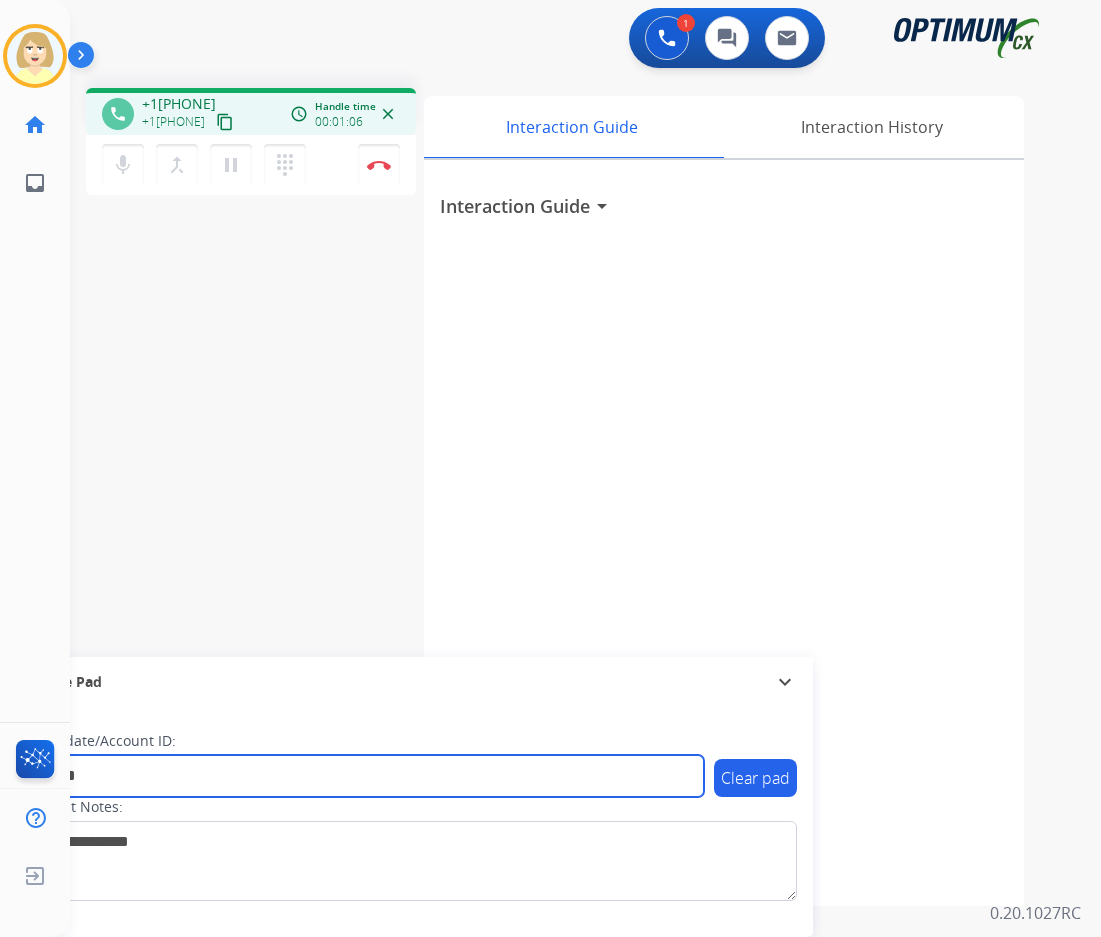 type on "*******" 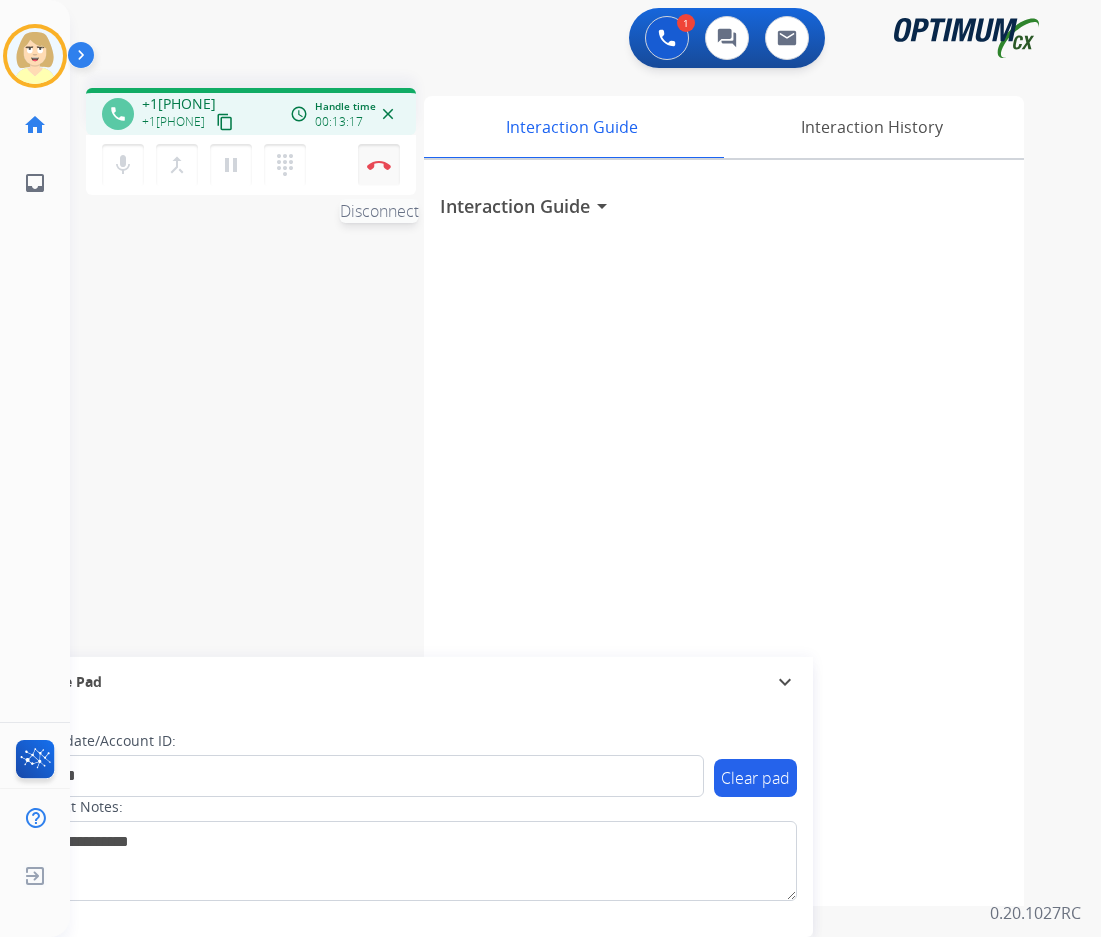 click on "Disconnect" at bounding box center [379, 165] 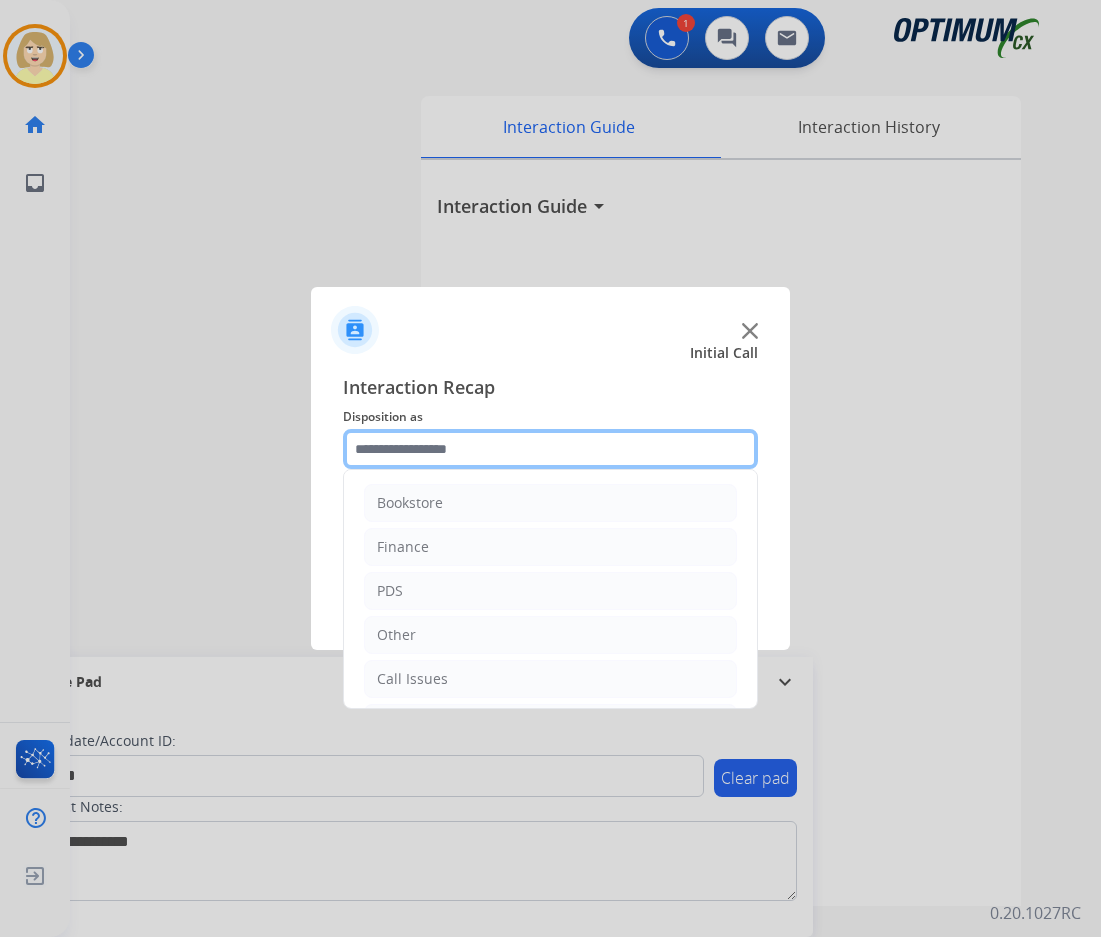 click 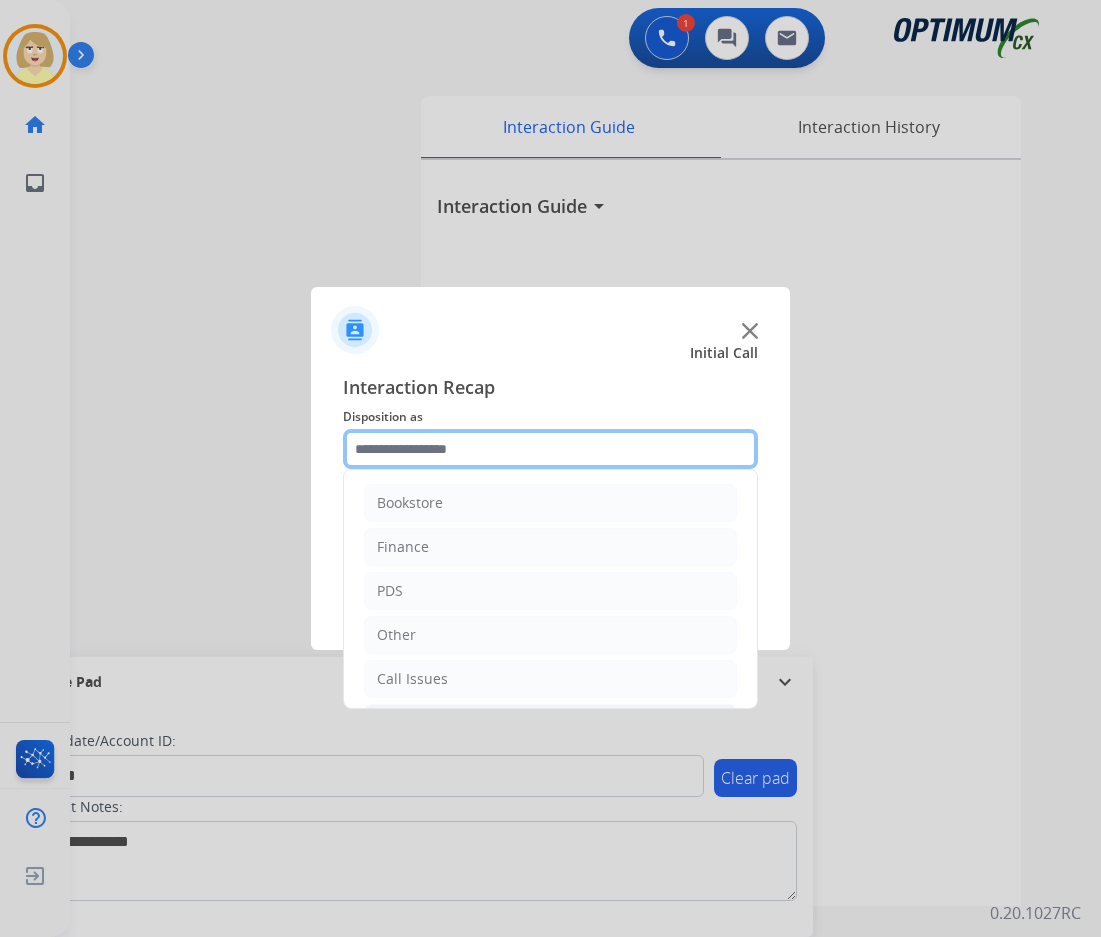 scroll, scrollTop: 136, scrollLeft: 0, axis: vertical 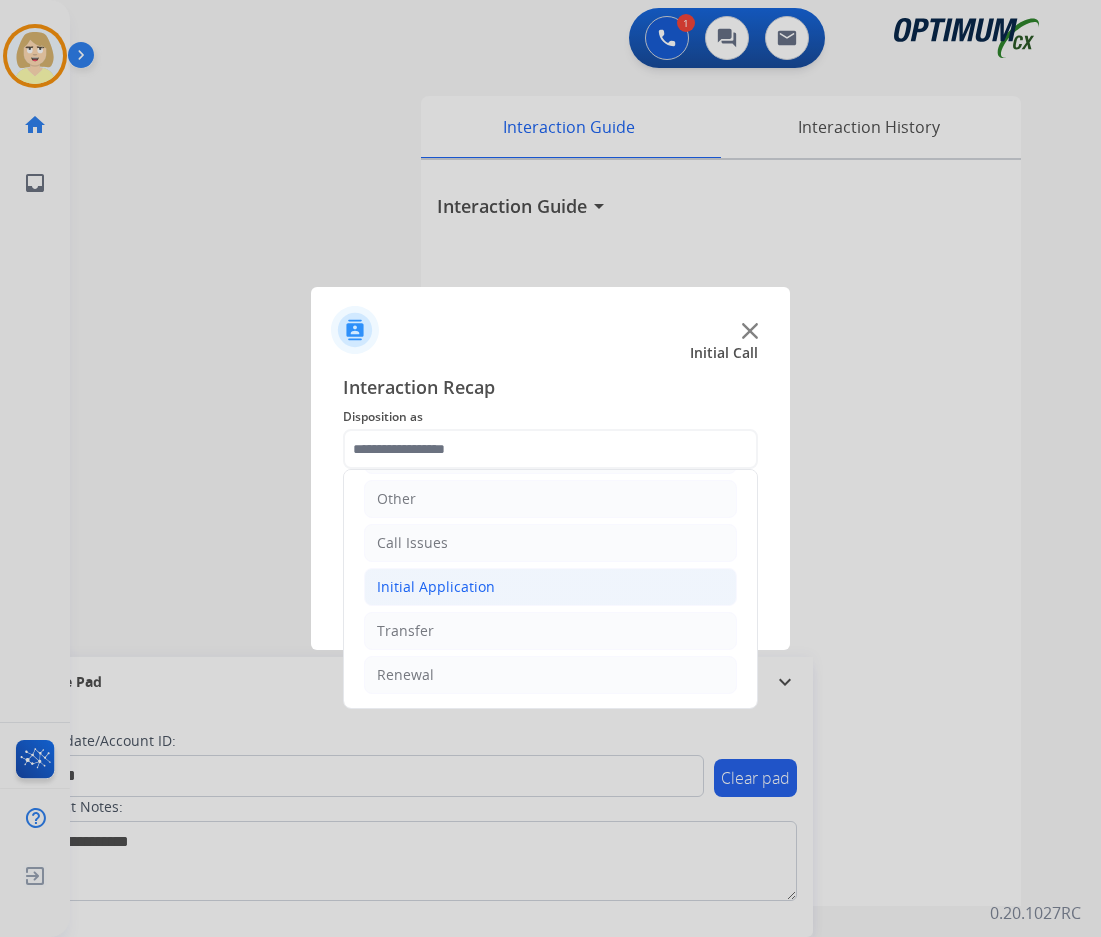 click on "Initial Application" 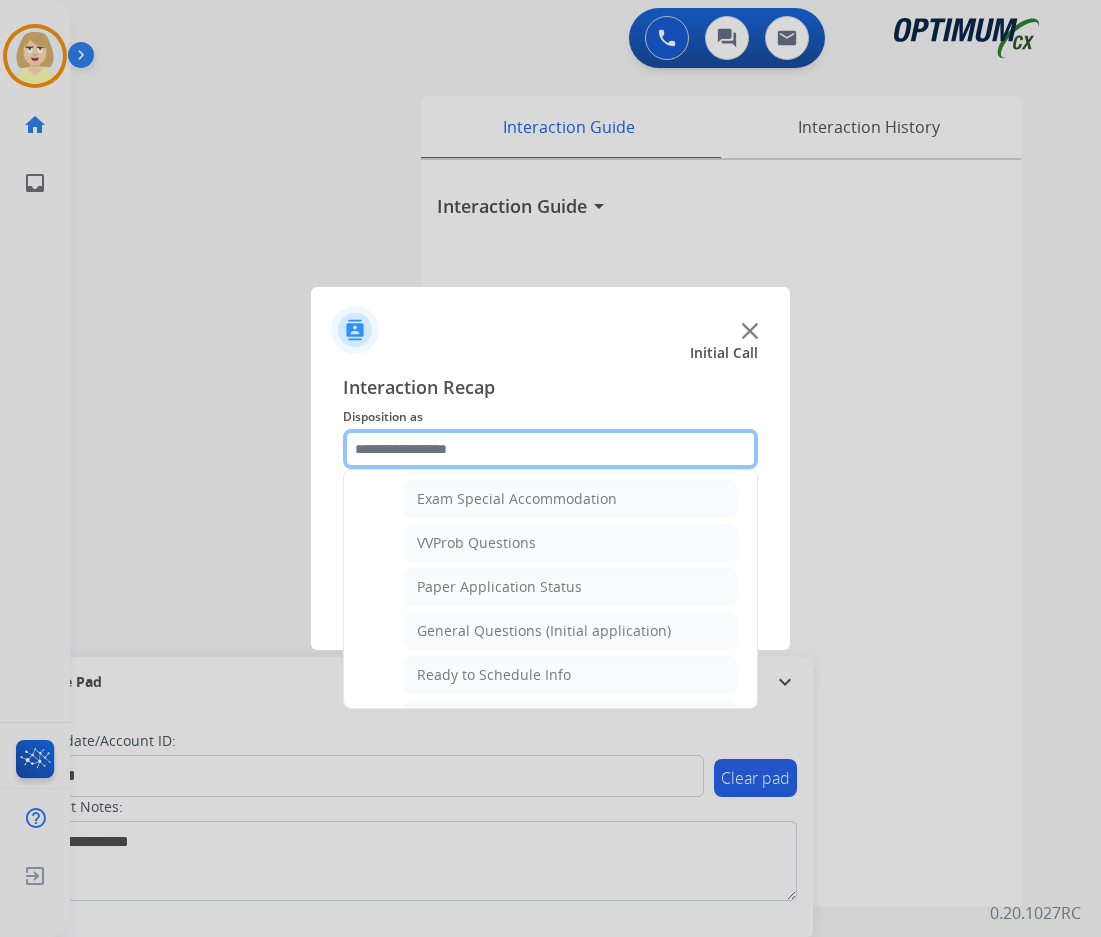 scroll, scrollTop: 1136, scrollLeft: 0, axis: vertical 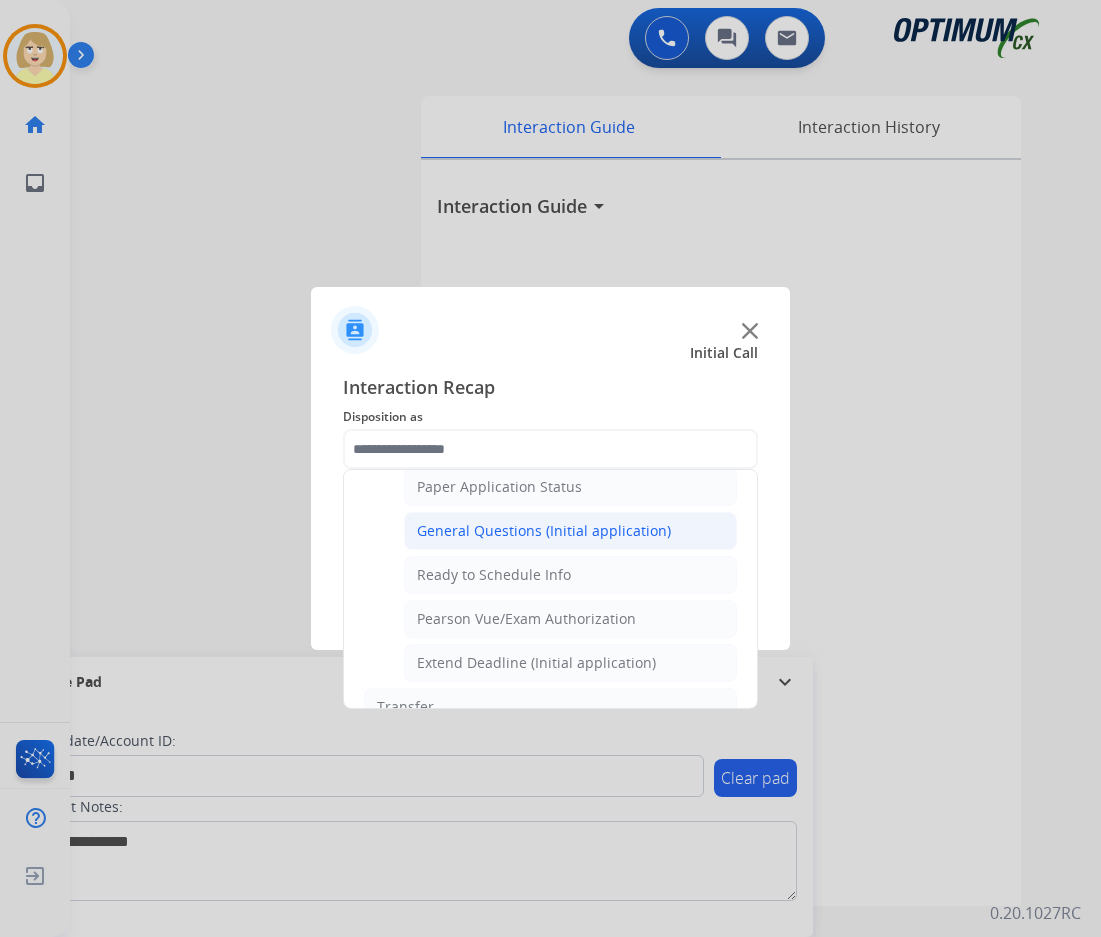 click on "General Questions (Initial application)" 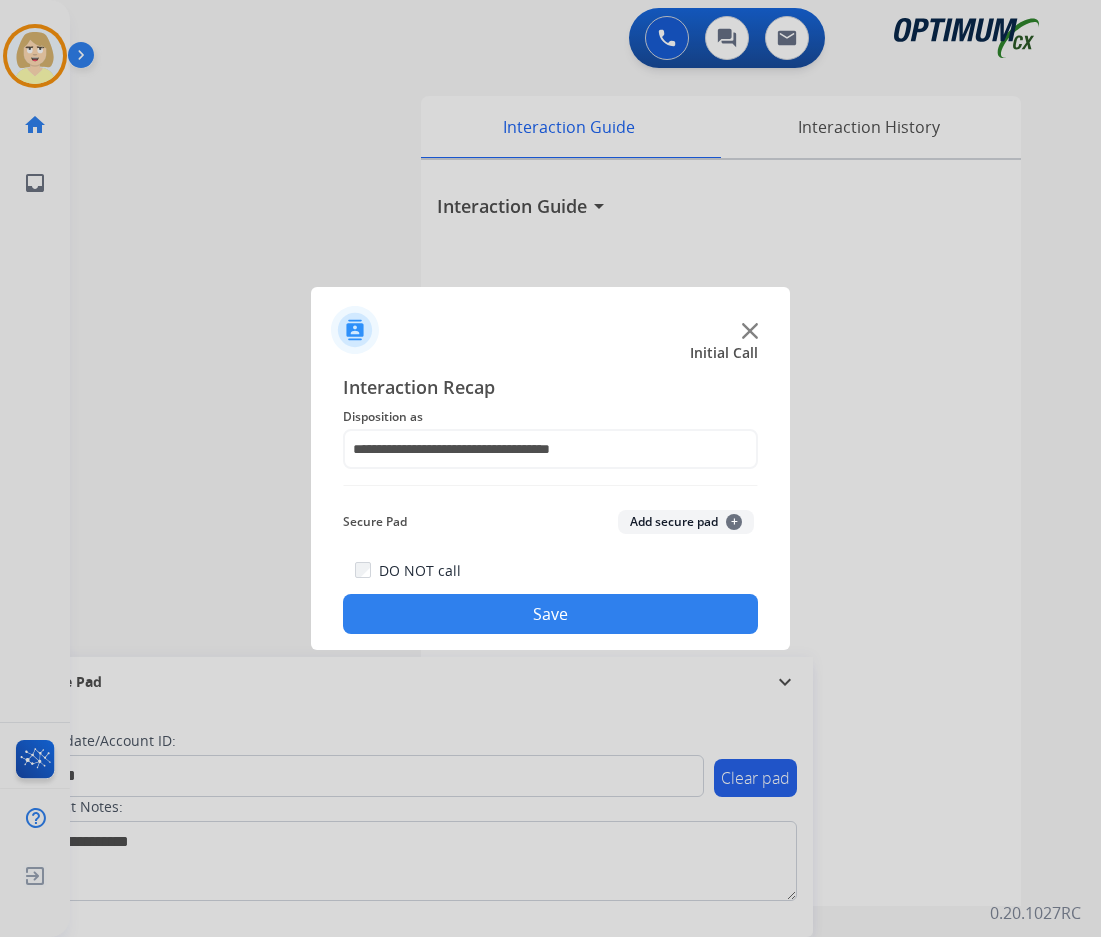 drag, startPoint x: 674, startPoint y: 515, endPoint x: 547, endPoint y: 602, distance: 153.94154 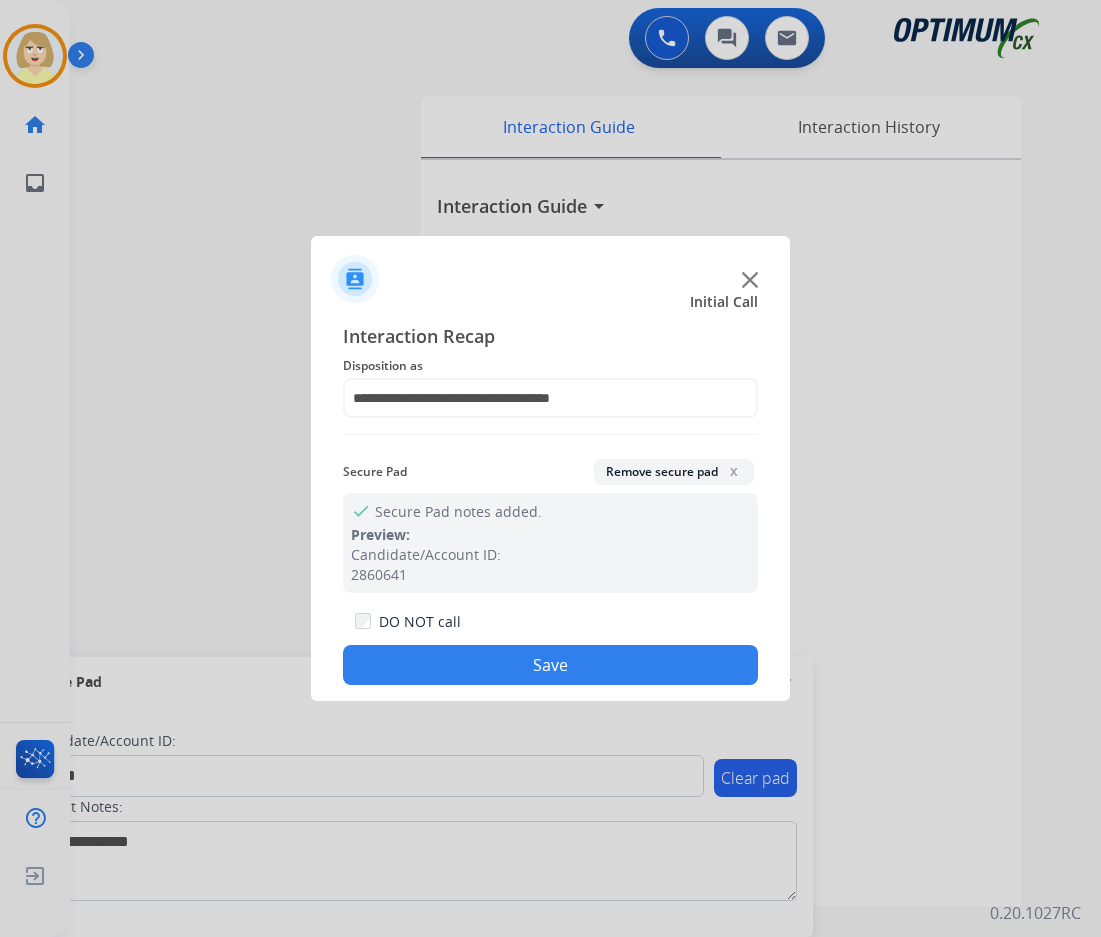 click on "Save" 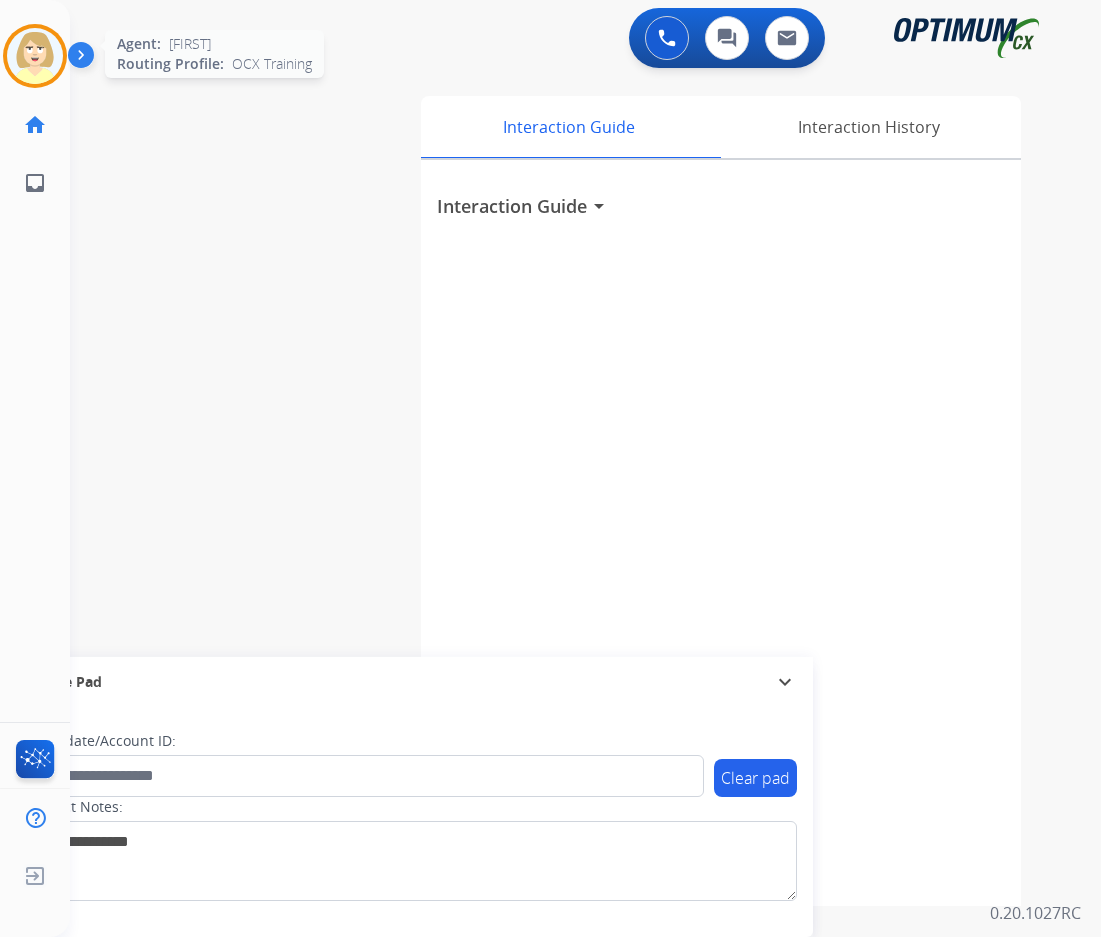 click at bounding box center [35, 56] 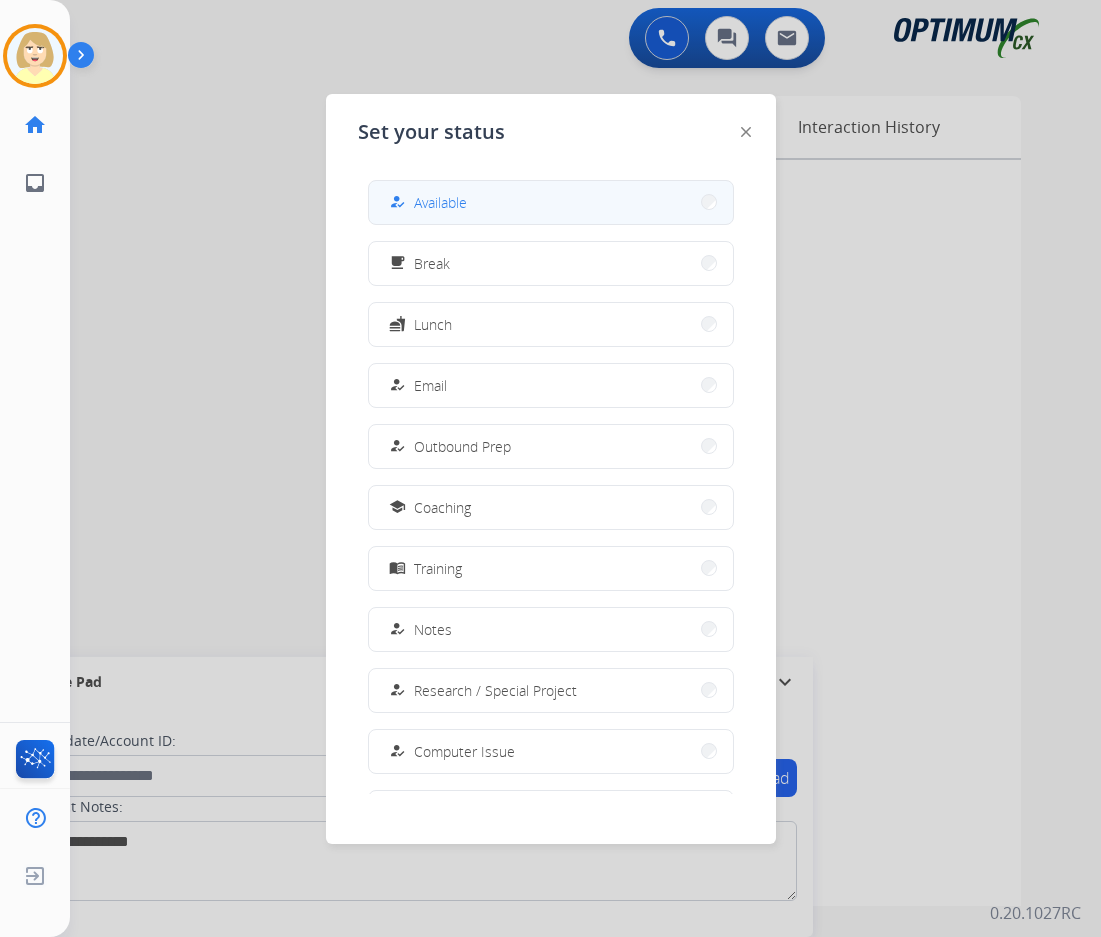 click on "Available" at bounding box center [440, 202] 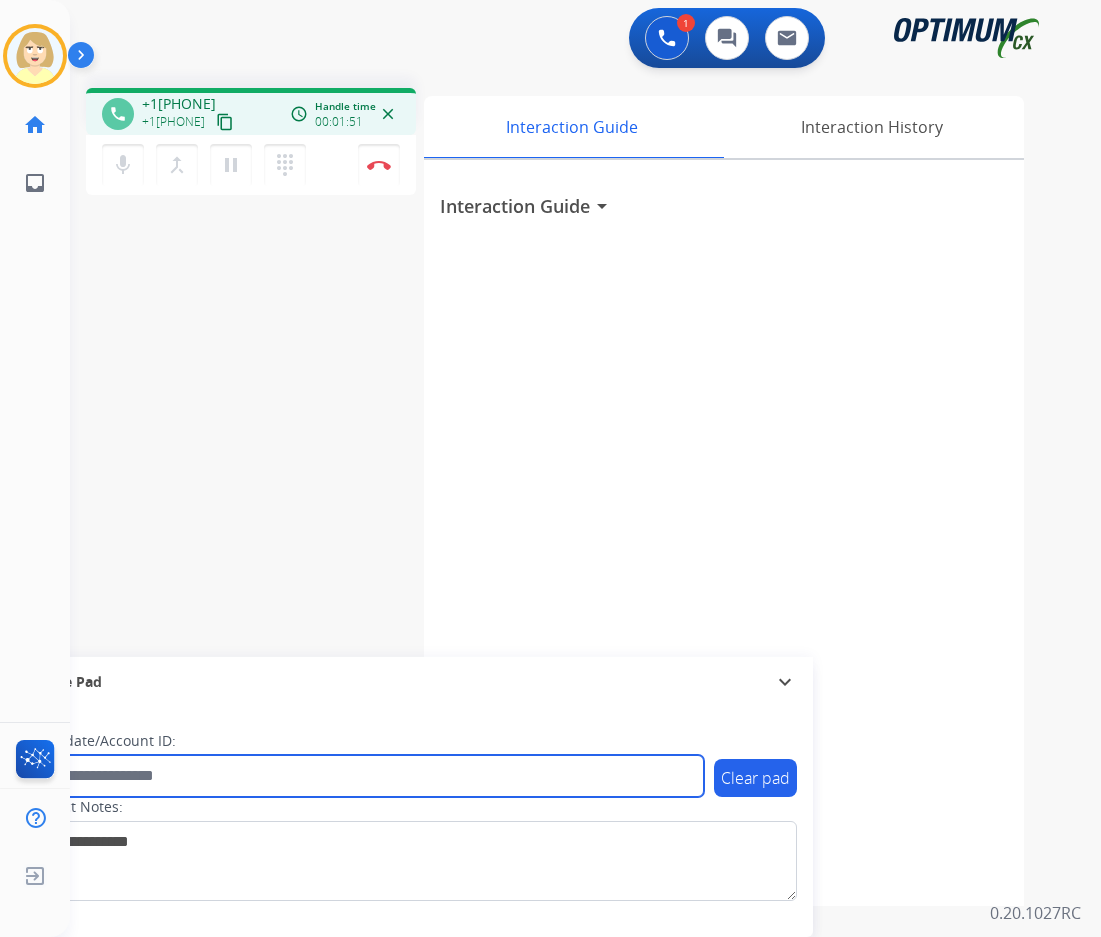 click at bounding box center [365, 776] 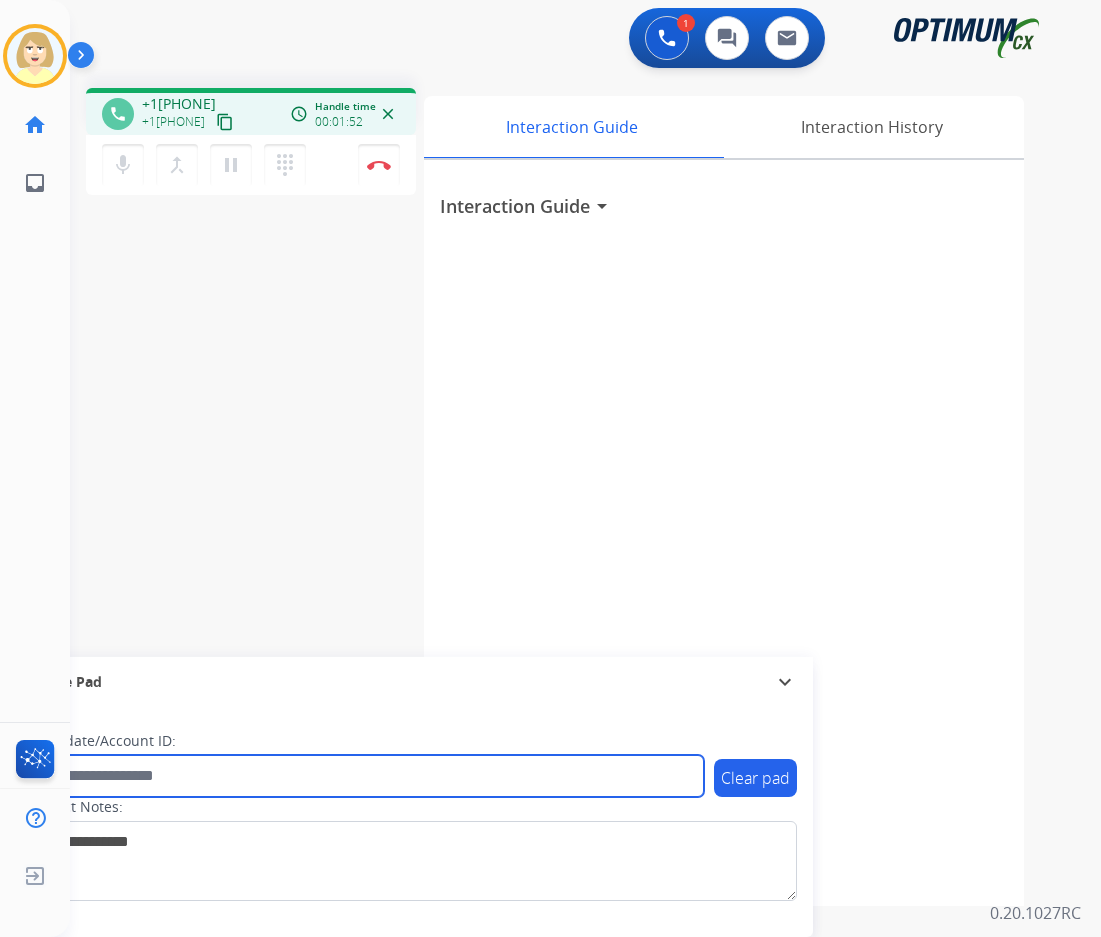 paste on "*******" 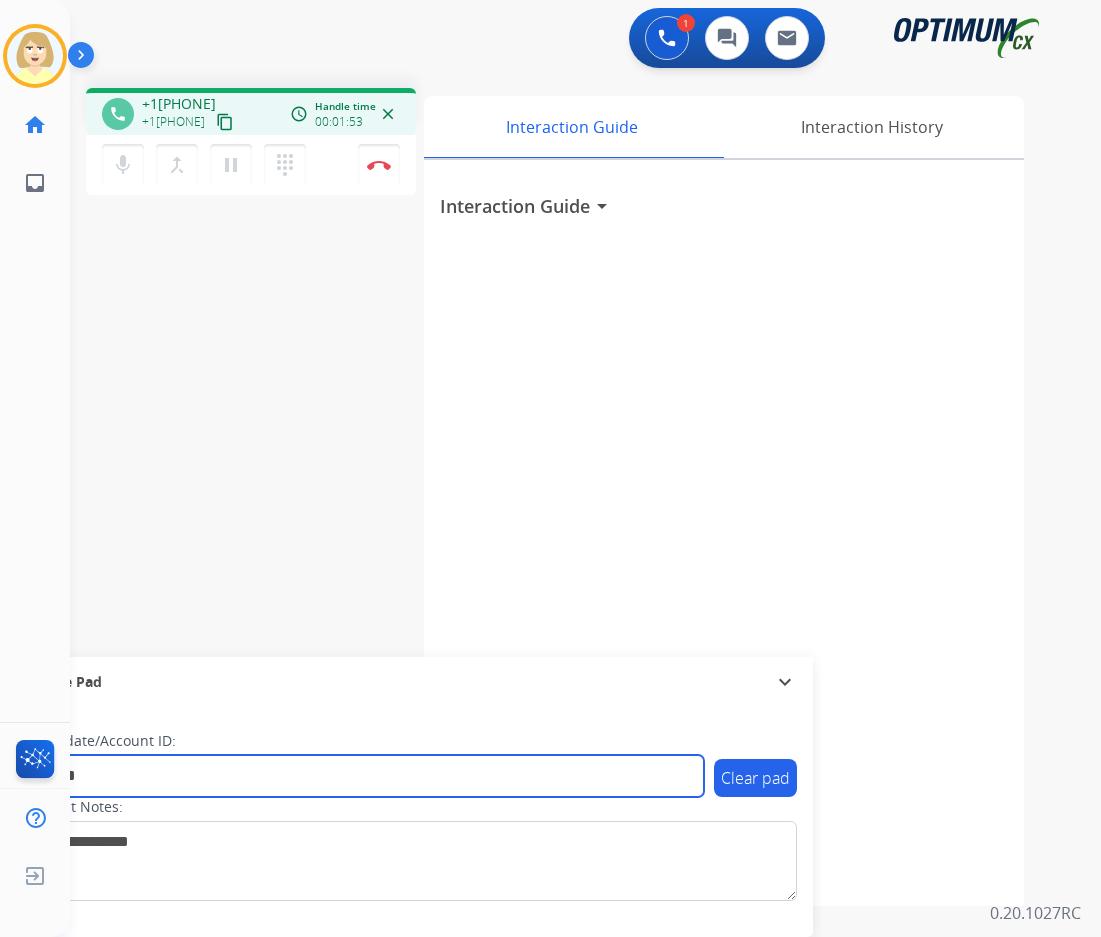 type on "*******" 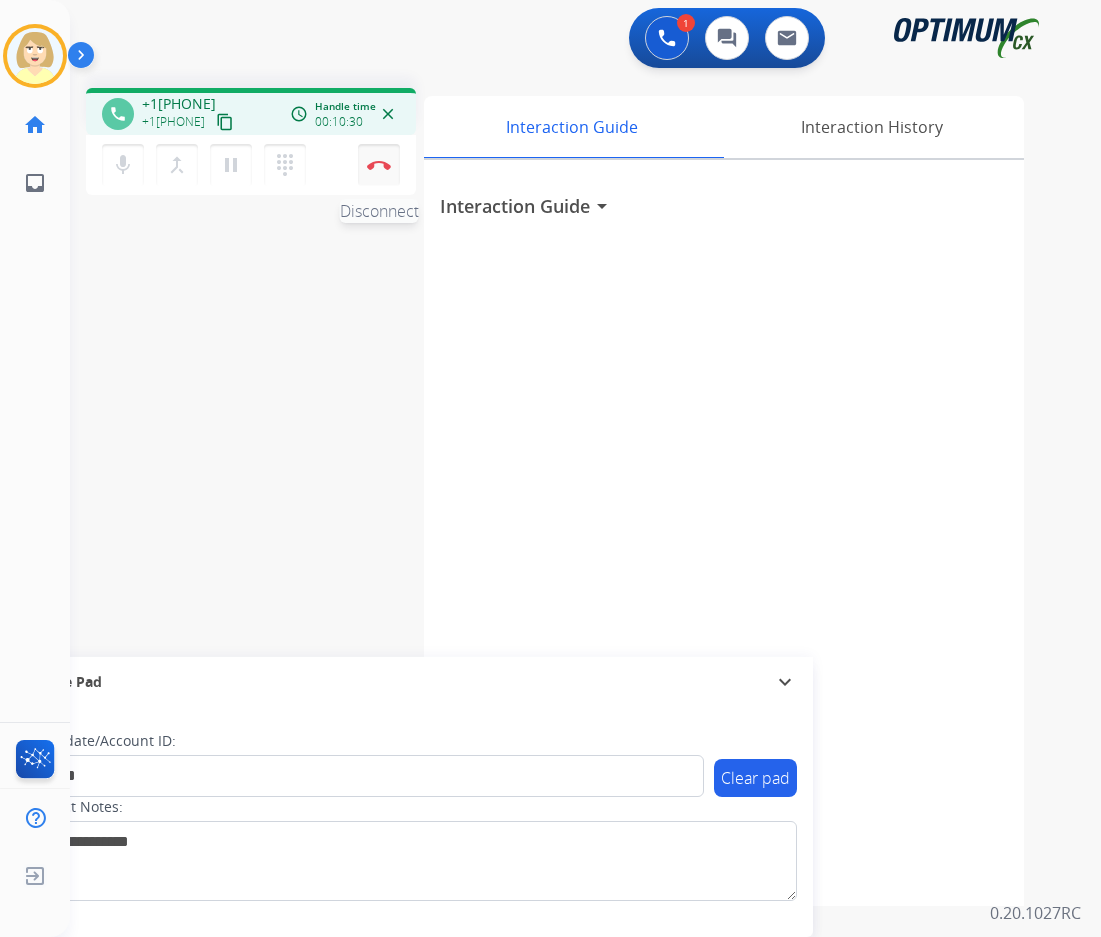 click on "Disconnect" at bounding box center (379, 165) 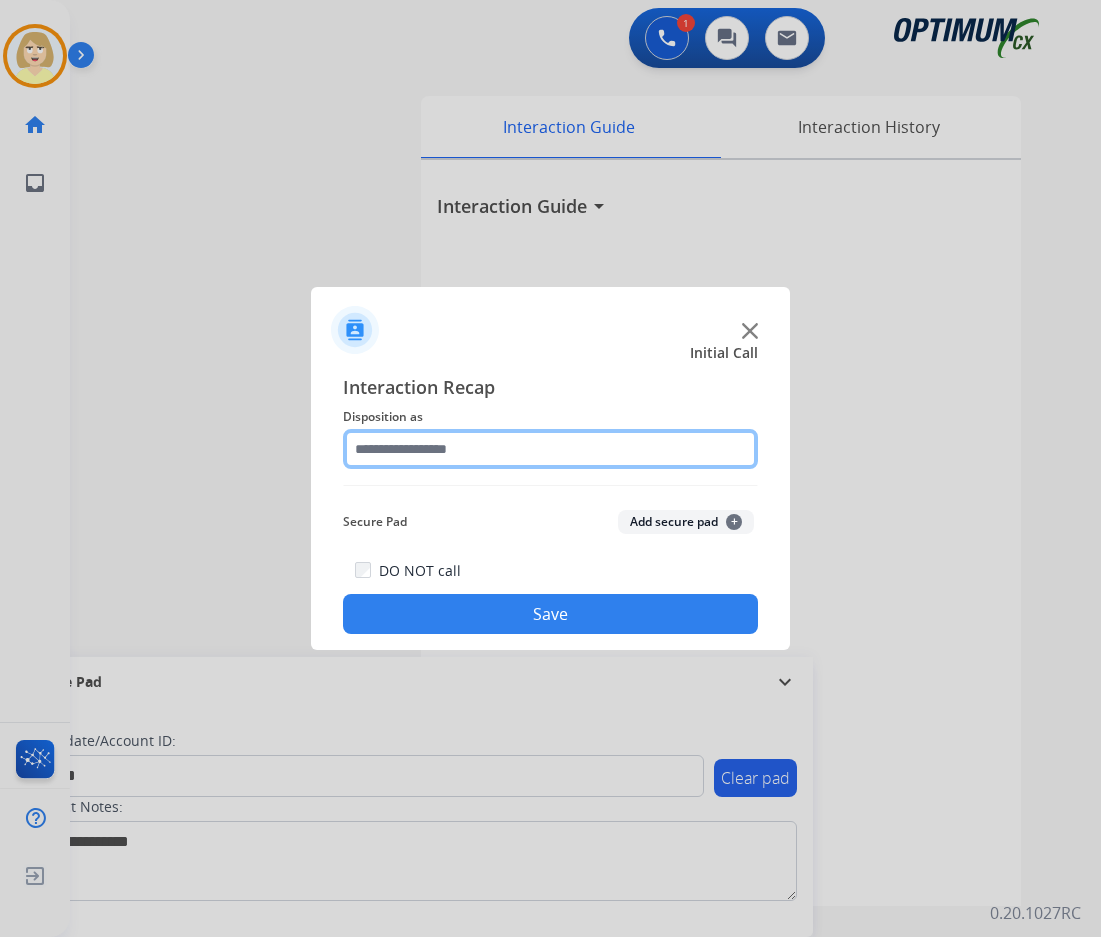 click 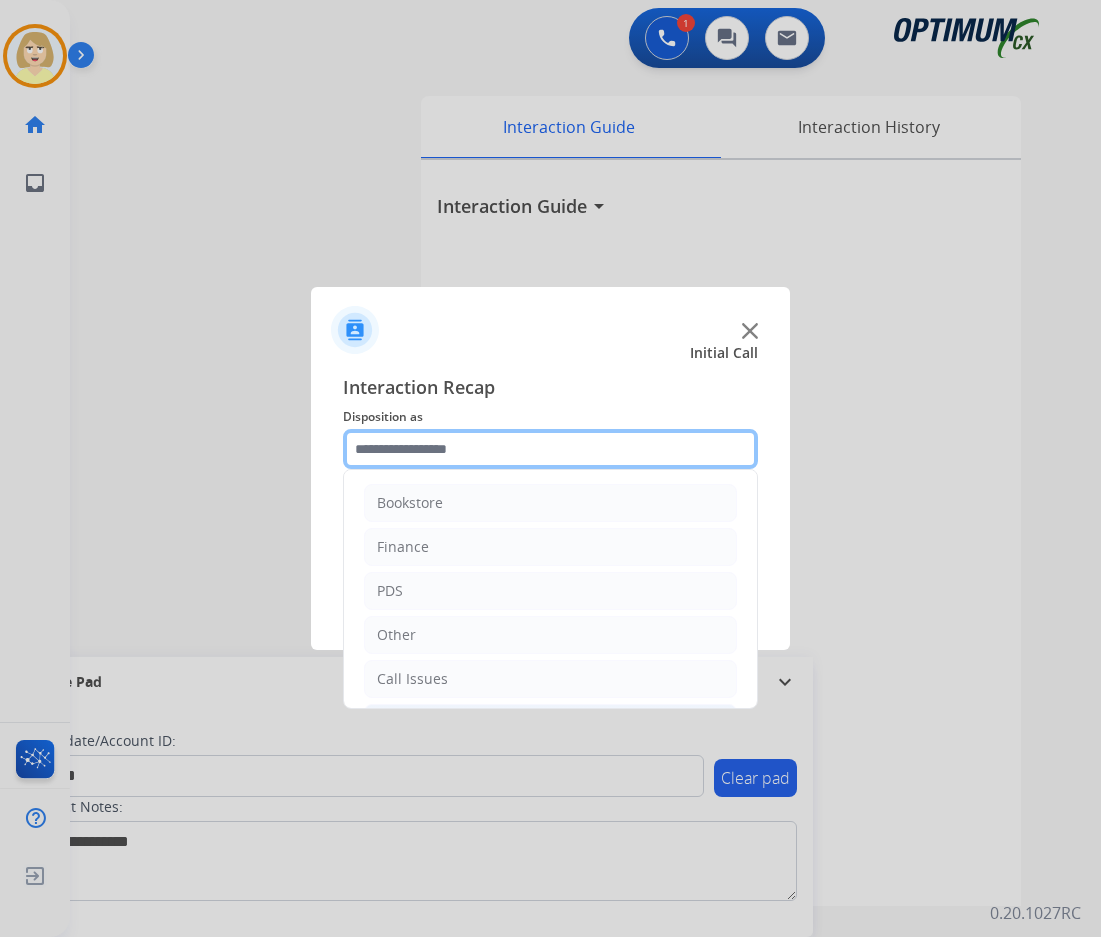 scroll, scrollTop: 136, scrollLeft: 0, axis: vertical 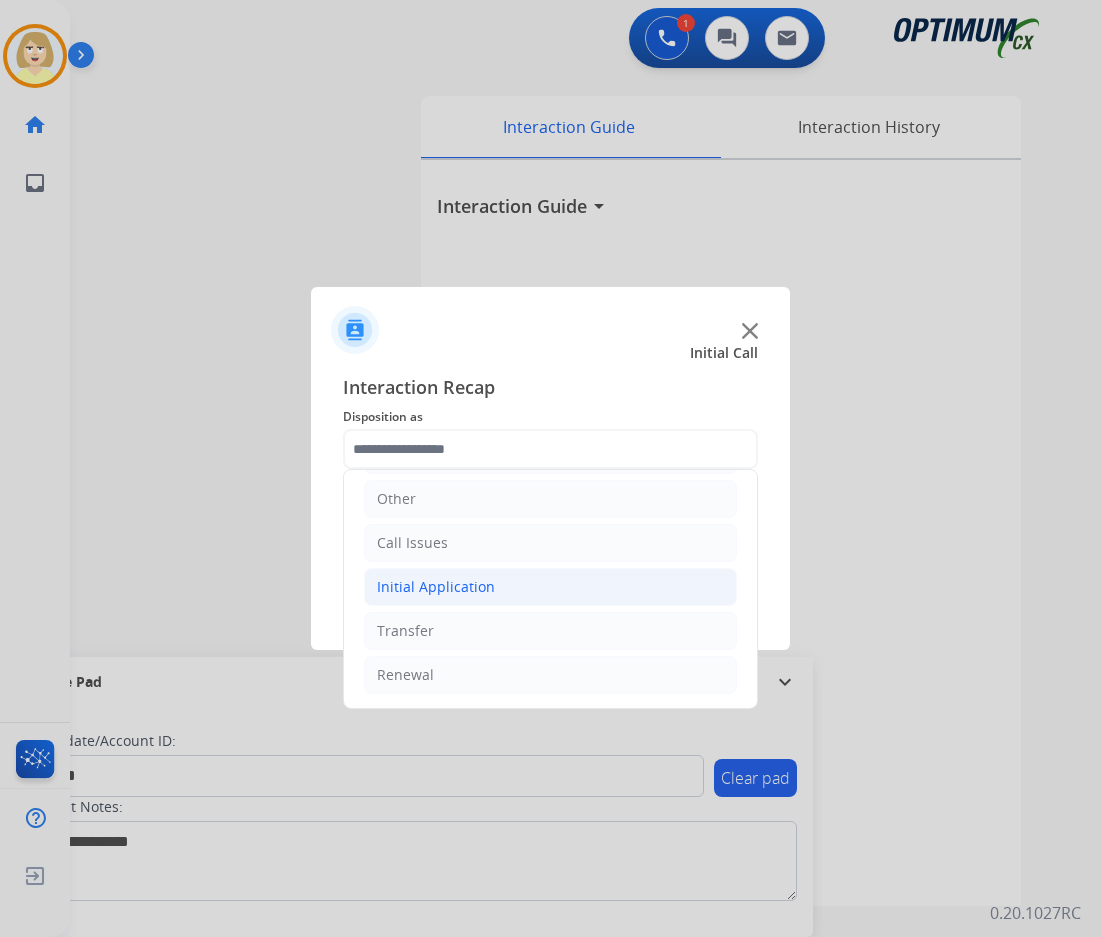 click on "Initial Application" 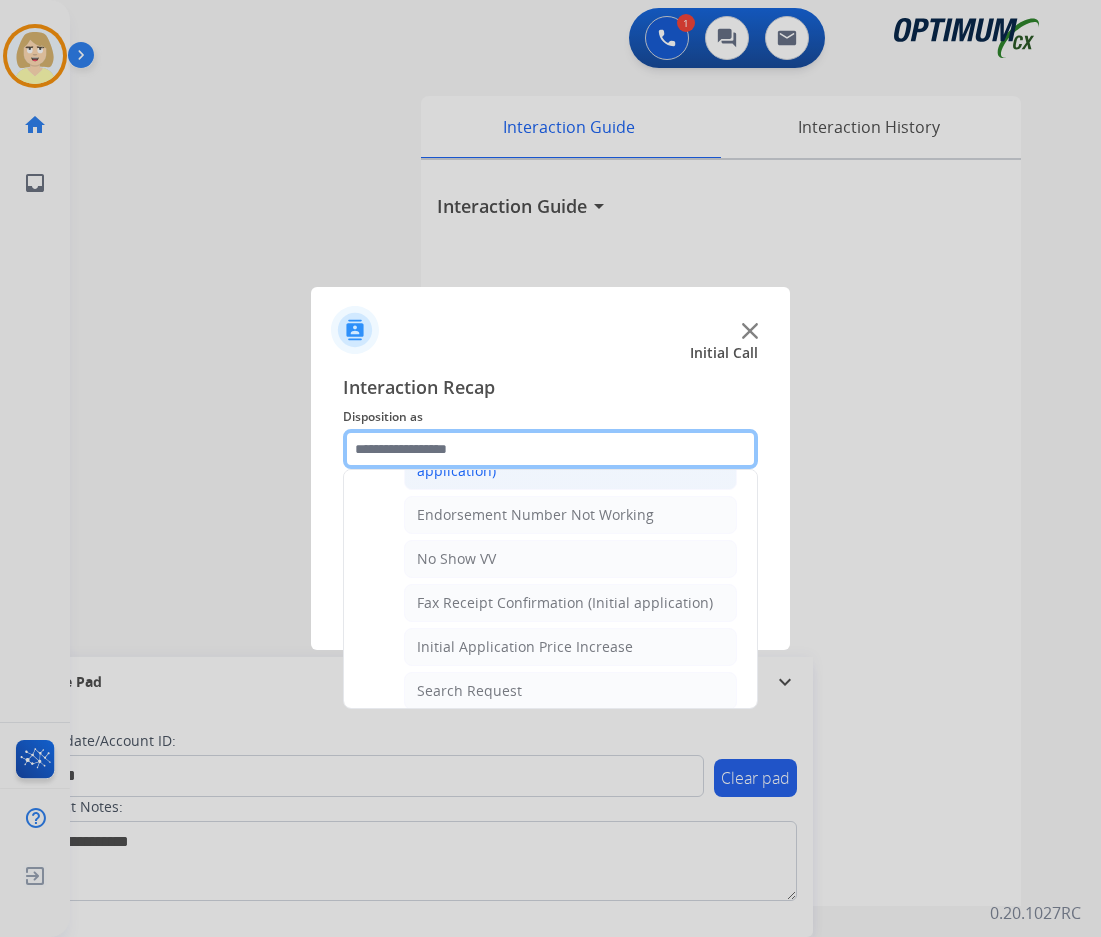 scroll, scrollTop: 636, scrollLeft: 0, axis: vertical 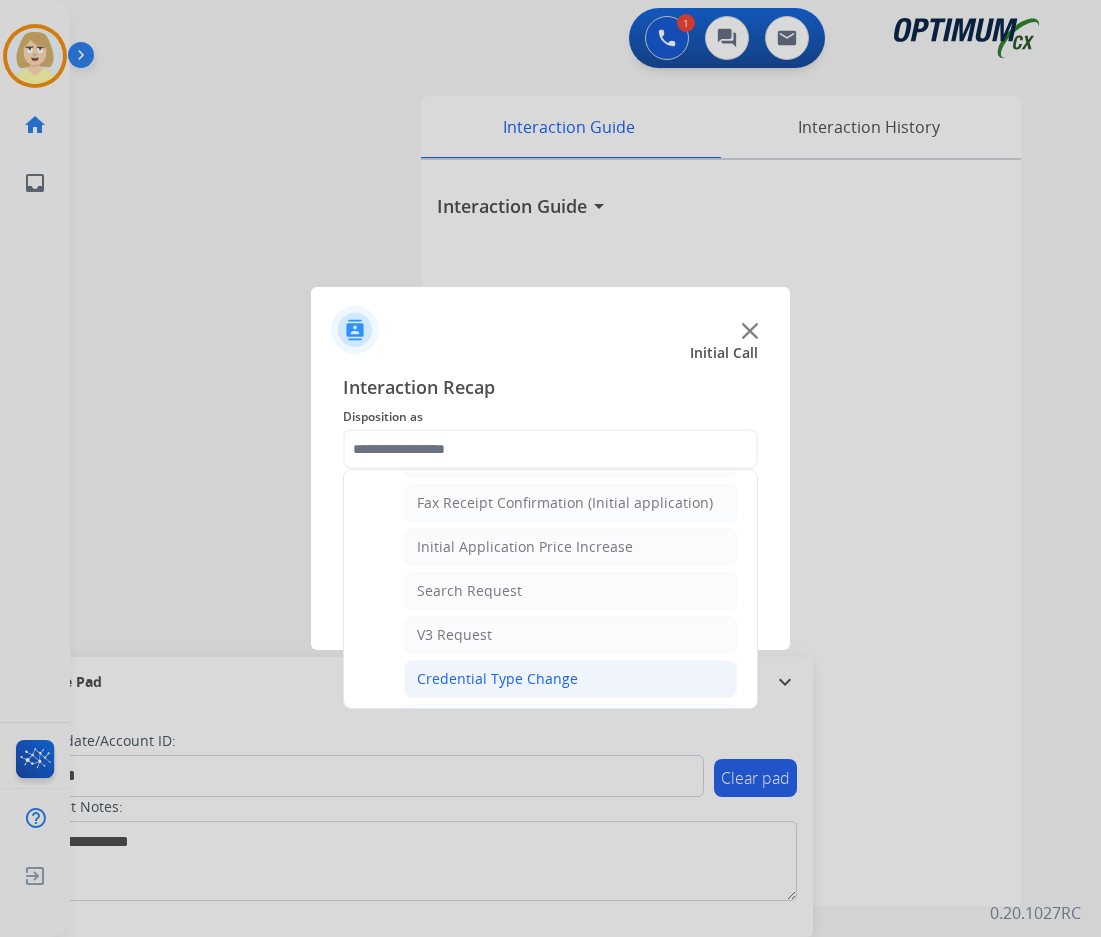 click on "Credential Type Change" 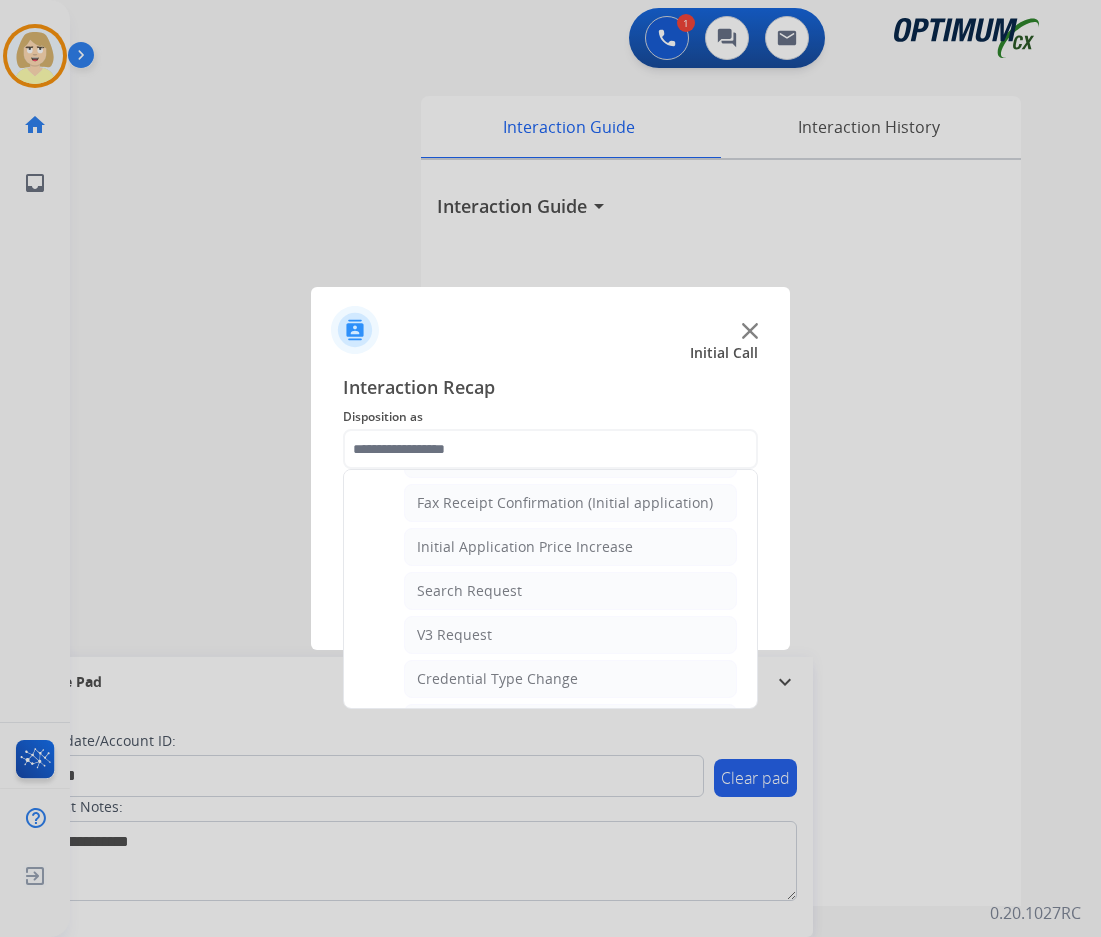 type on "**********" 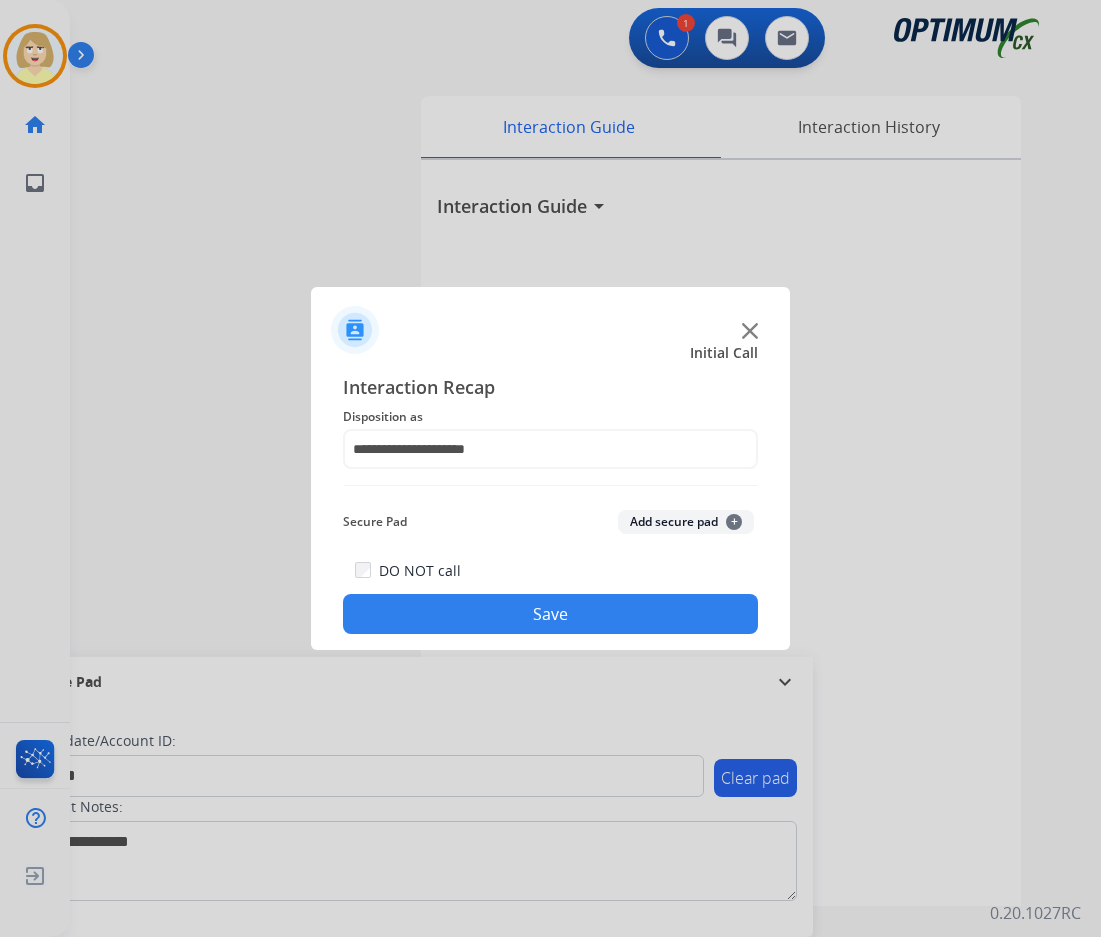 click on "Add secure pad  +" 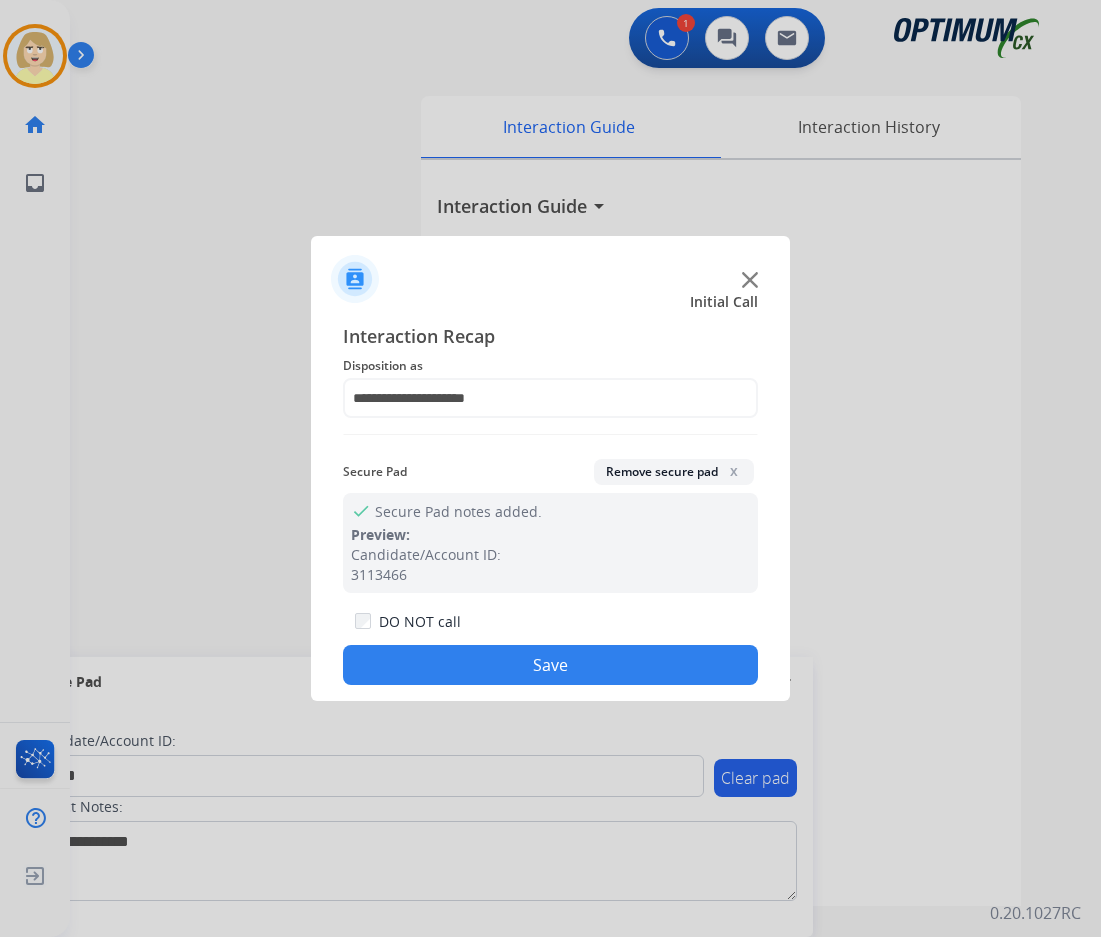 drag, startPoint x: 470, startPoint y: 663, endPoint x: 346, endPoint y: 501, distance: 204.0098 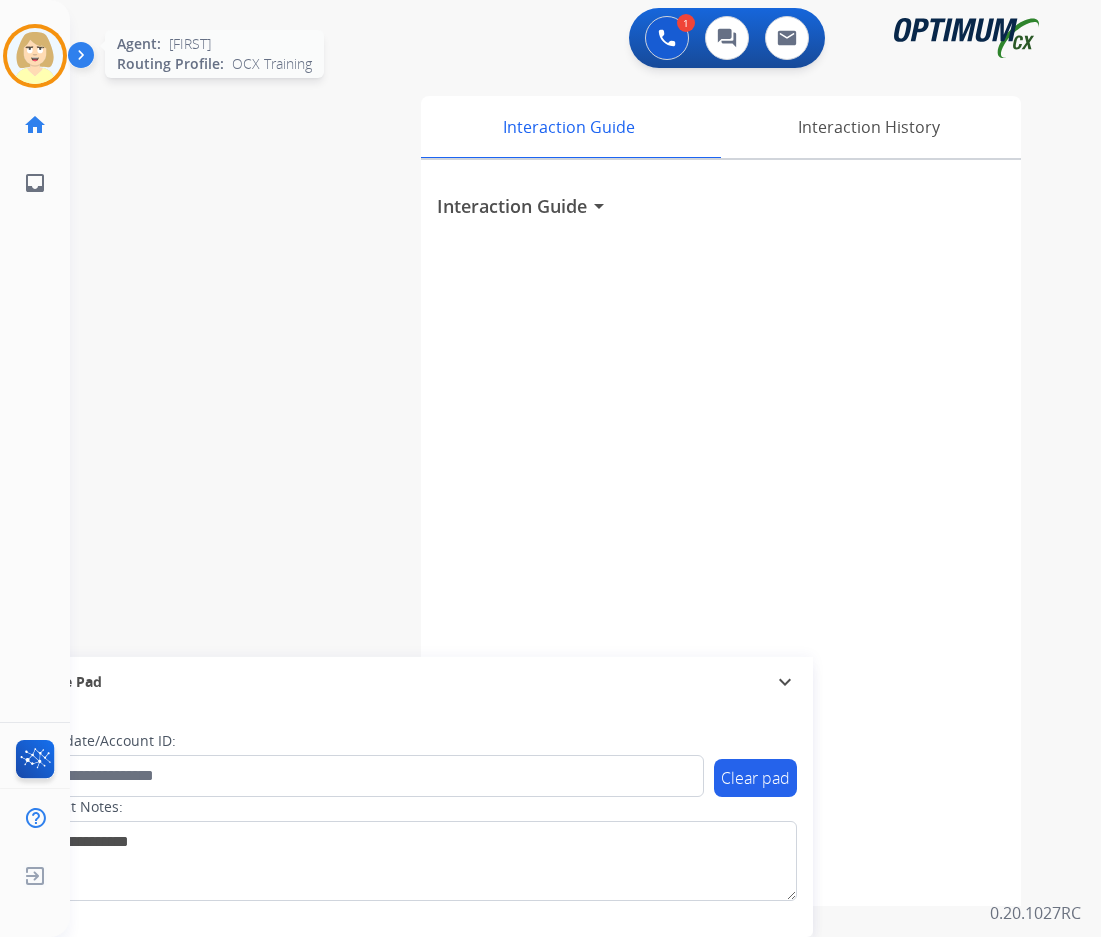 click at bounding box center (35, 56) 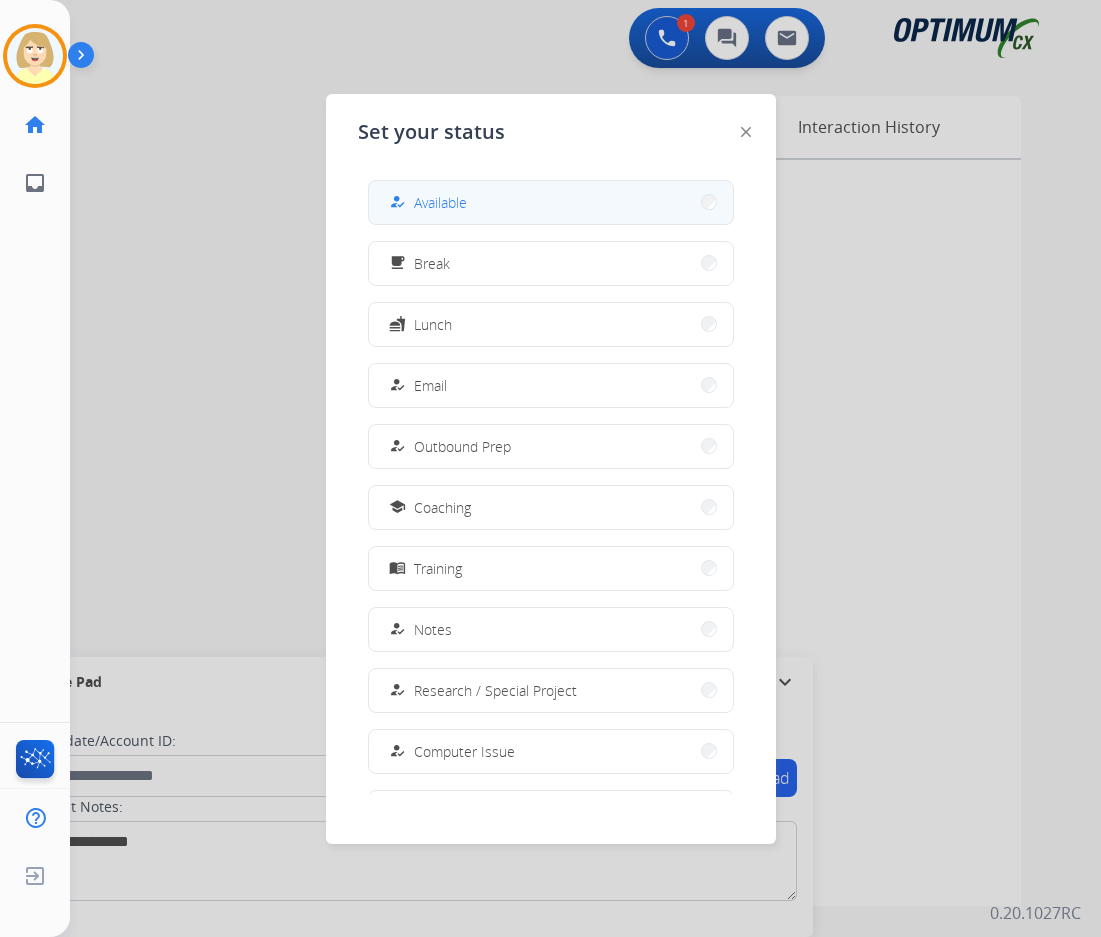 click on "Available" at bounding box center (440, 202) 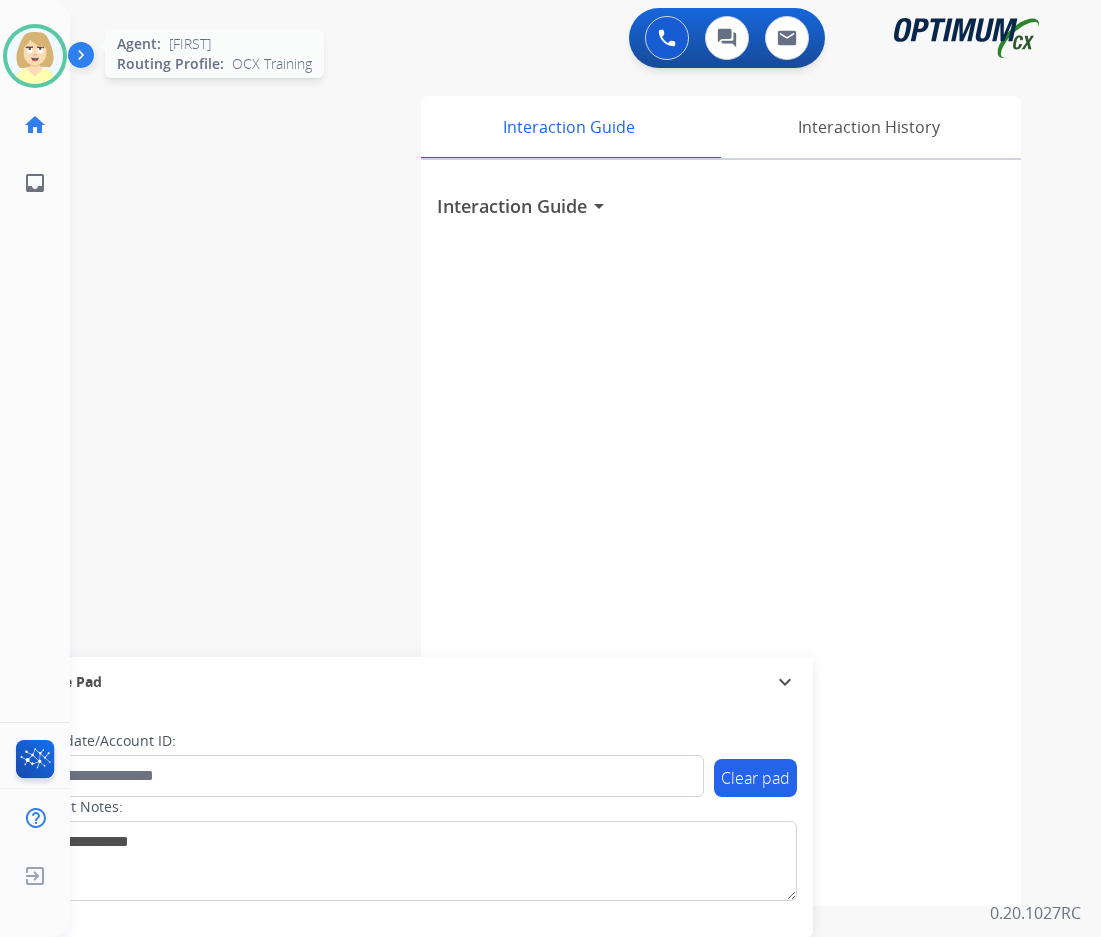 click at bounding box center (35, 56) 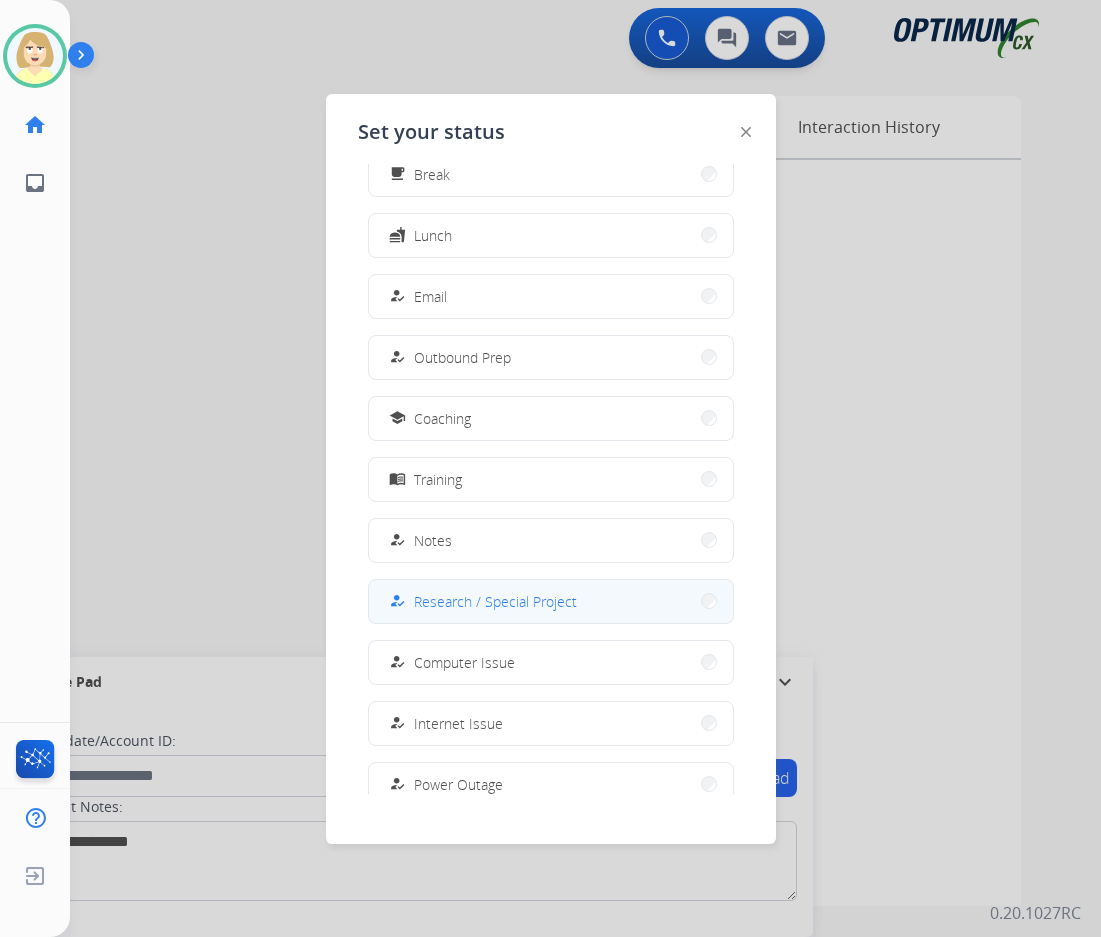 scroll, scrollTop: 189, scrollLeft: 0, axis: vertical 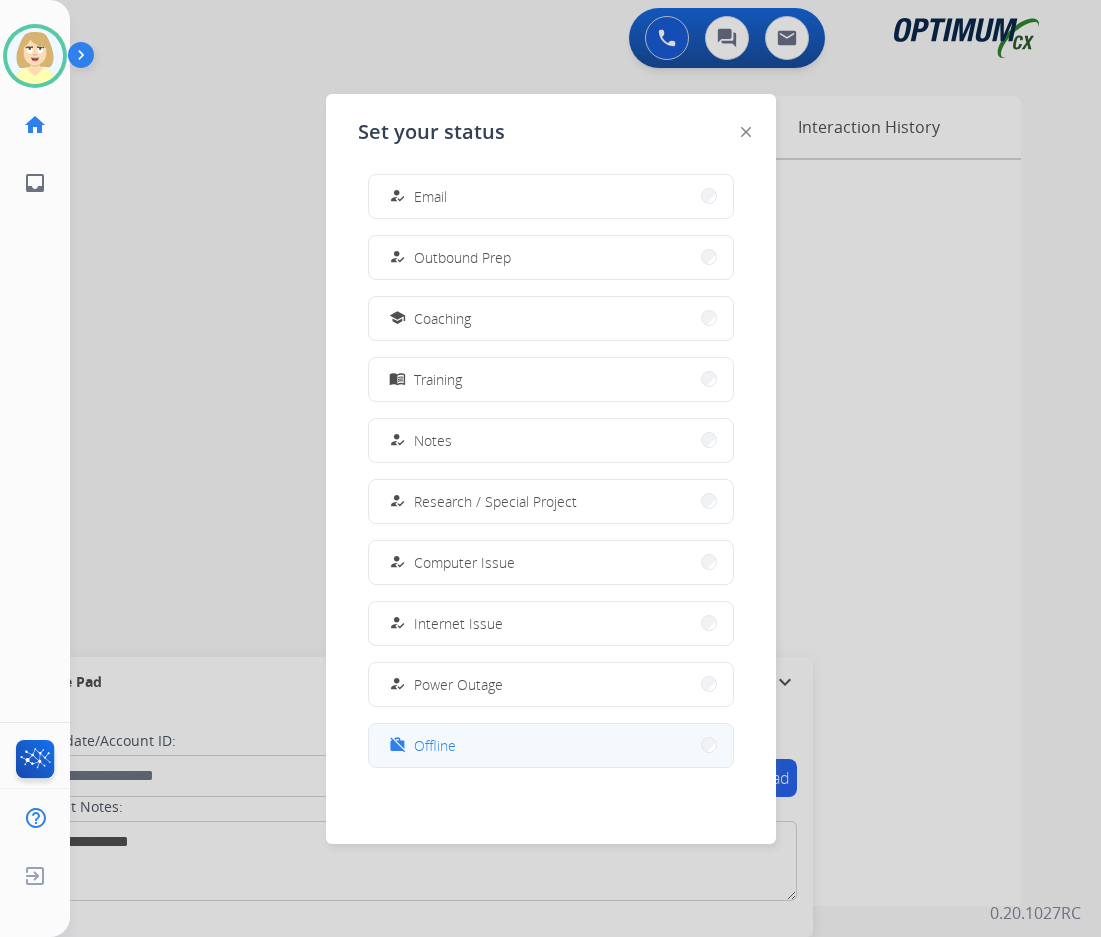 click on "Offline" at bounding box center (435, 745) 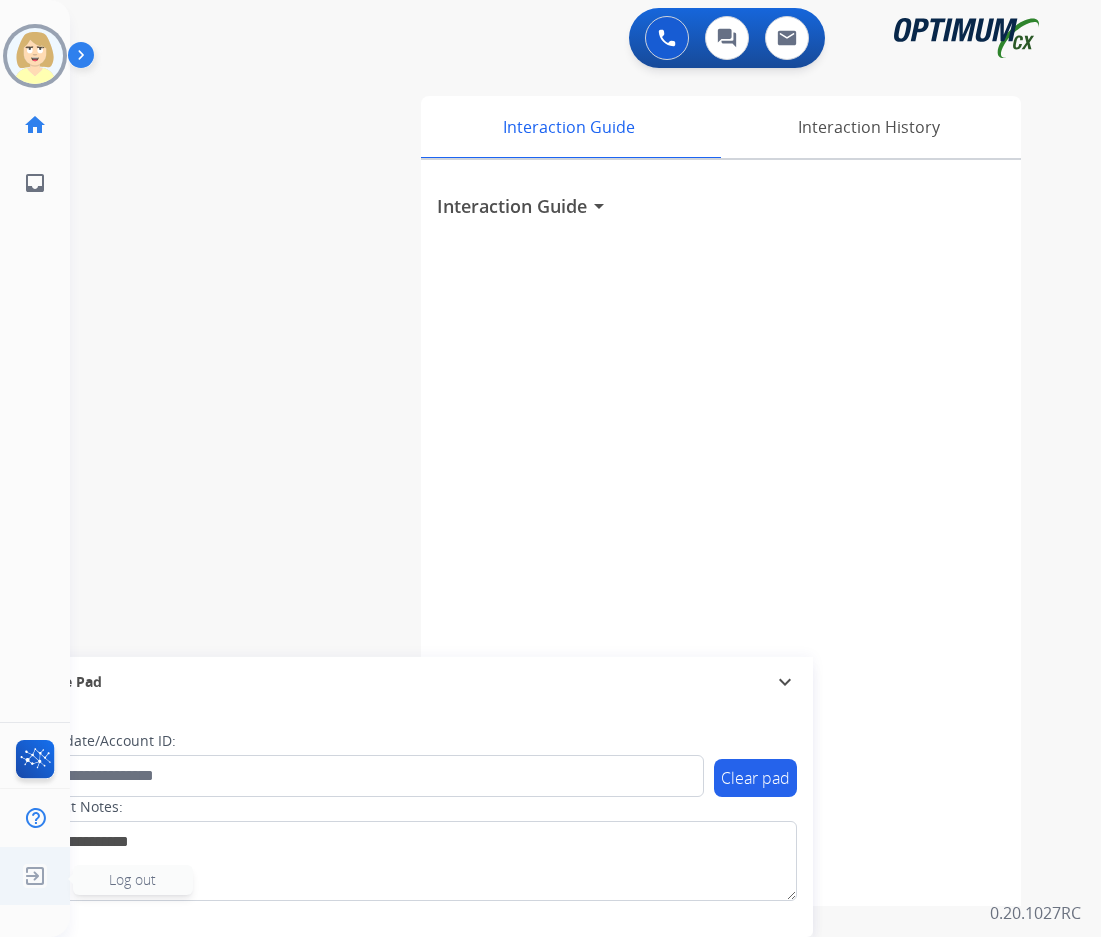click on "Log out" 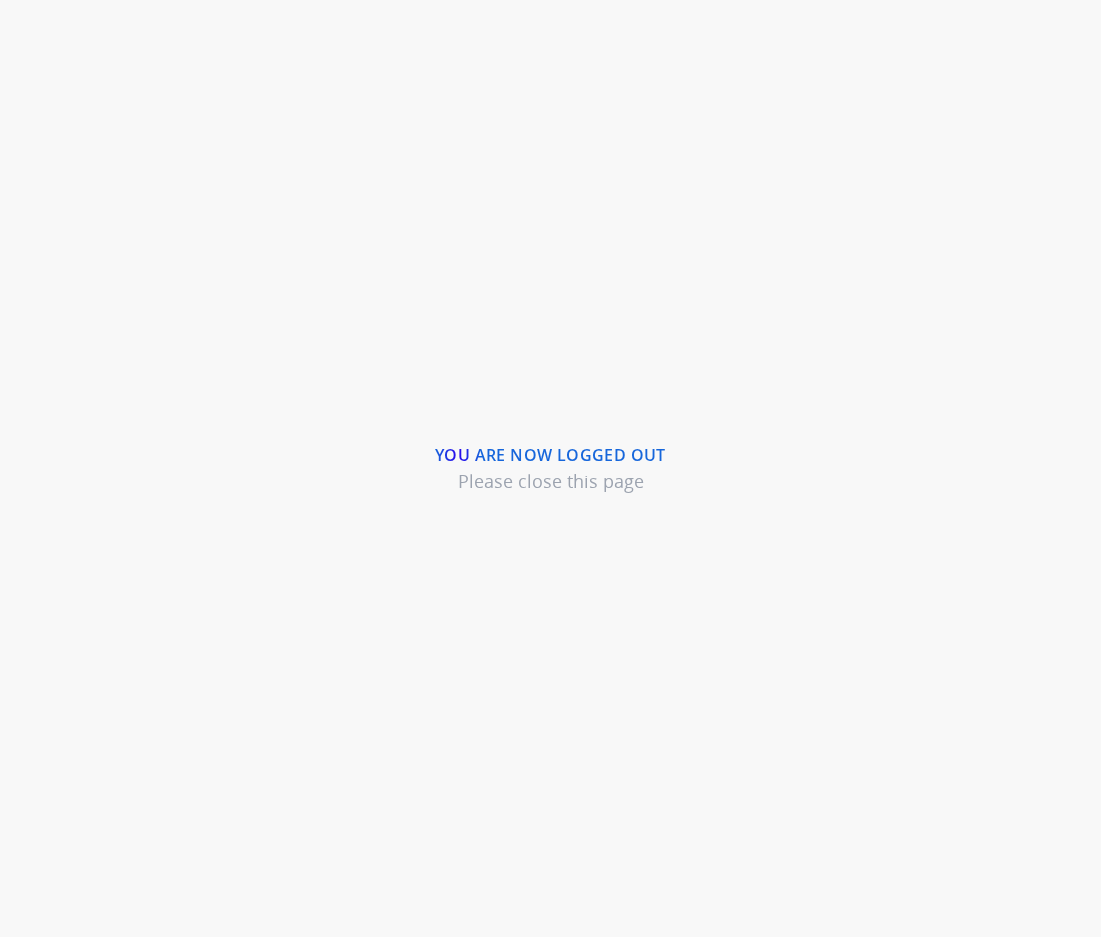 scroll, scrollTop: 0, scrollLeft: 0, axis: both 